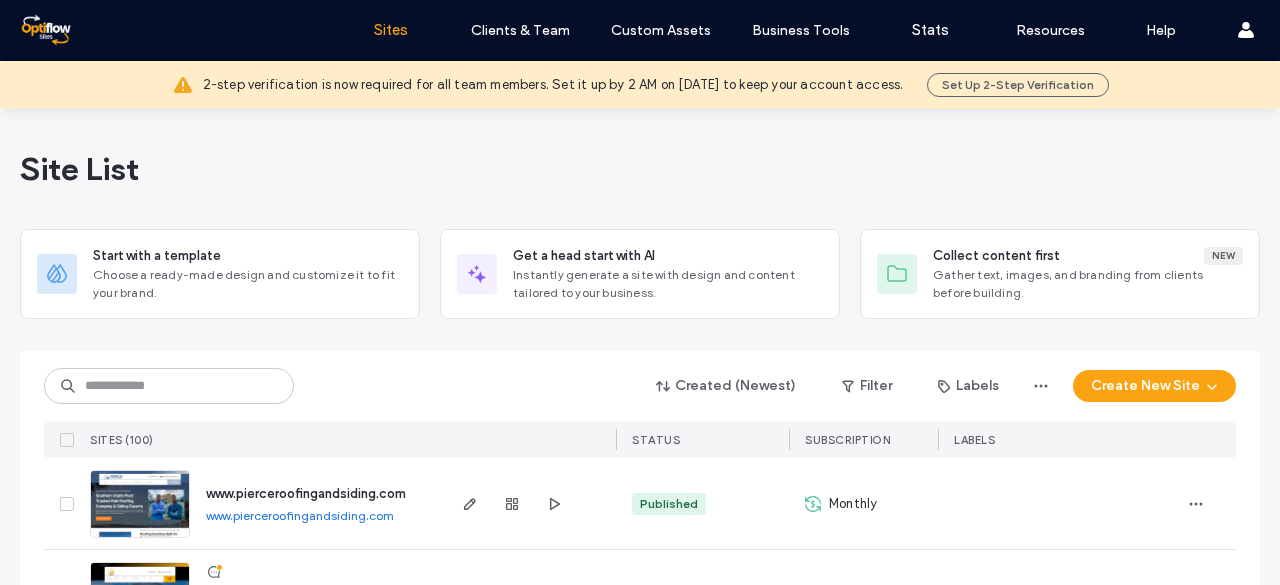 scroll, scrollTop: 0, scrollLeft: 0, axis: both 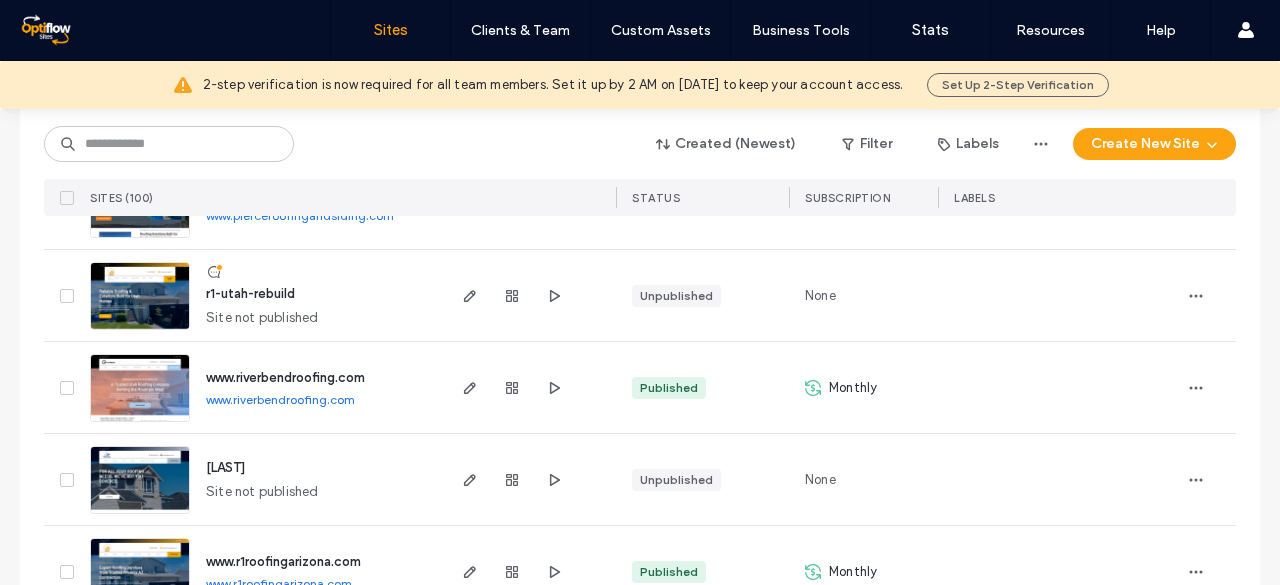 click at bounding box center [140, 331] 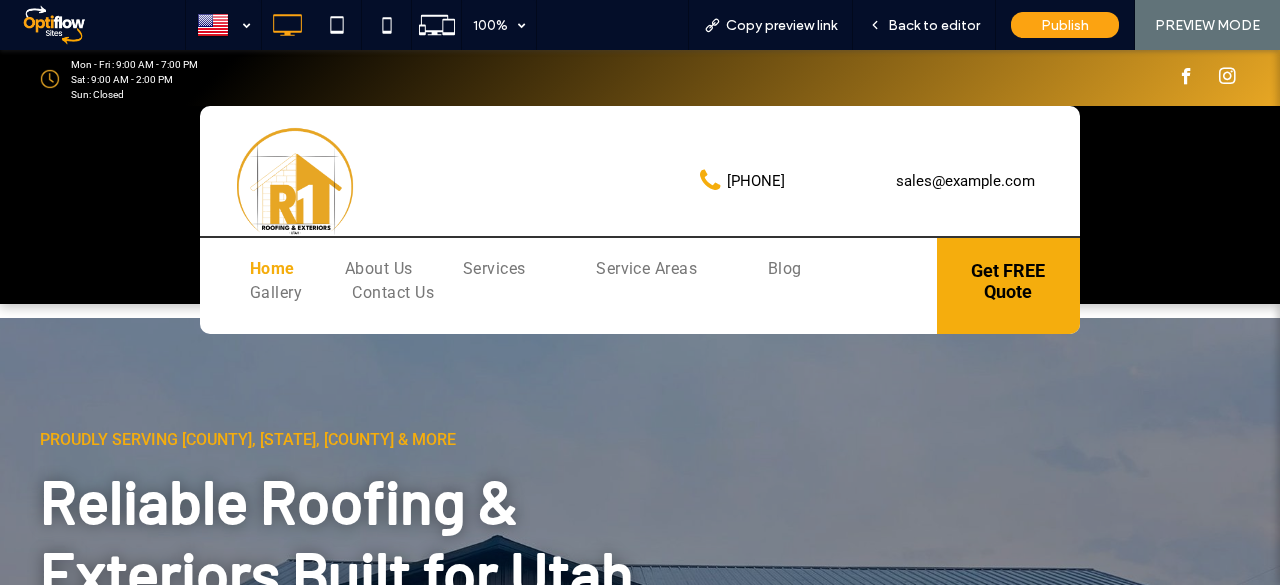 scroll, scrollTop: 0, scrollLeft: 0, axis: both 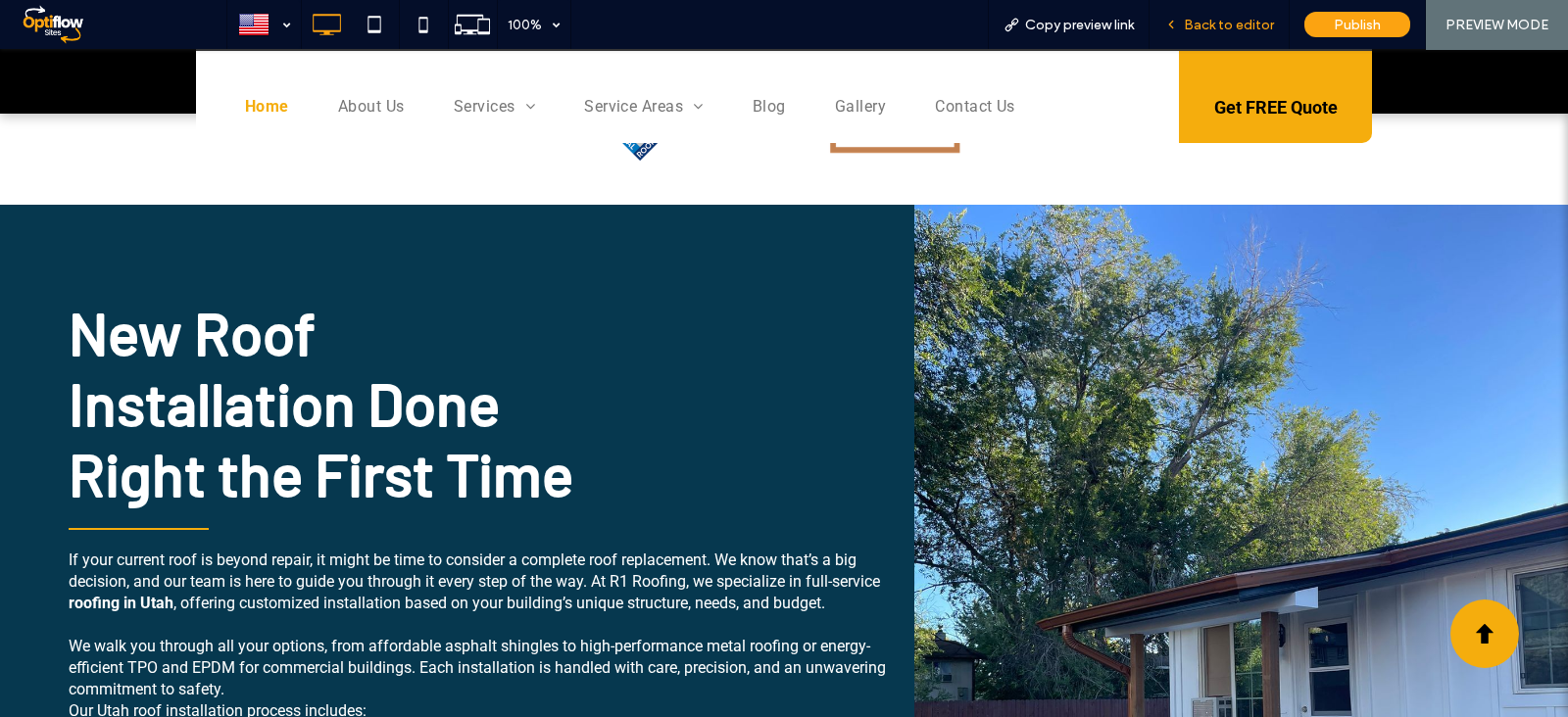 drag, startPoint x: 1192, startPoint y: 28, endPoint x: 1066, endPoint y: 121, distance: 156.6046 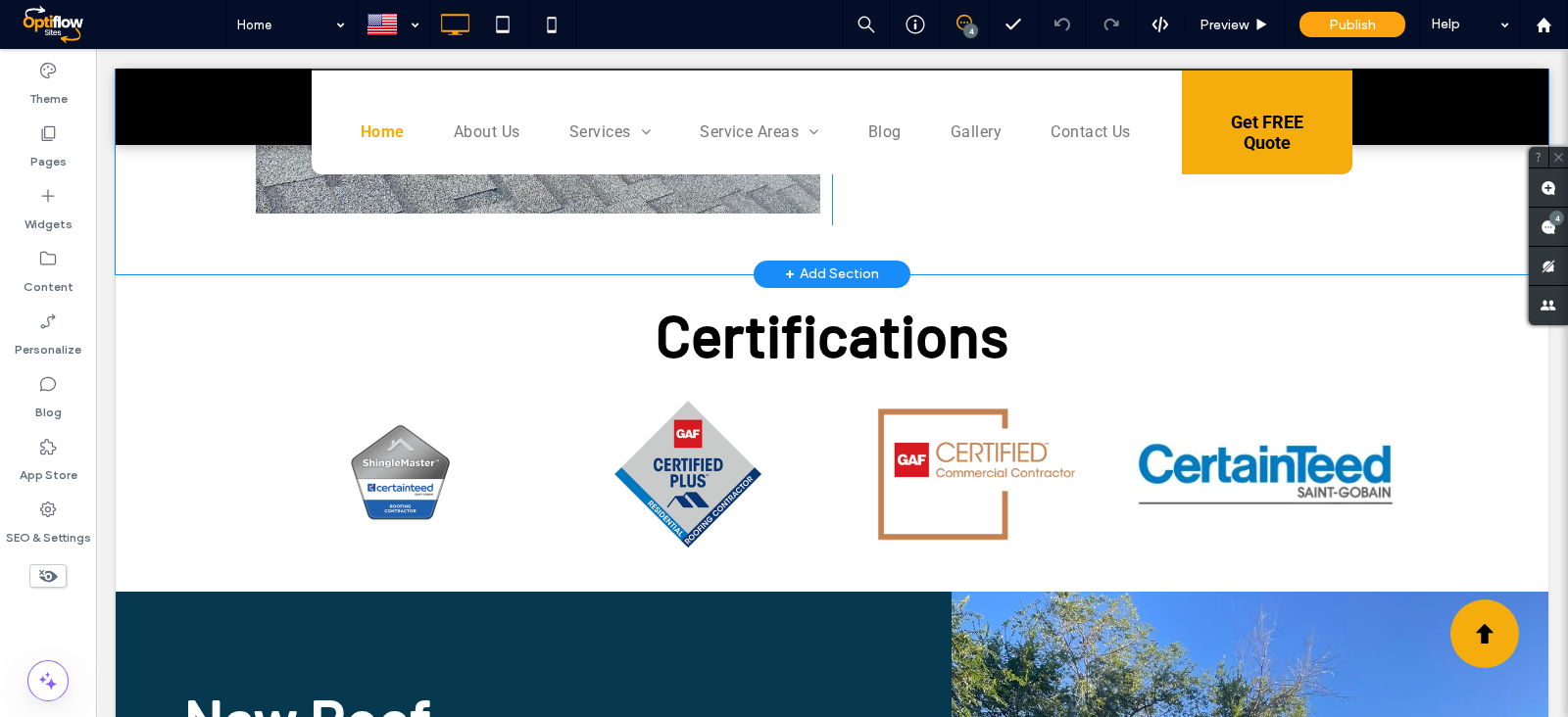 scroll, scrollTop: 1175, scrollLeft: 0, axis: vertical 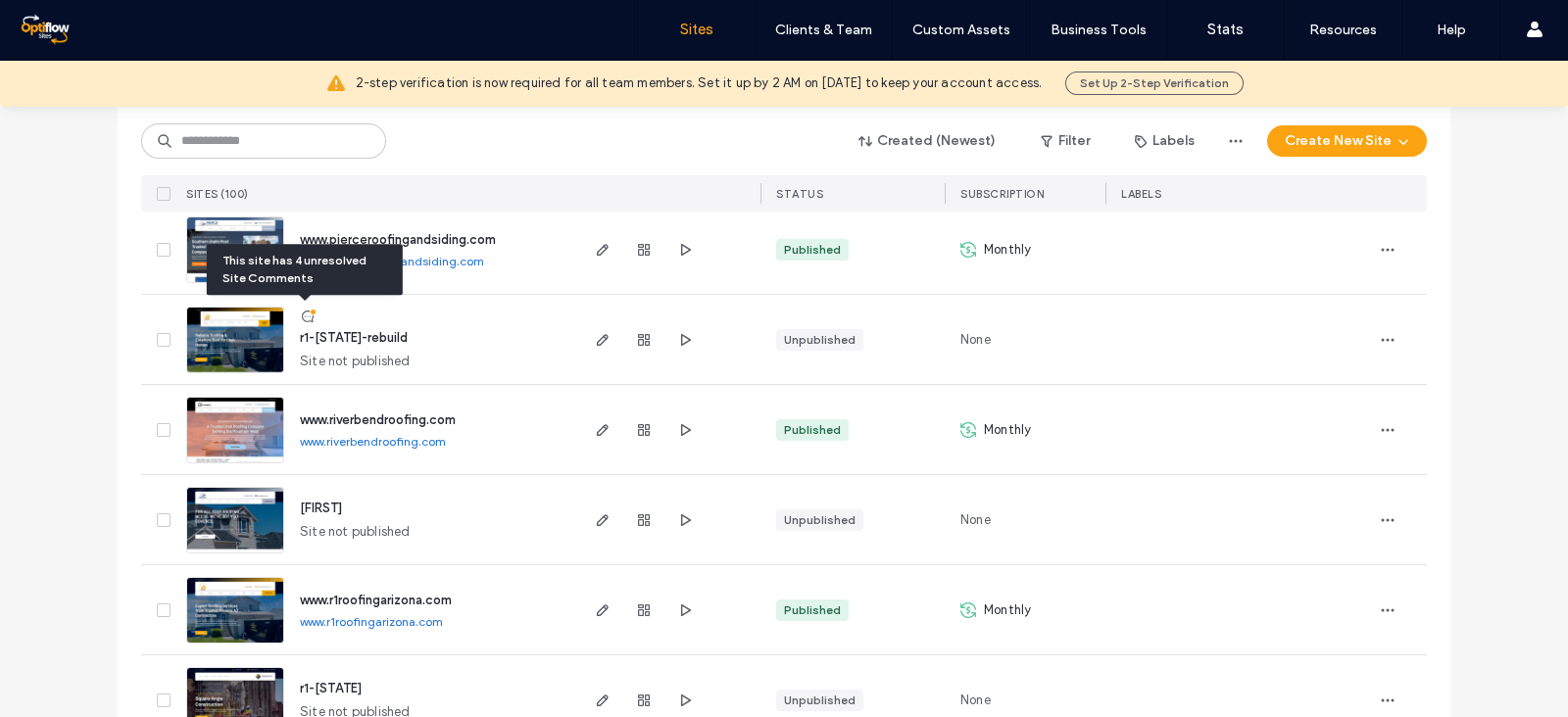 click 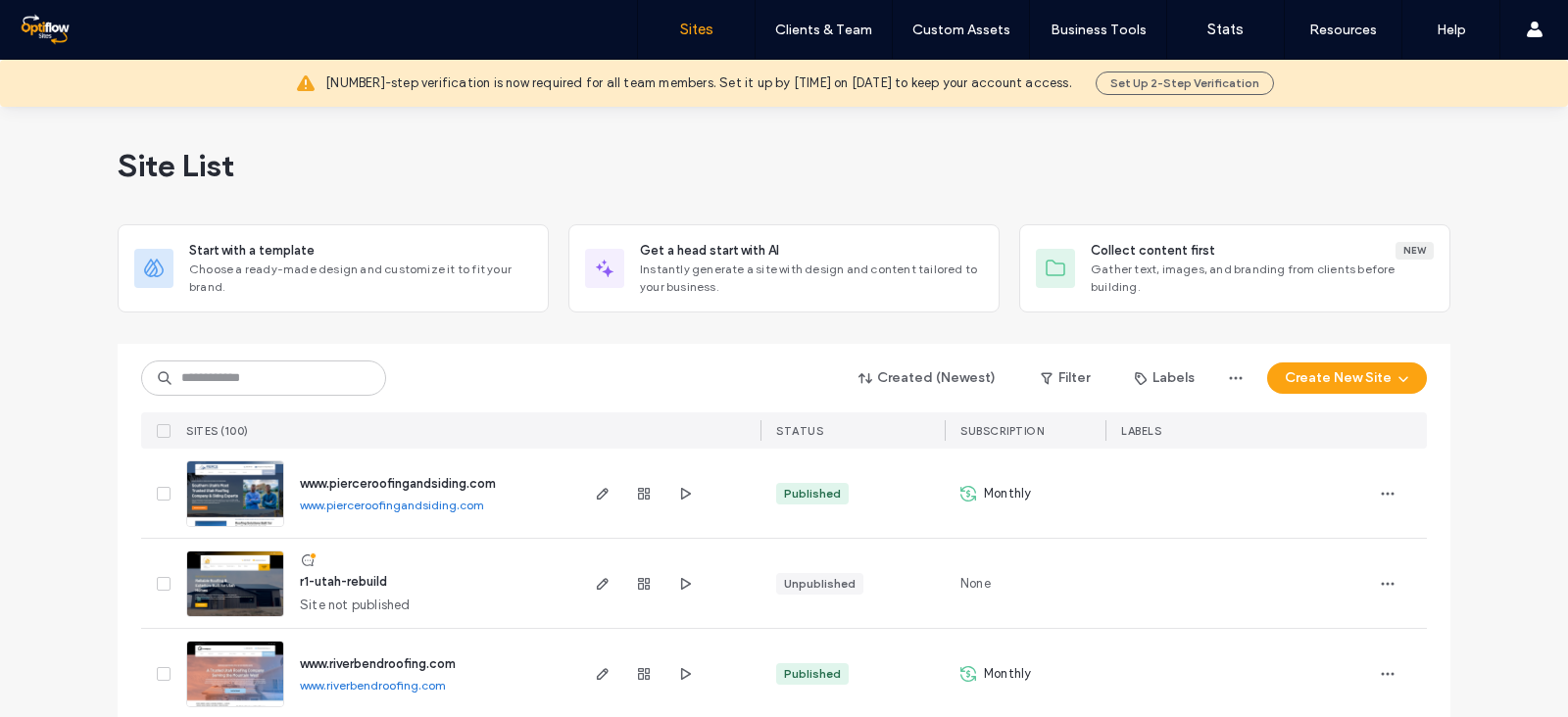 scroll, scrollTop: 0, scrollLeft: 0, axis: both 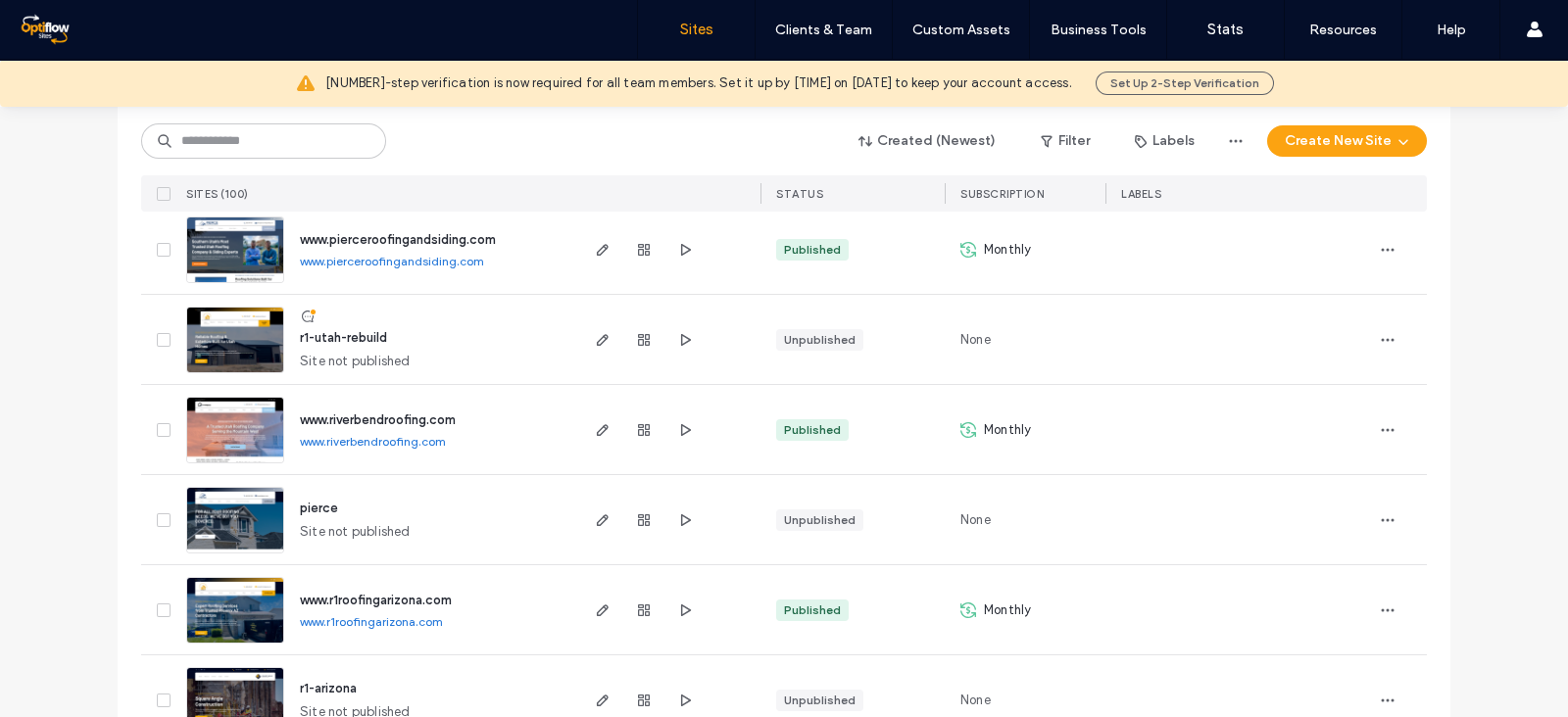 click on "Site List Start with a template Choose a ready-made design and customize it to fit your brand. Get a head start with AI Instantly generate a site with design and content tailored to your business. Collect content first New Gather text, images, and branding from clients before building. Created (Newest) Filter Labels Create New Site SITES (100) STATUS SUBSCRIPTION LABELS www.pierceroofingandsiding.com www.pierceroofingandsiding.com Published Monthly r1-utah-rebuild Site not published Unpublished None www.riverbendroofing.com www.riverbendroofing.com Published Monthly pierce Site not published Unpublished None www.r1roofingarizona.com www.r1roofingarizona.com Published Monthly r1-arizona Site not published Unpublished None square-angle-jonathan-copy Site not published Unpublished None ex-dig-jonathan-copy Site not published Unpublished None camel-roofing-jonathan-tingey-copy Site not published Unpublished None kileys-awesome-website Site not published Unpublished None precision-automotive-solutions Unpublished" at bounding box center (784, 3448) 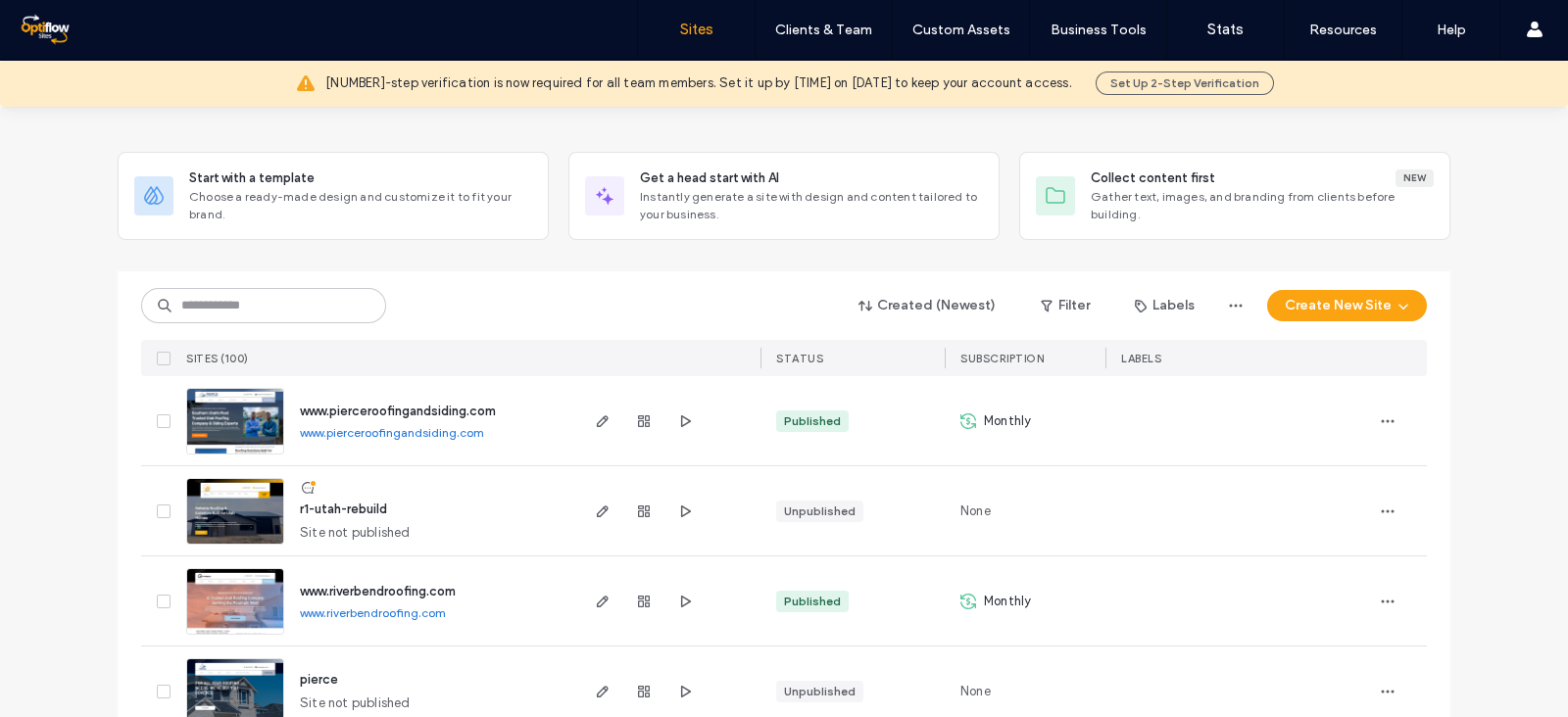 scroll, scrollTop: 121, scrollLeft: 0, axis: vertical 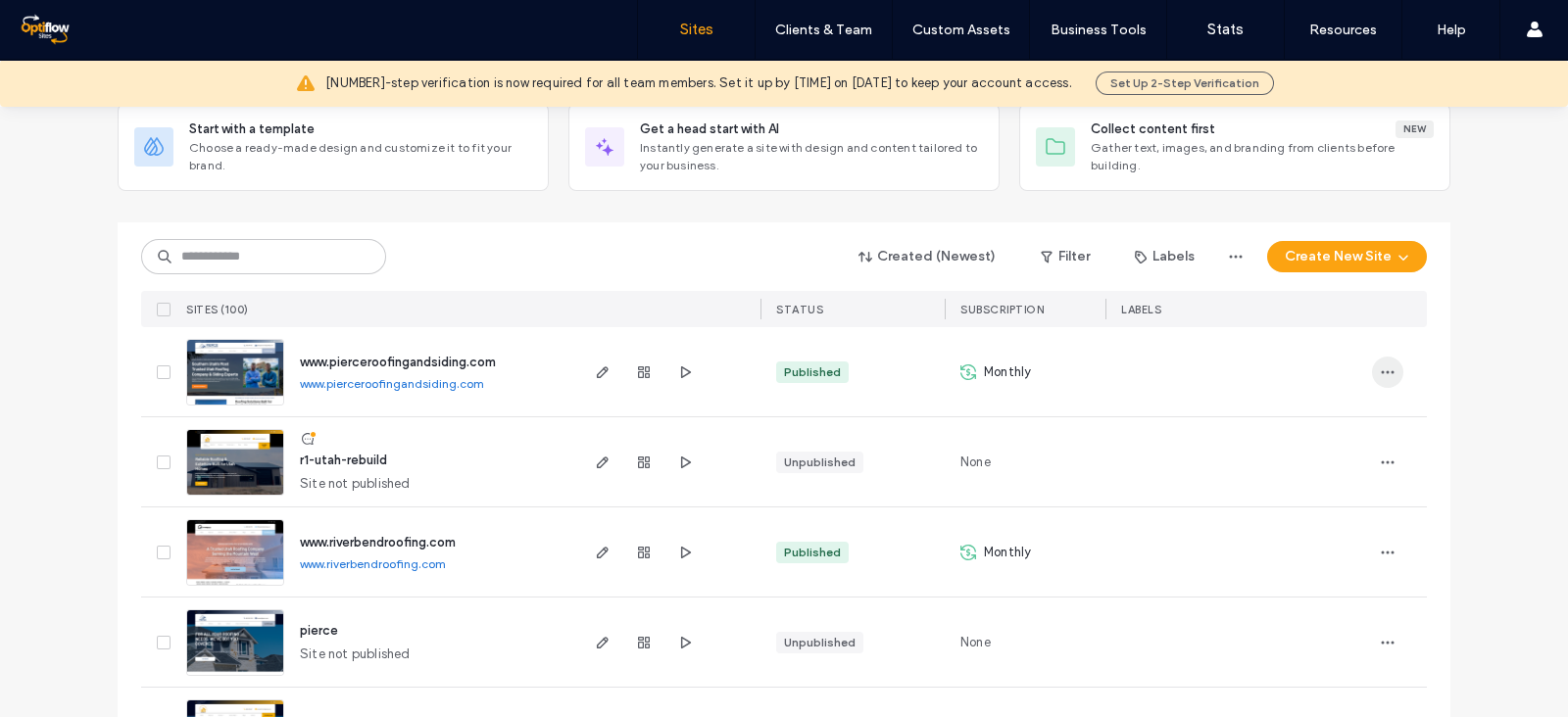 click at bounding box center [1388, 372] 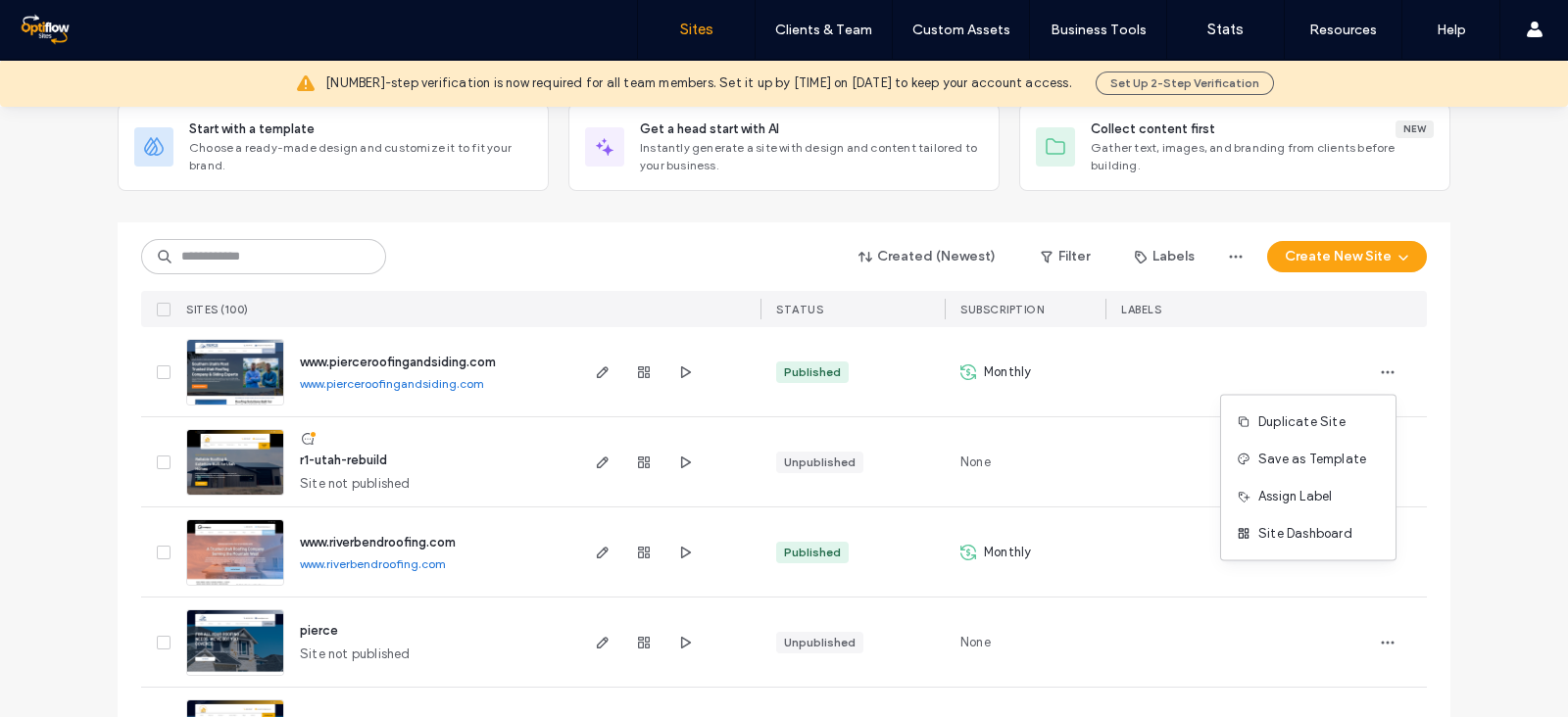 click on "Site List Start with a template Choose a ready-made design and customize it to fit your brand. Get a head start with AI Instantly generate a site with design and content tailored to your business. Collect content first New Gather text, images, and branding from clients before building. Created (Newest) Filter Labels Create New Site SITES (100) STATUS SUBSCRIPTION LABELS www.pierceroofingandsiding.com www.pierceroofingandsiding.com Published Monthly r1-utah-rebuild Site not published Unpublished None www.riverbendroofing.com www.riverbendroofing.com Published Monthly pierce Site not published Unpublished None www.r1roofingarizona.com www.r1roofingarizona.com Published Monthly r1-arizona Site not published Unpublished None square-angle-jonathan-copy Site not published Unpublished None ex-dig-jonathan-copy Site not published Unpublished None camel-roofing-jonathan-tingey-copy Site not published Unpublished None kileys-awesome-website Site not published Unpublished None precision-automotive-solutions Unpublished" at bounding box center [784, 3570] 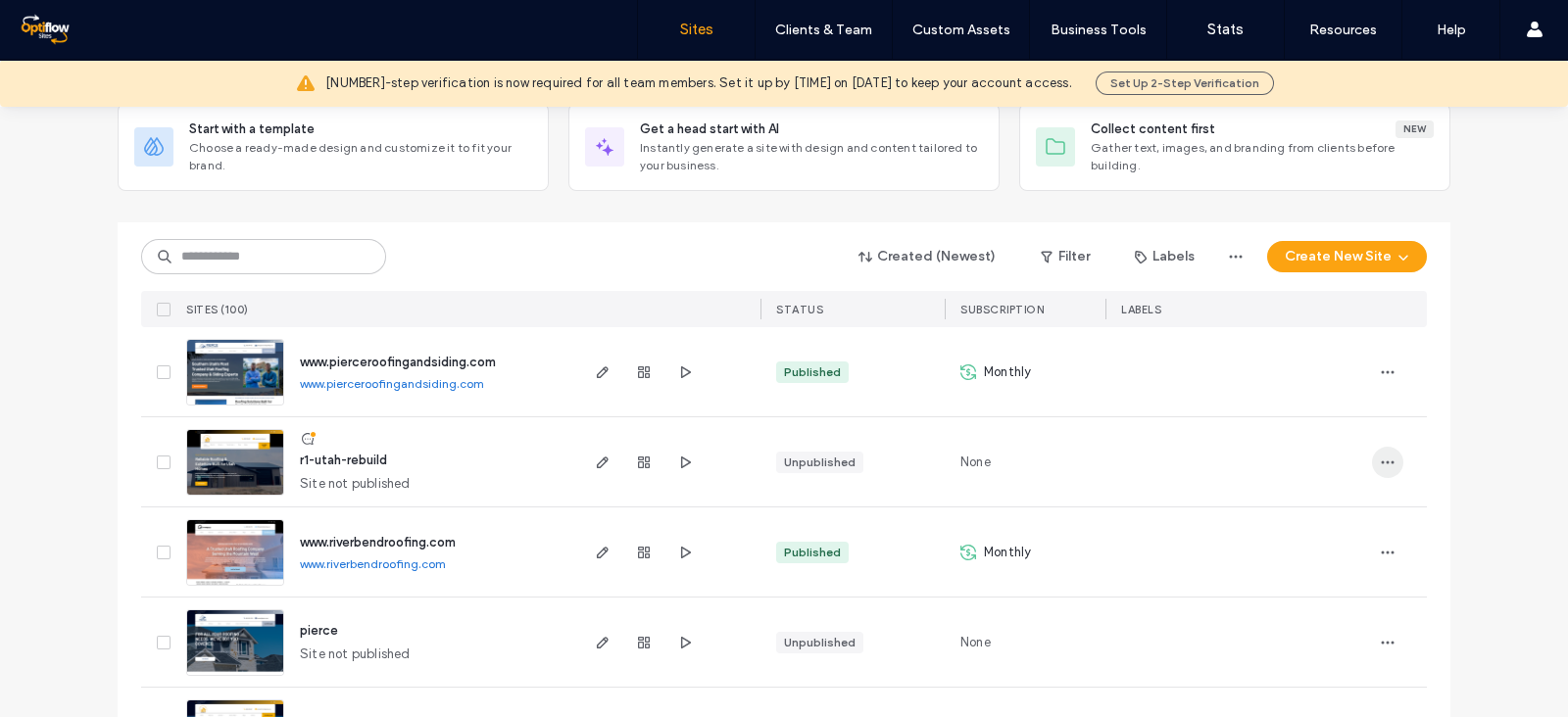 click 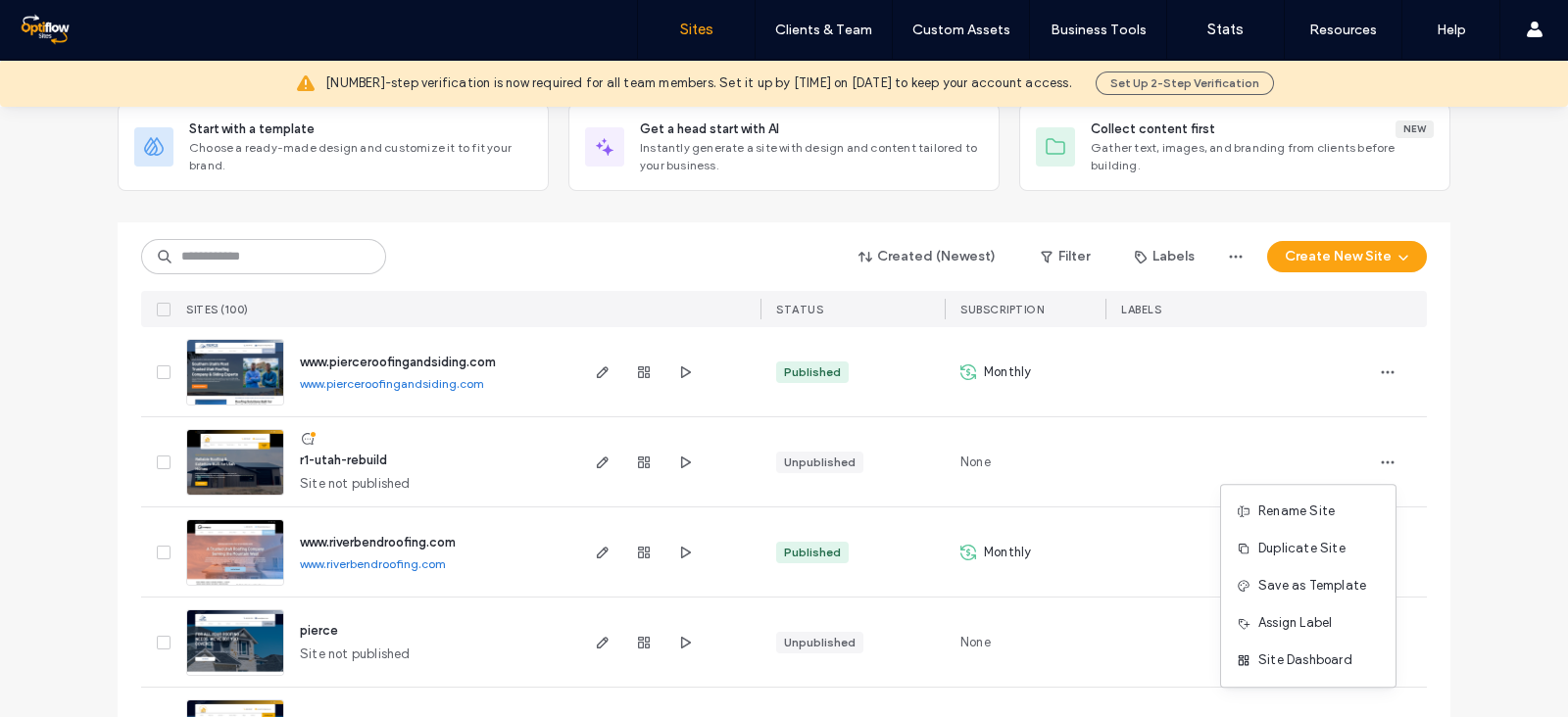 click on "Site List Start with a template Choose a ready-made design and customize it to fit your brand. Get a head start with AI Instantly generate a site with design and content tailored to your business. Collect content first New Gather text, images, and branding from clients before building. Created (Newest) Filter Labels Create New Site SITES (100) STATUS SUBSCRIPTION LABELS www.pierceroofingandsiding.com www.pierceroofingandsiding.com Published Monthly r1-utah-rebuild Site not published Unpublished None www.riverbendroofing.com www.riverbendroofing.com Published Monthly pierce Site not published Unpublished None www.r1roofingarizona.com www.r1roofingarizona.com Published Monthly r1-arizona Site not published Unpublished None square-angle-jonathan-copy Site not published Unpublished None ex-dig-jonathan-copy Site not published Unpublished None camel-roofing-jonathan-tingey-copy Site not published Unpublished None kileys-awesome-website Site not published Unpublished None precision-automotive-solutions Unpublished" at bounding box center (784, 3570) 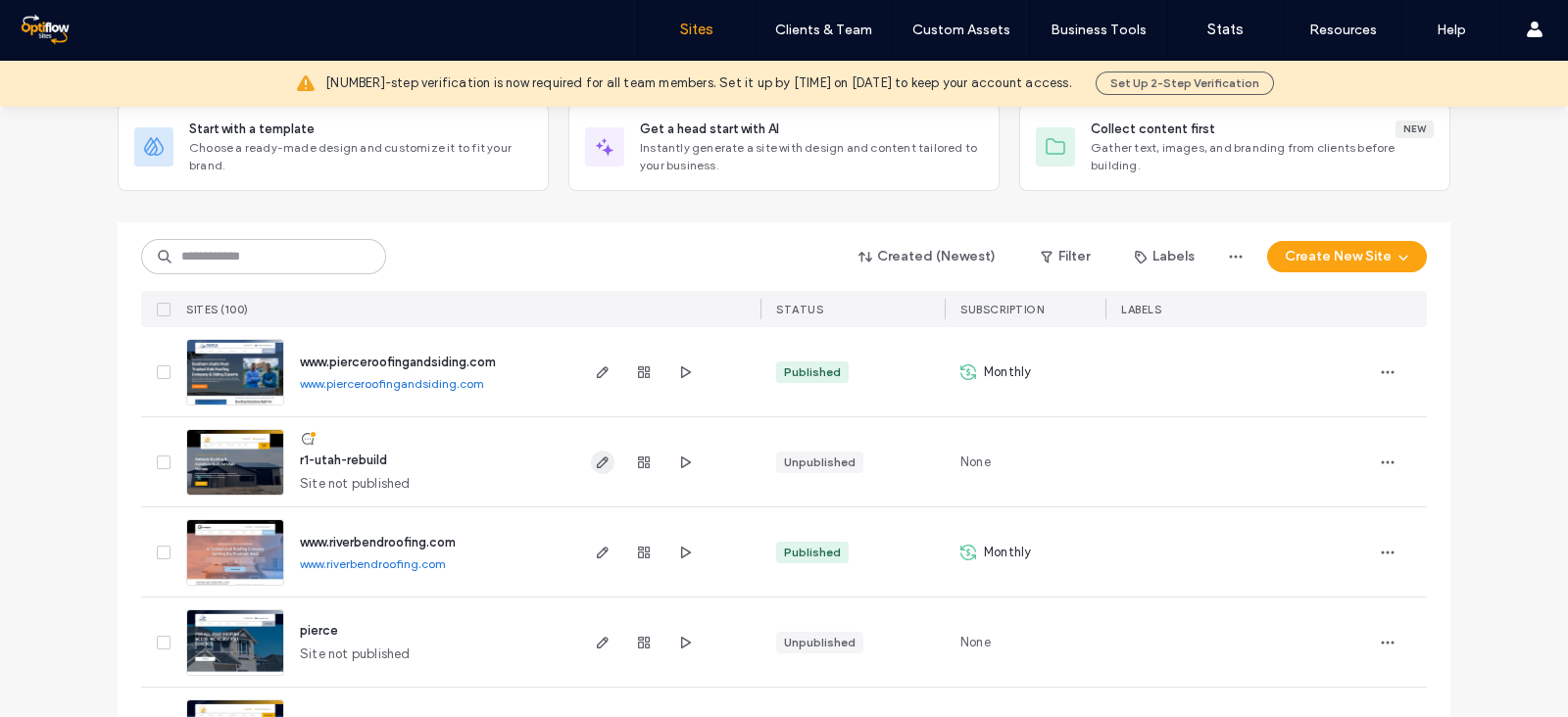 click 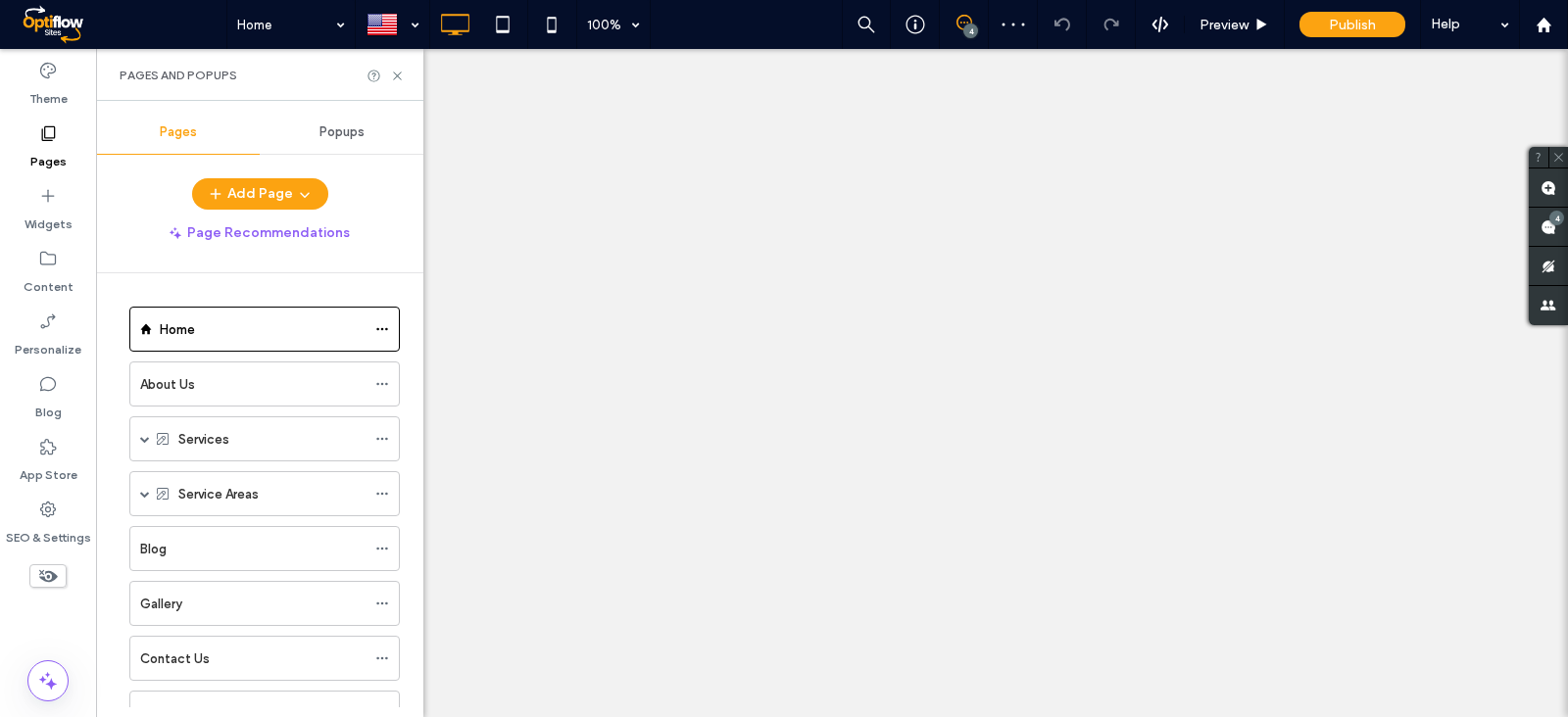 scroll, scrollTop: 0, scrollLeft: 0, axis: both 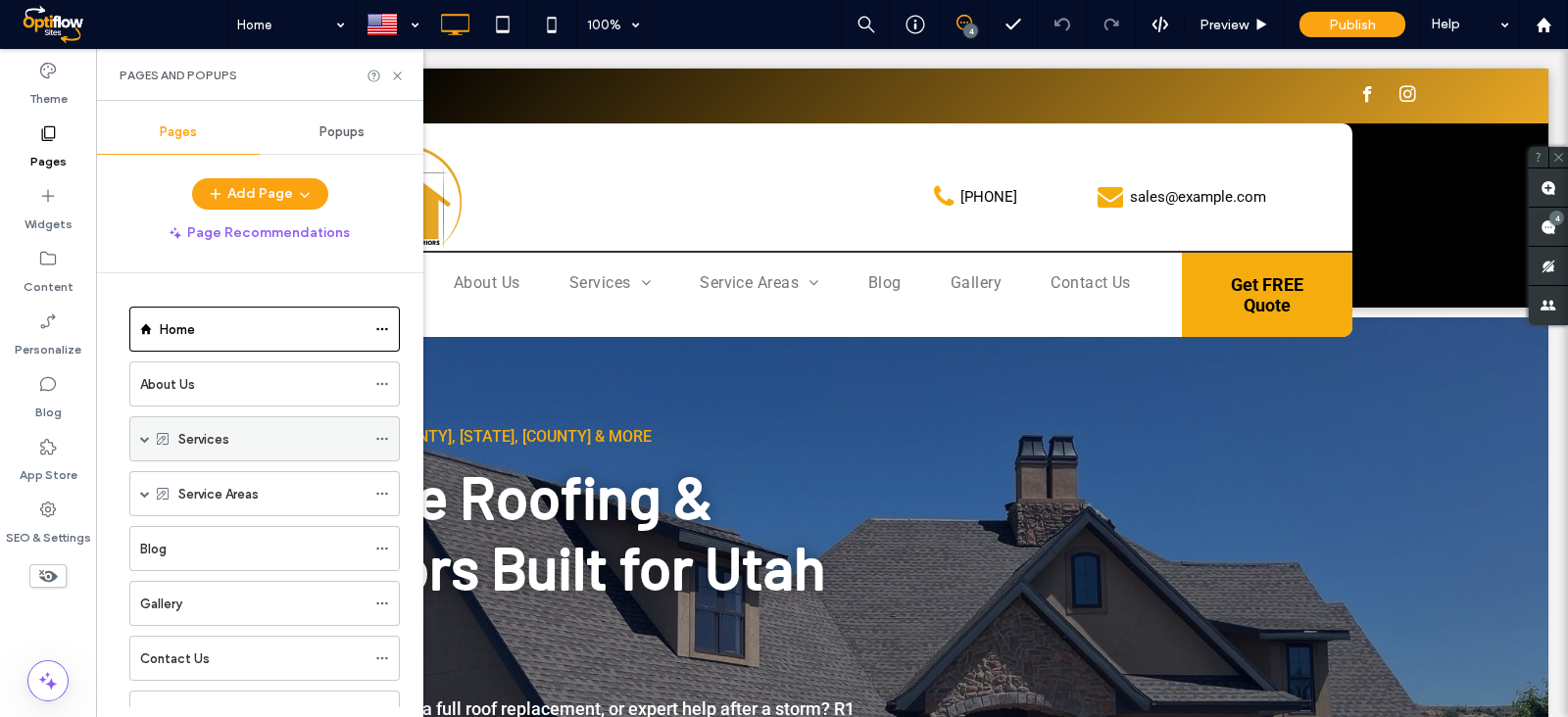 click on "Services" at bounding box center [271, 439] 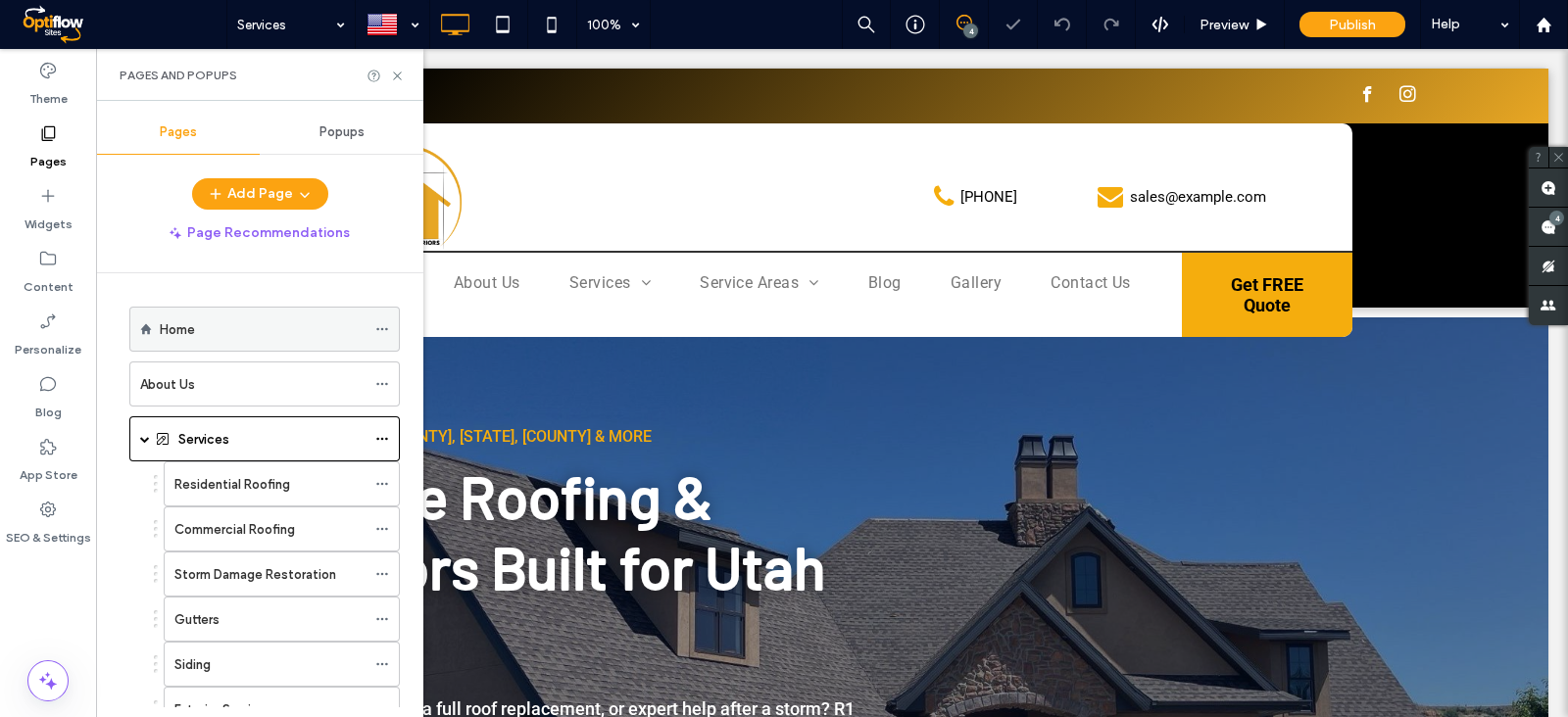 click on "Home" at bounding box center [263, 329] 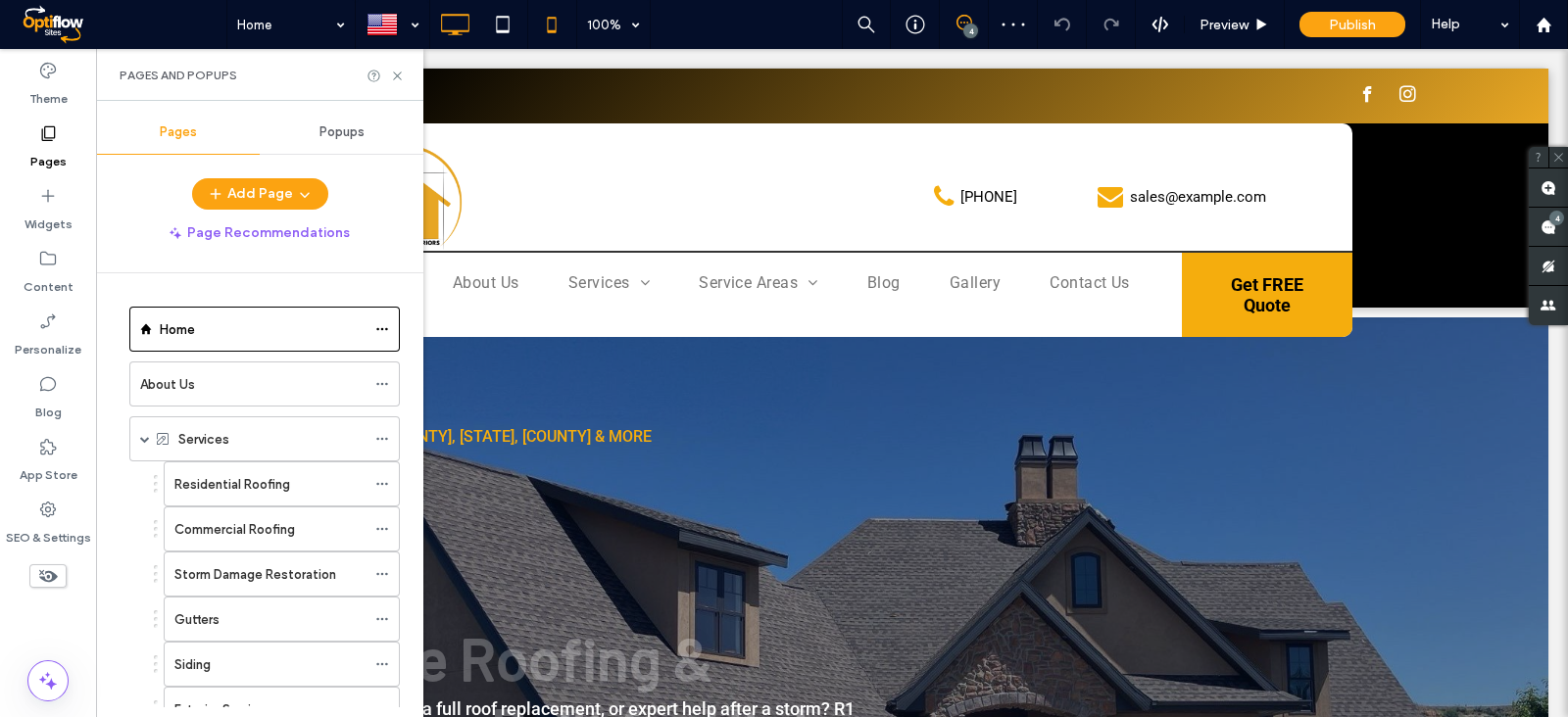 scroll, scrollTop: 0, scrollLeft: 0, axis: both 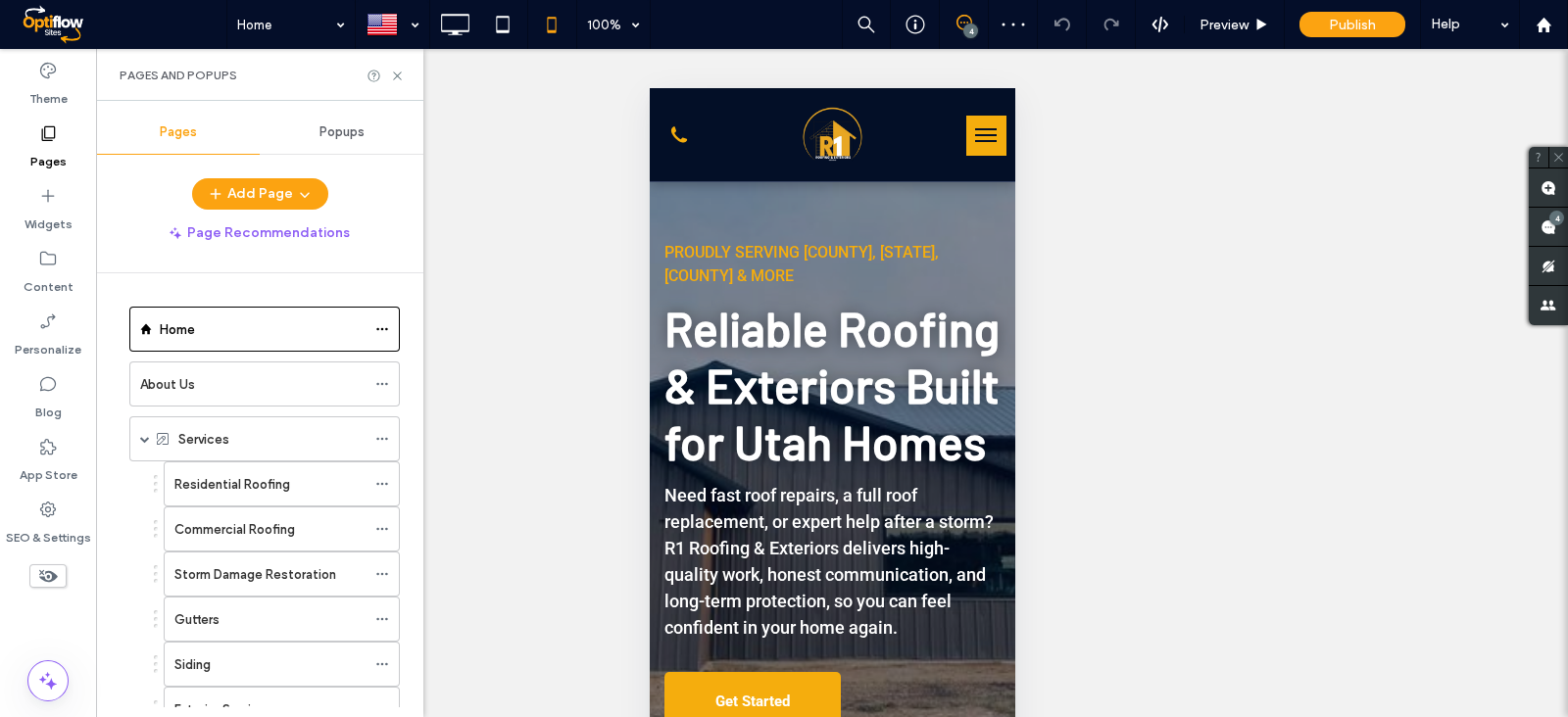 click at bounding box center (985, 135) 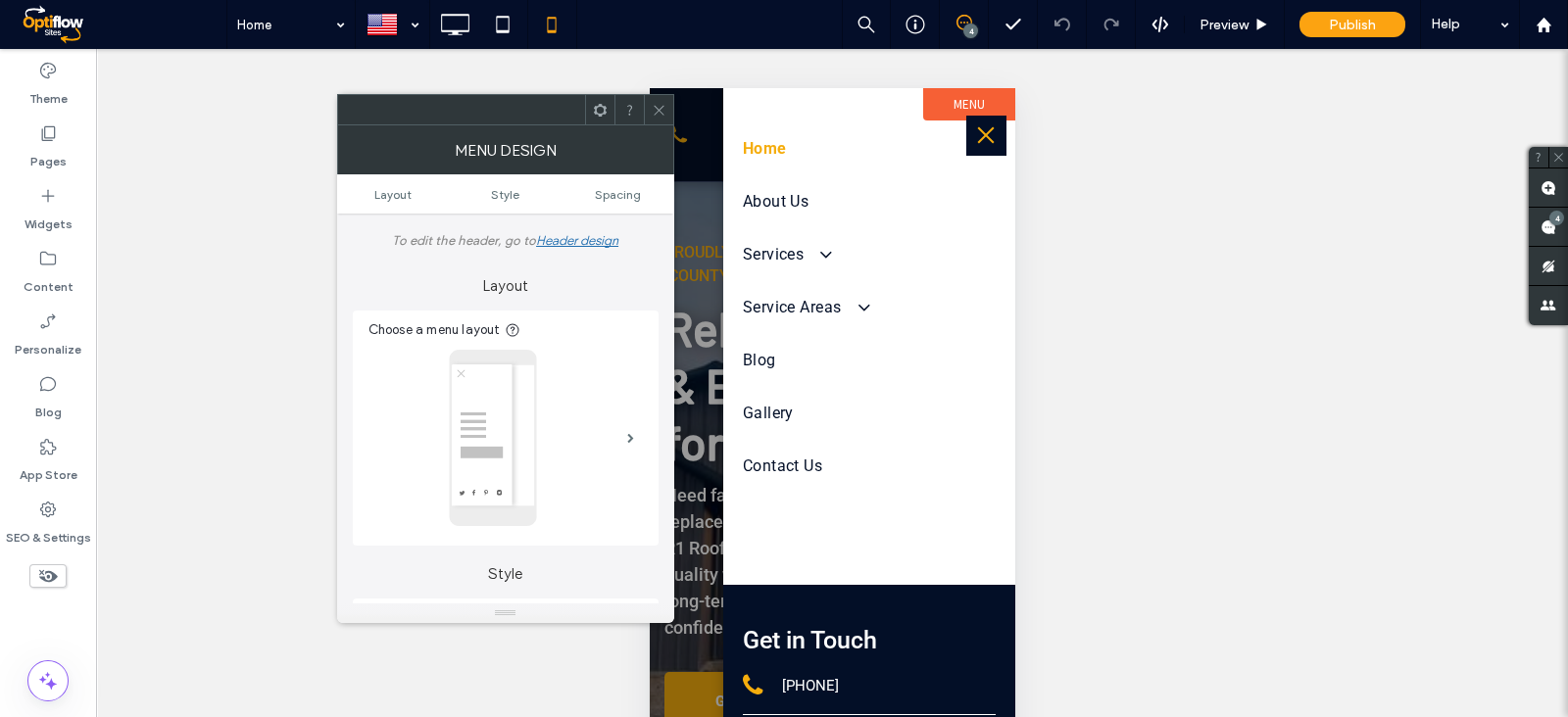 click at bounding box center [985, 135] 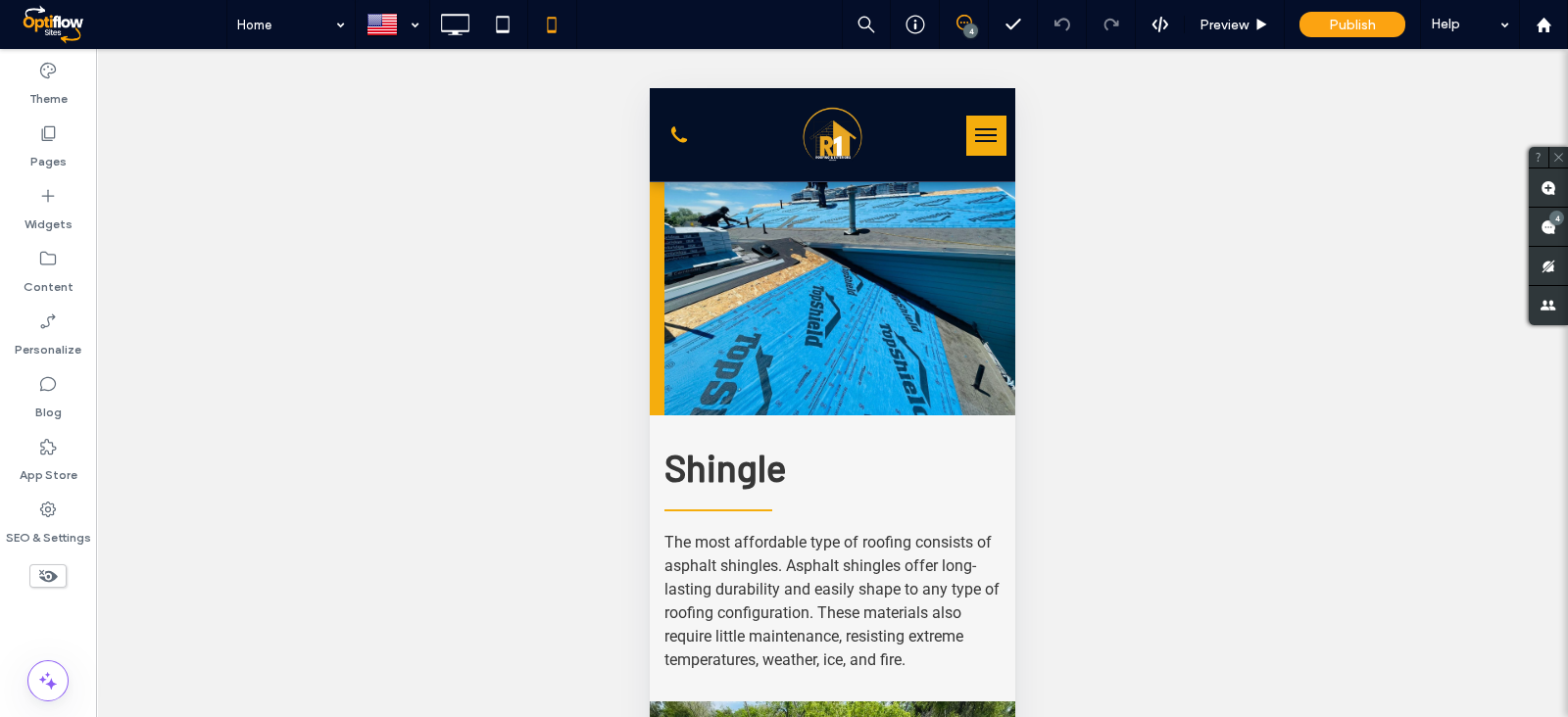 scroll, scrollTop: 4285, scrollLeft: 0, axis: vertical 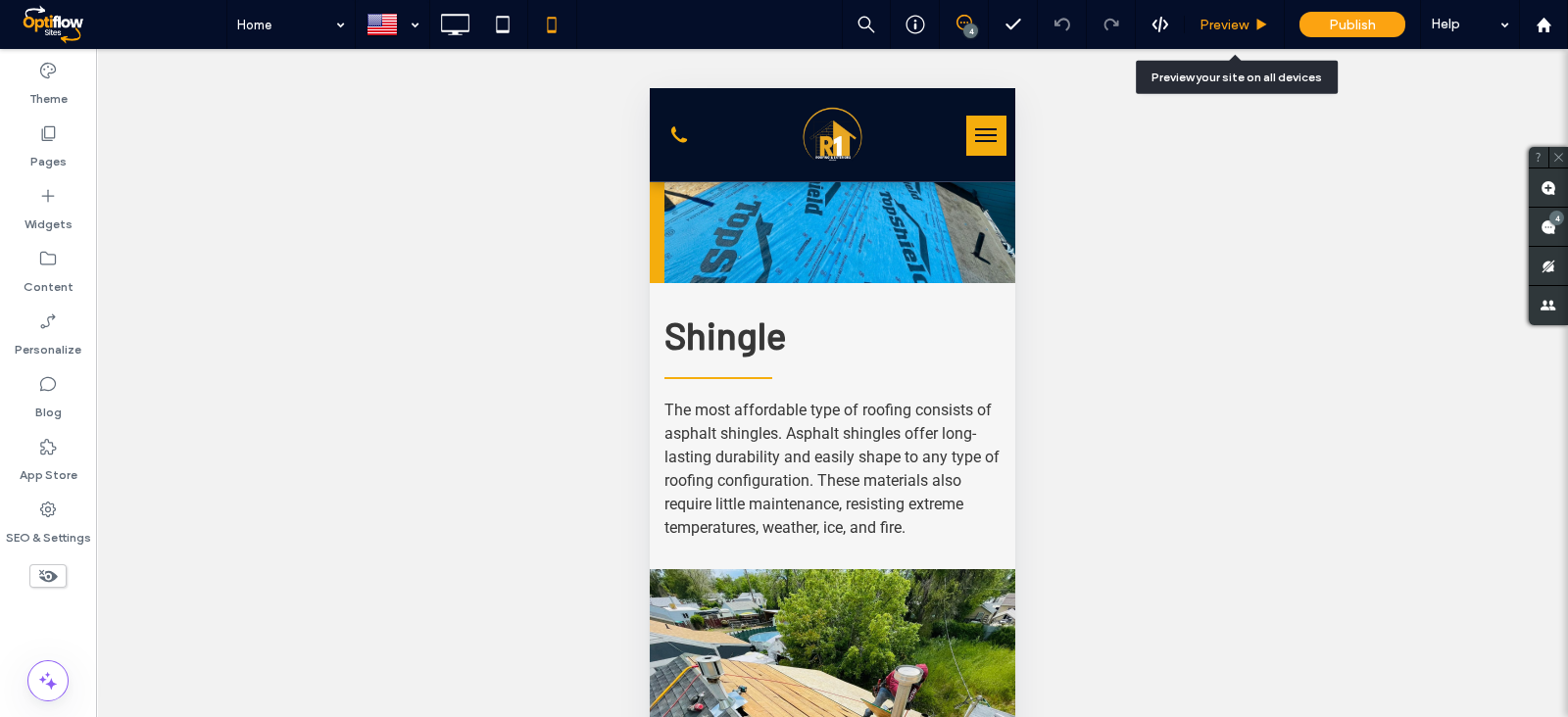 click on "Preview" at bounding box center [1224, 24] 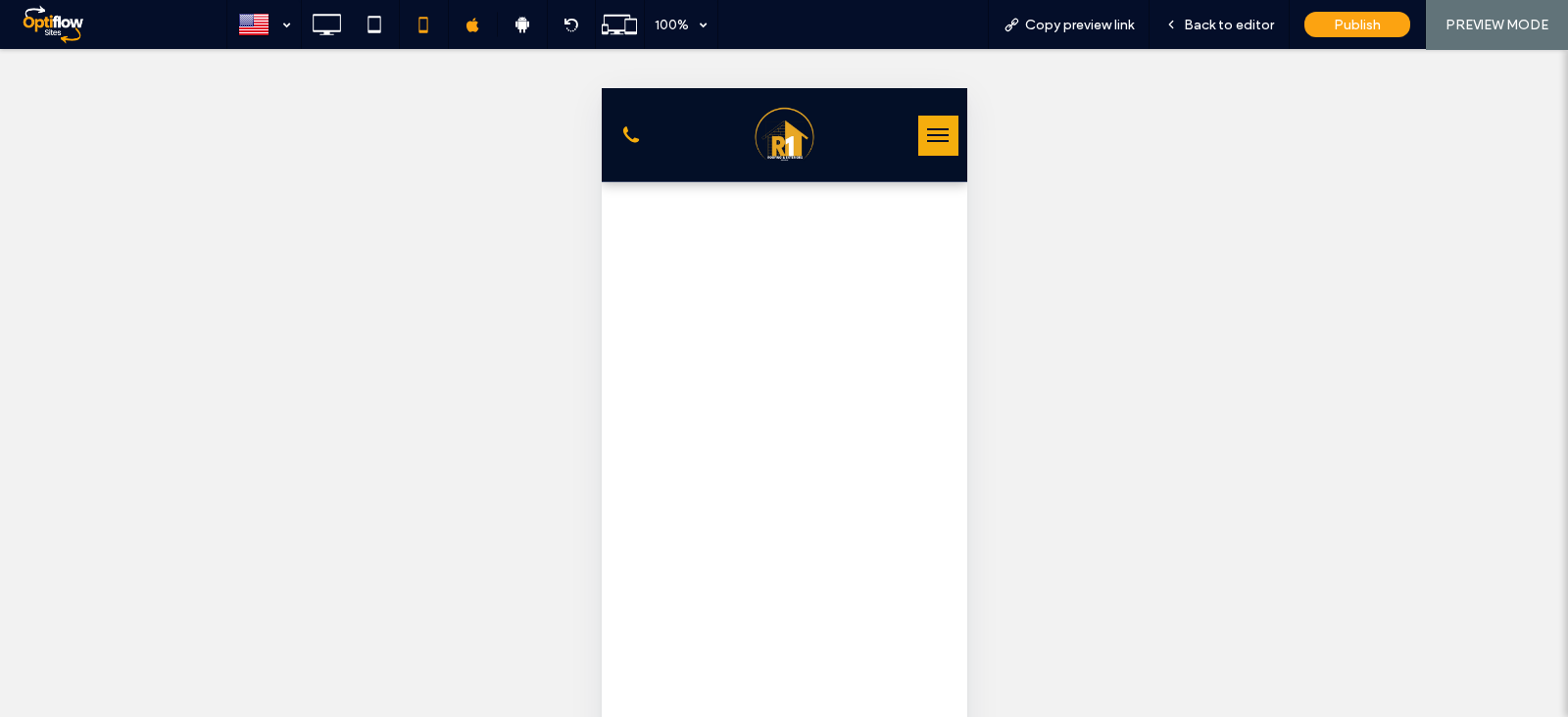scroll, scrollTop: 15652, scrollLeft: 0, axis: vertical 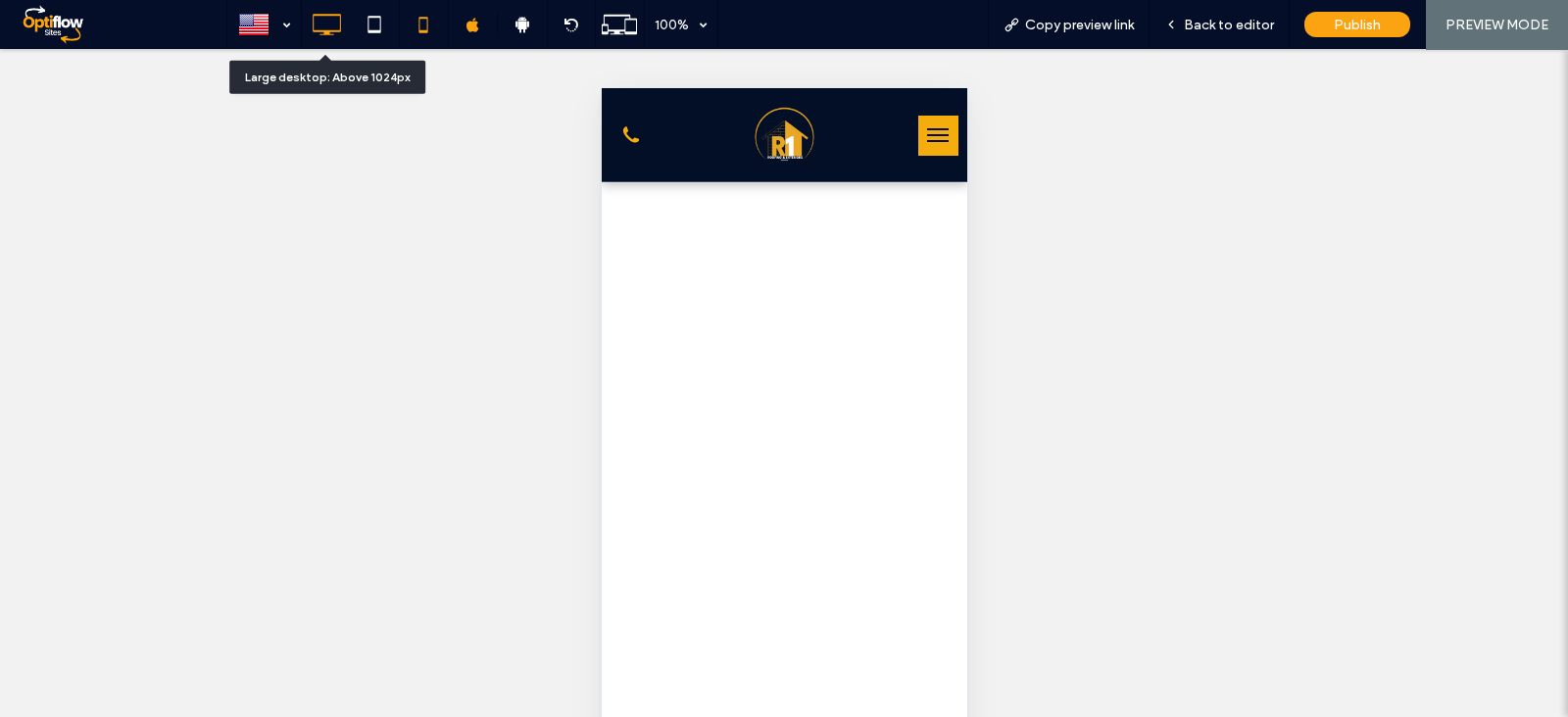 click 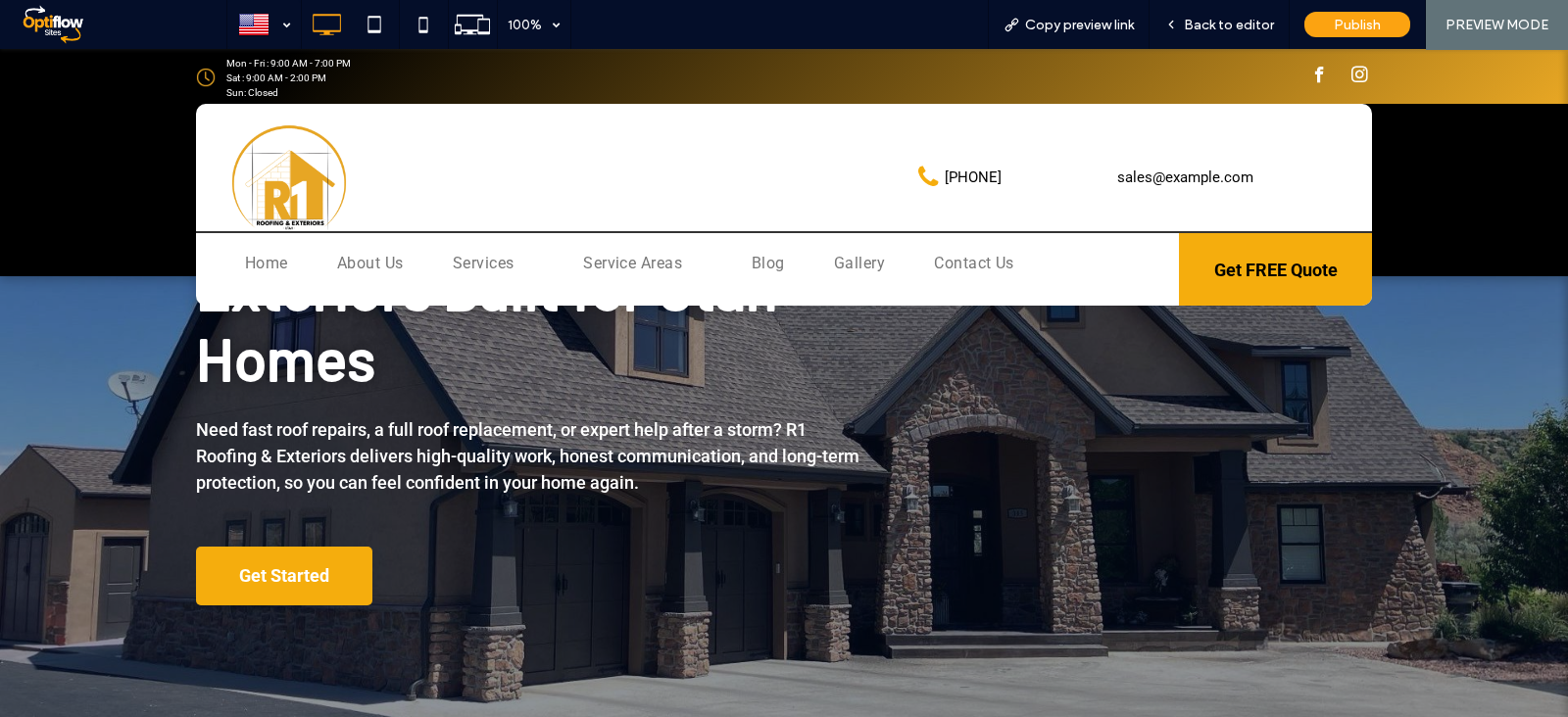 scroll, scrollTop: 0, scrollLeft: 0, axis: both 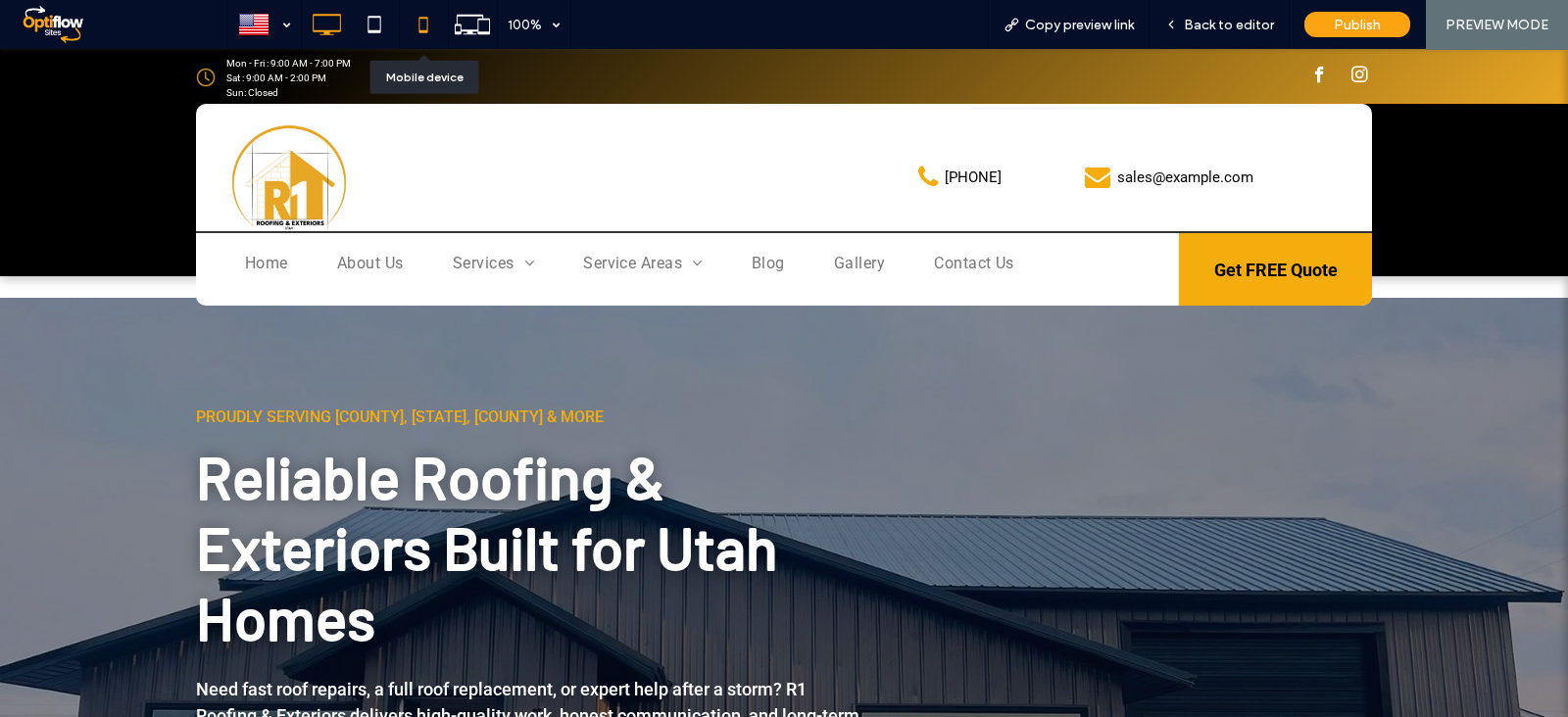 click 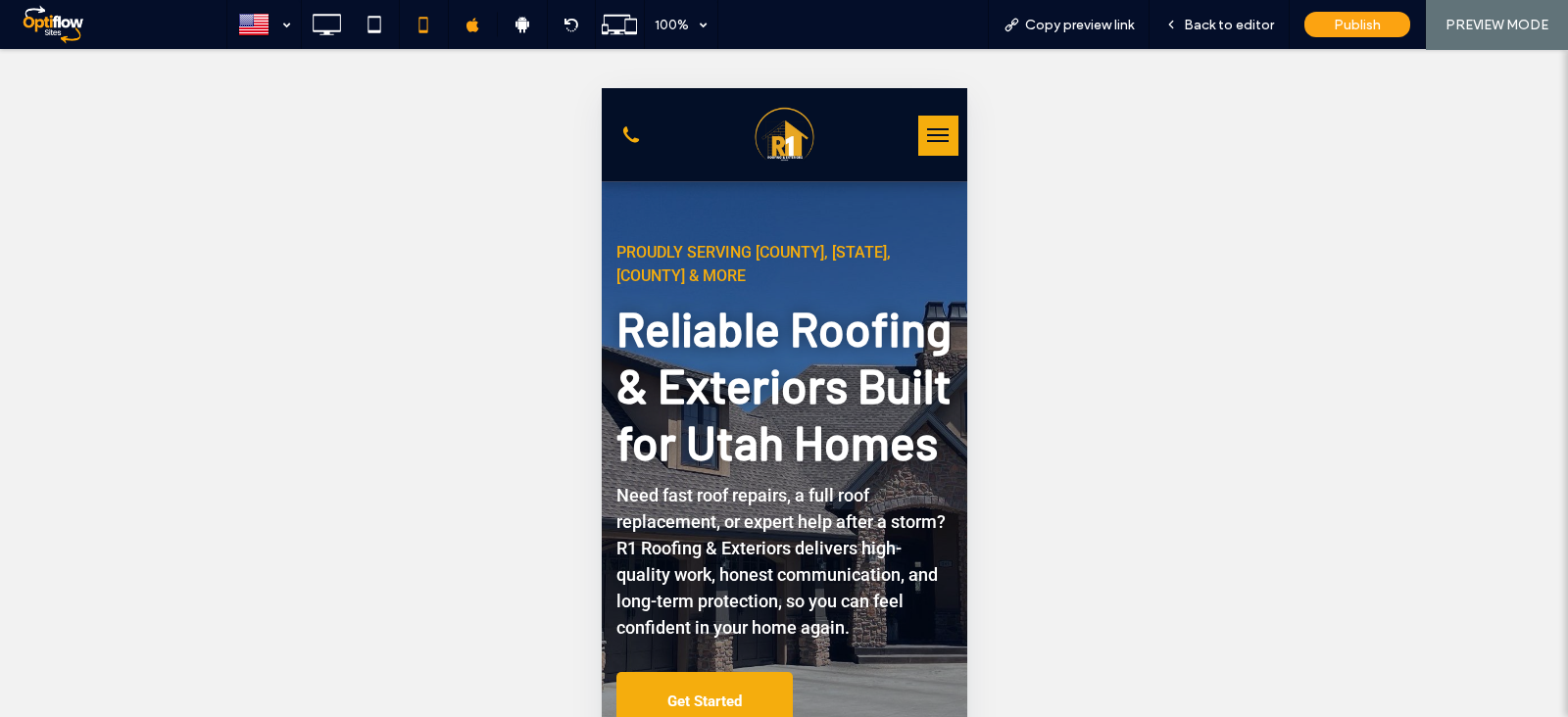 scroll, scrollTop: 0, scrollLeft: 0, axis: both 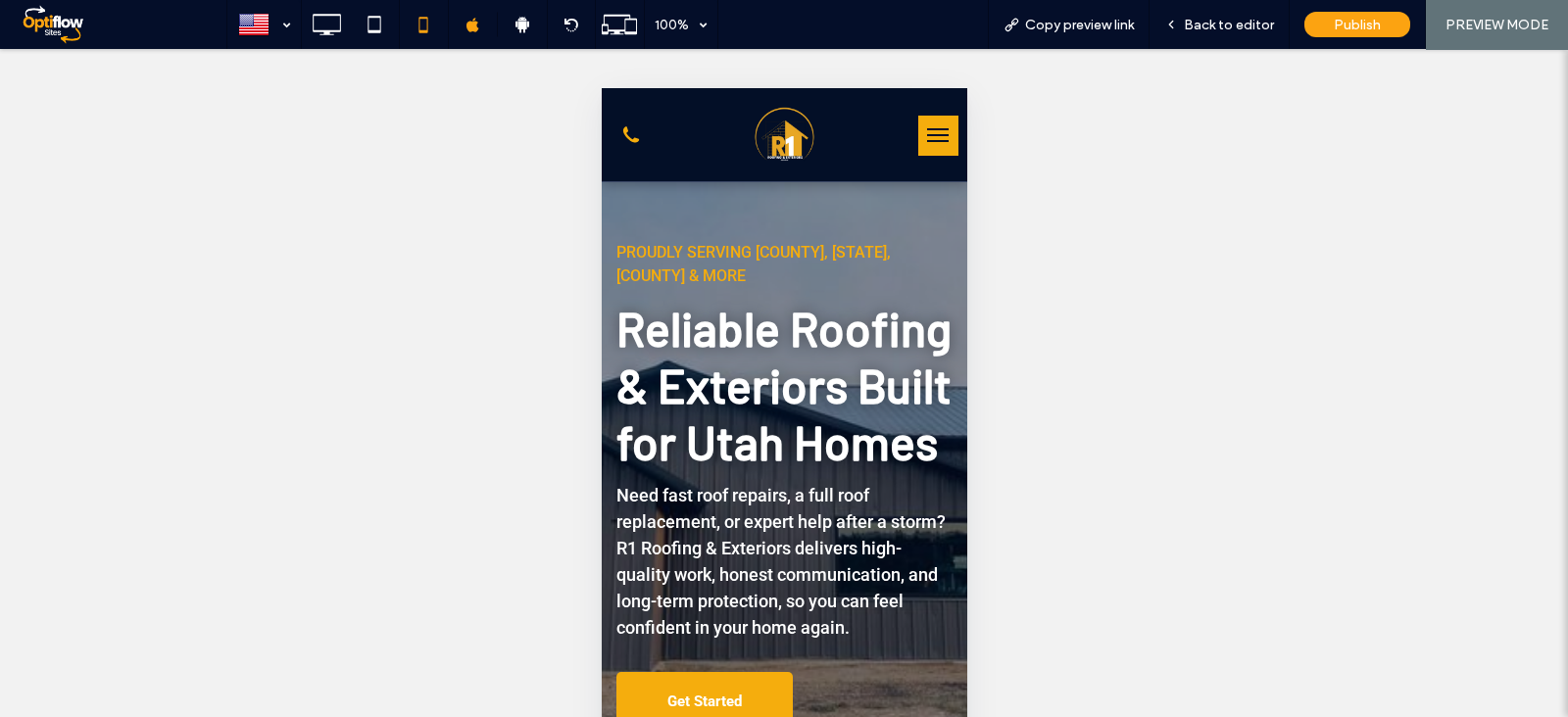 click at bounding box center [937, 135] 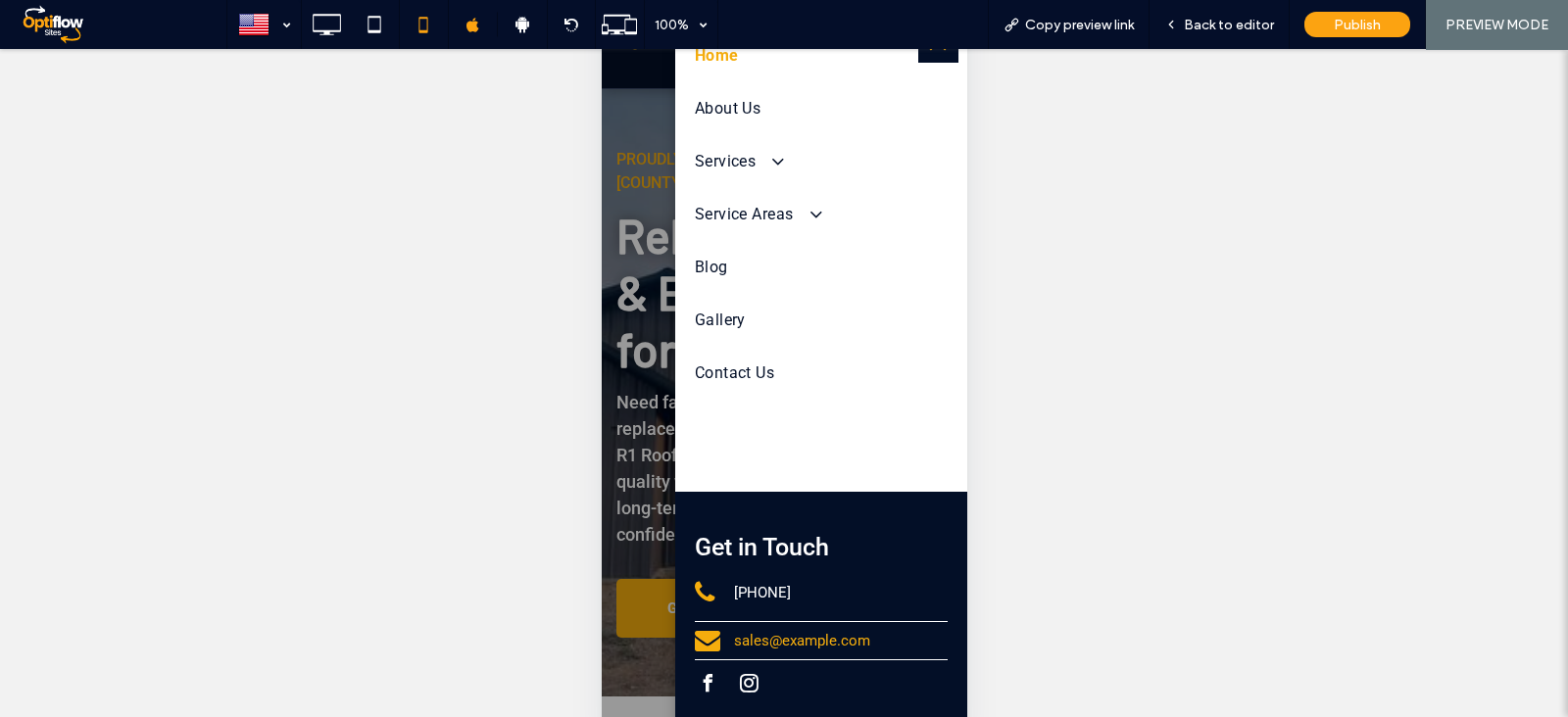 scroll, scrollTop: 0, scrollLeft: 0, axis: both 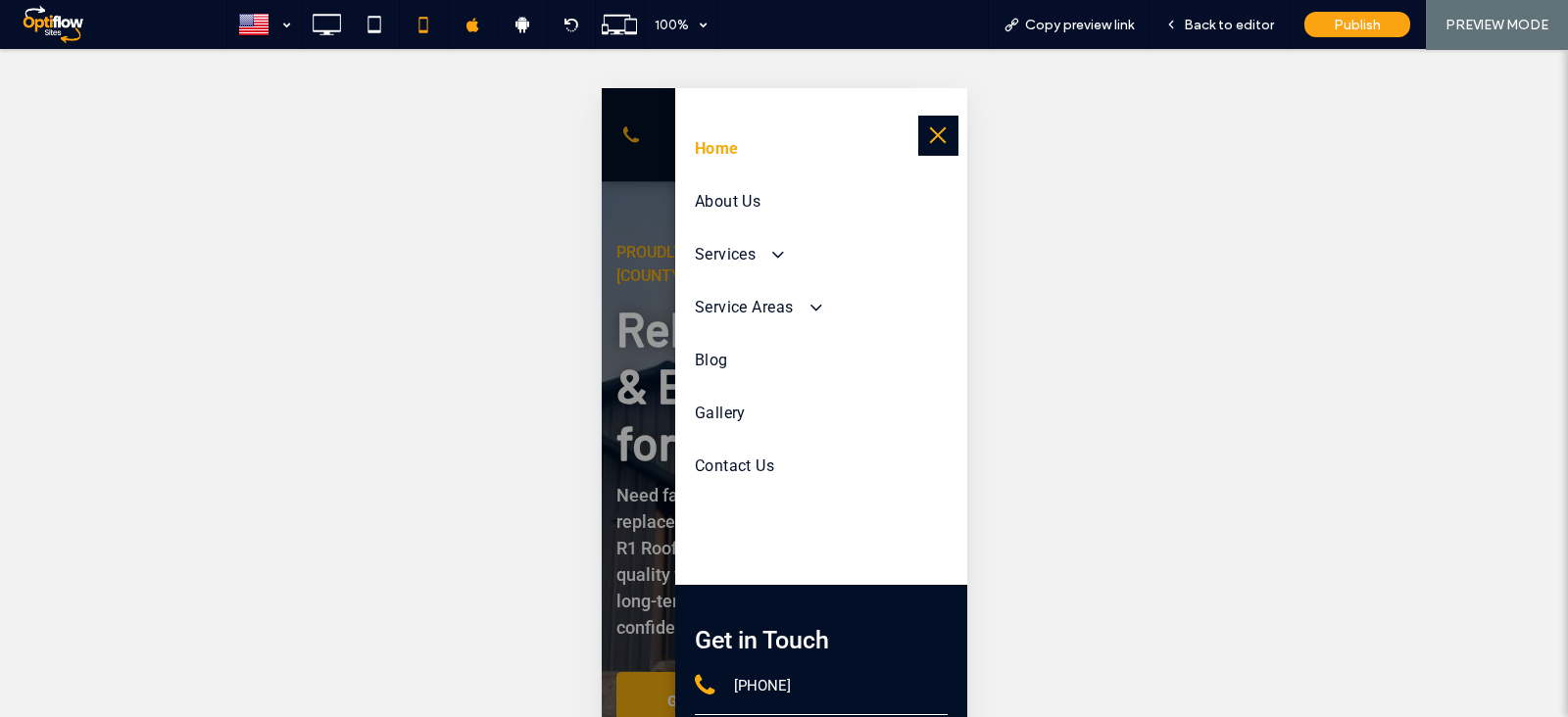 click on "Unhide?
Yes
Unhide?
Yes
Unhide?
Yes
Unhide?
Yes
Unhide?
Yes
Unhide?
Yes
Unhide?
Yes
Unhide?
Yes
Unhide?
Yes
Unhide?
Yes
Unhide?
Yes
Unhide?
Yes
Yes" at bounding box center [784, 407] 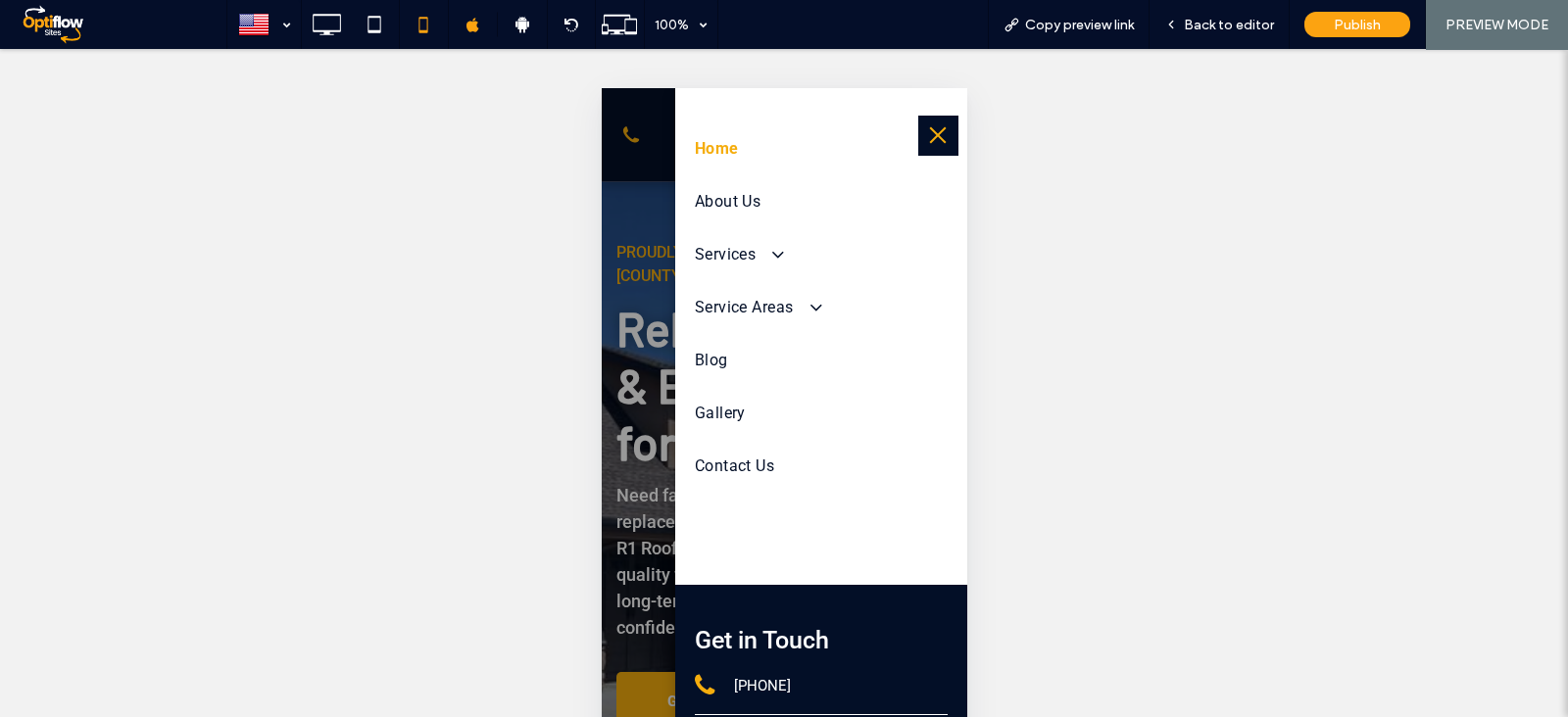click at bounding box center (937, 135) 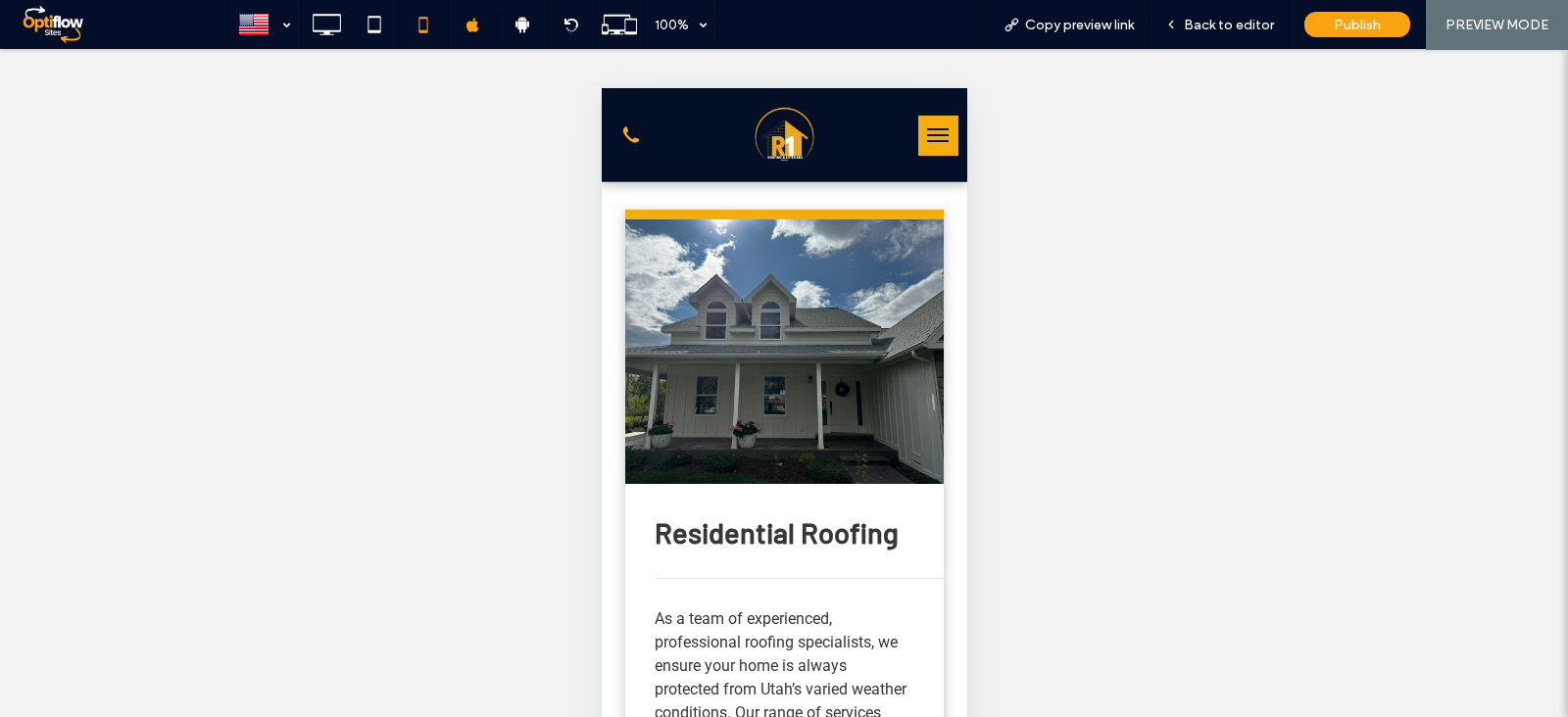 scroll, scrollTop: 10407, scrollLeft: 0, axis: vertical 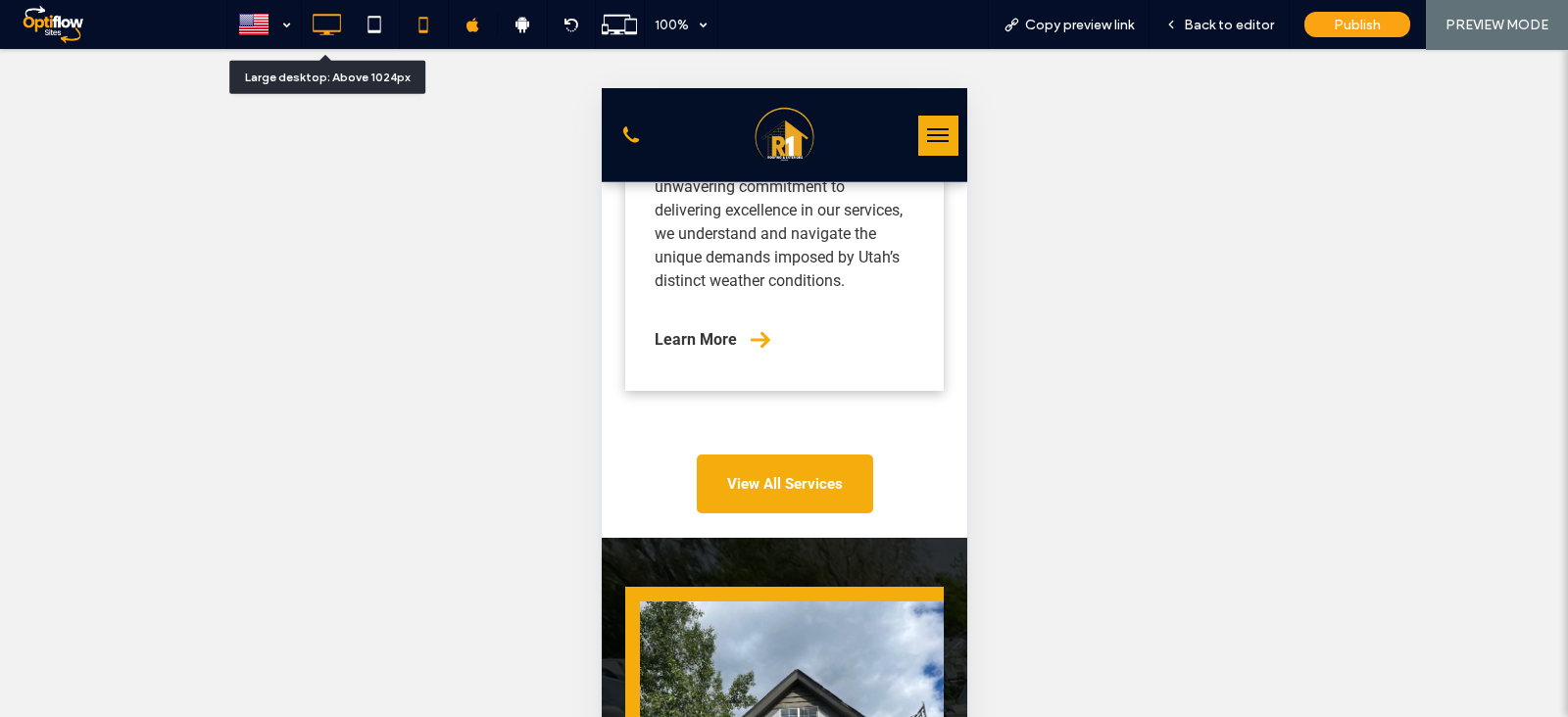 click 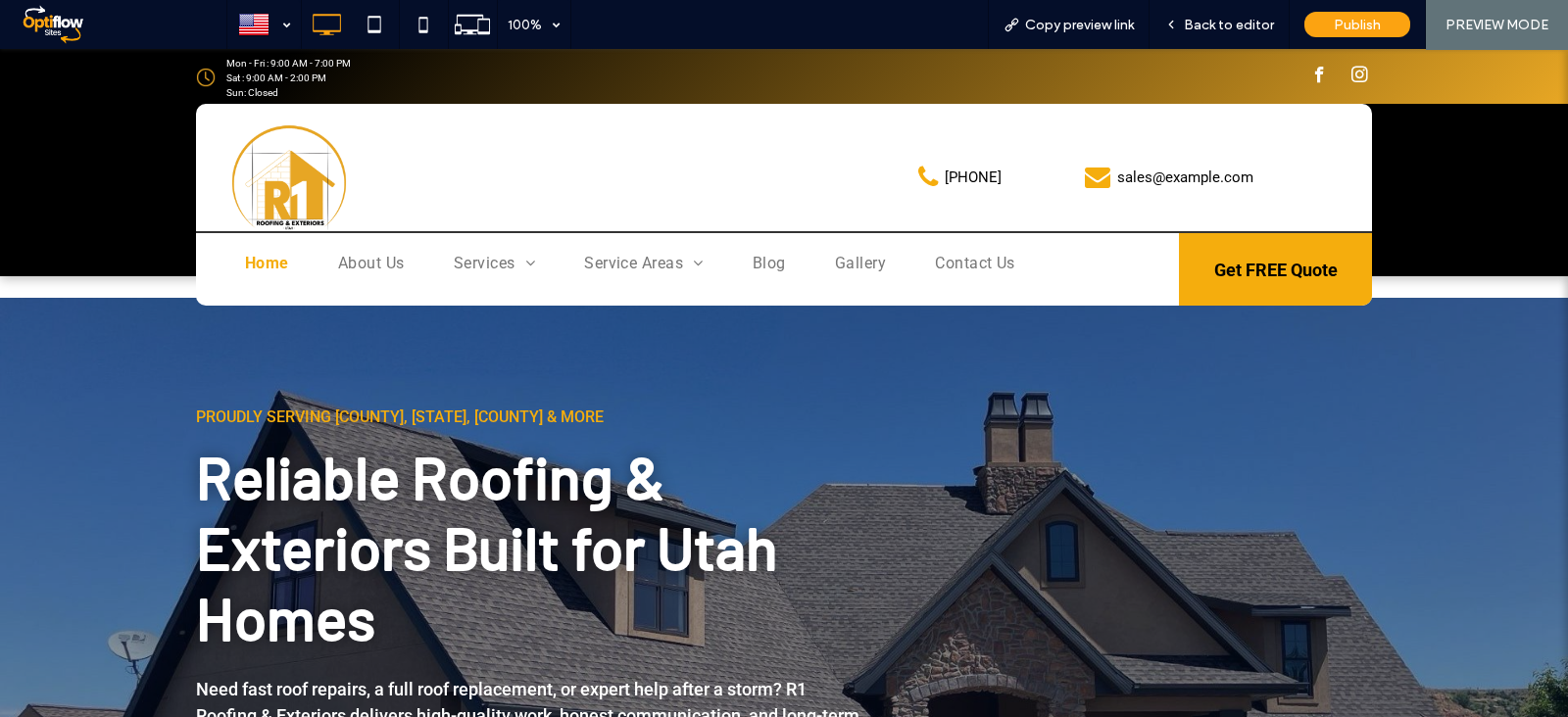 scroll, scrollTop: 0, scrollLeft: 0, axis: both 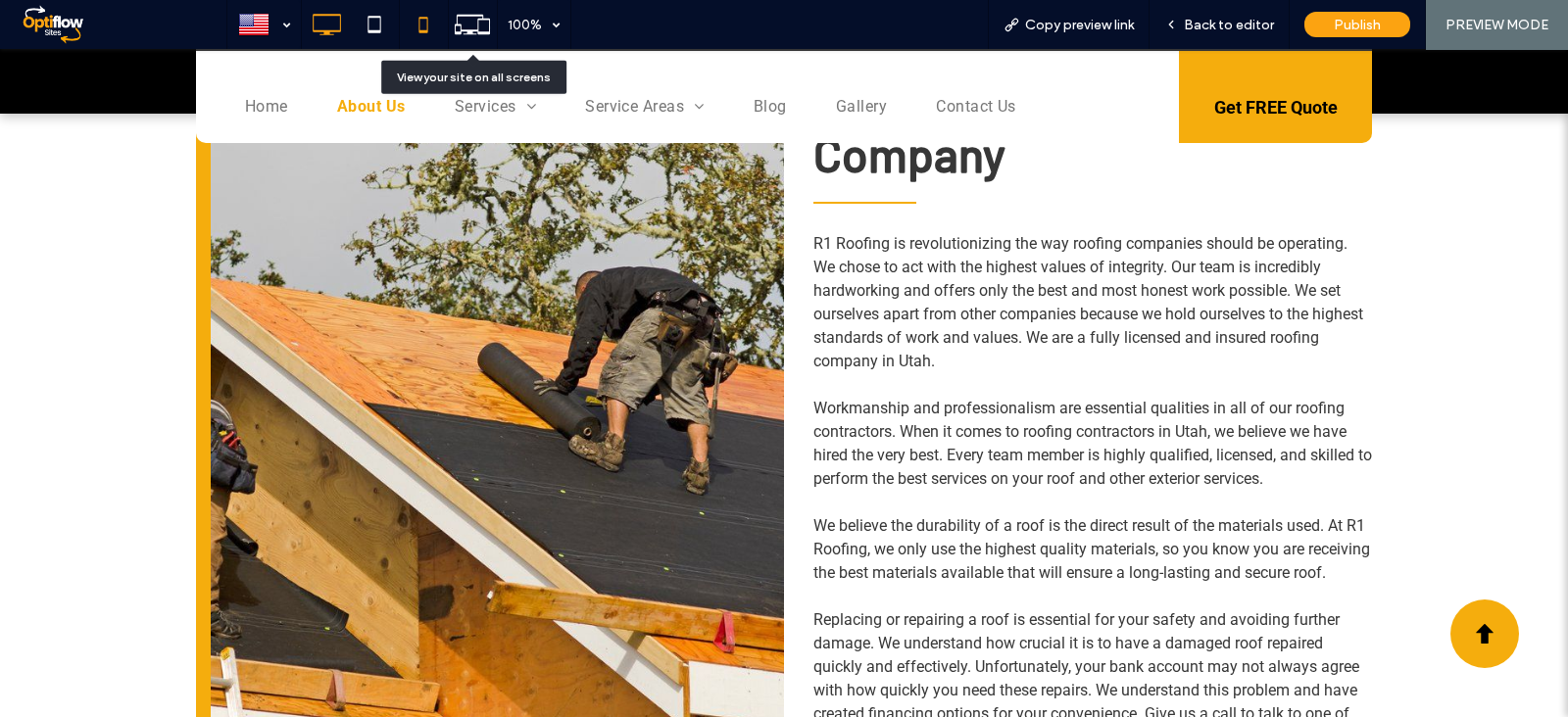 click 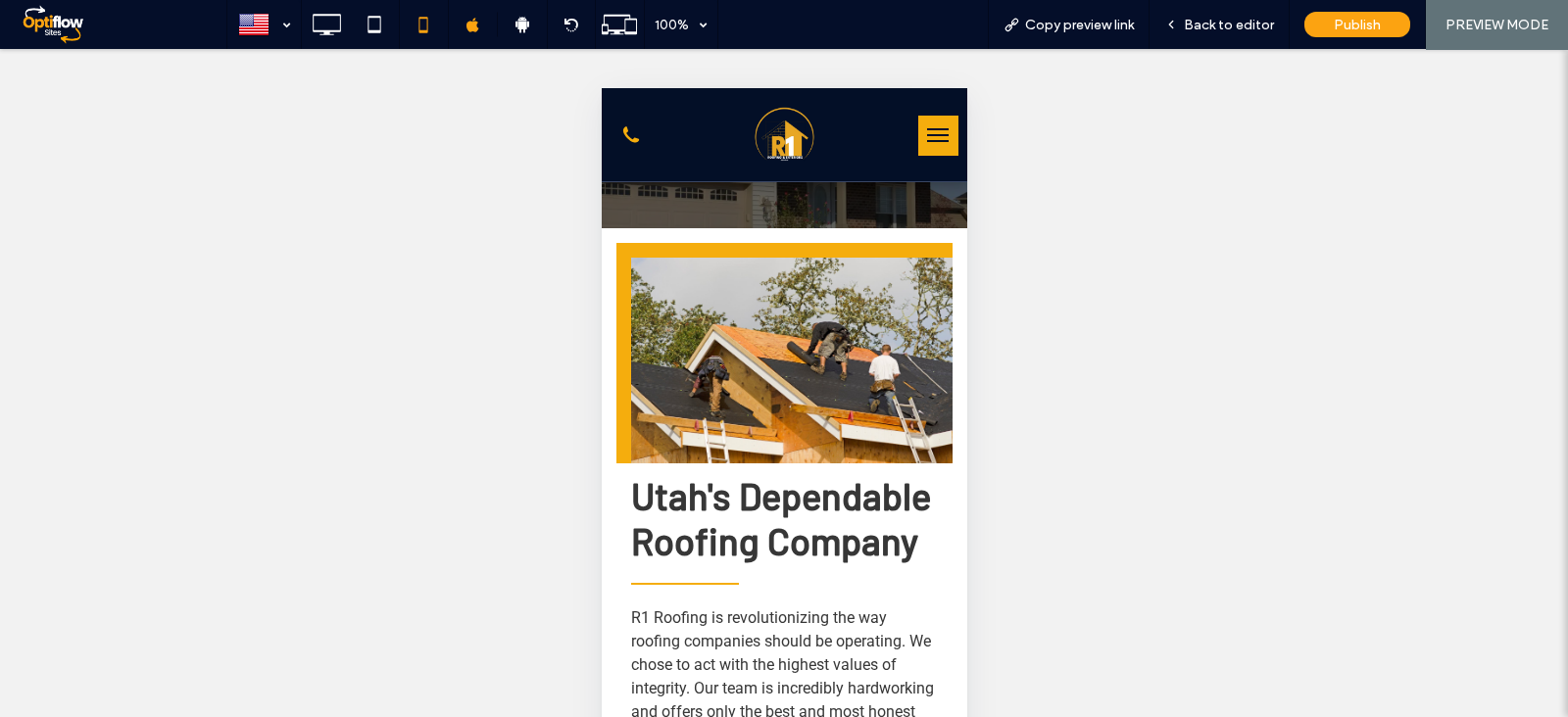 scroll, scrollTop: 0, scrollLeft: 0, axis: both 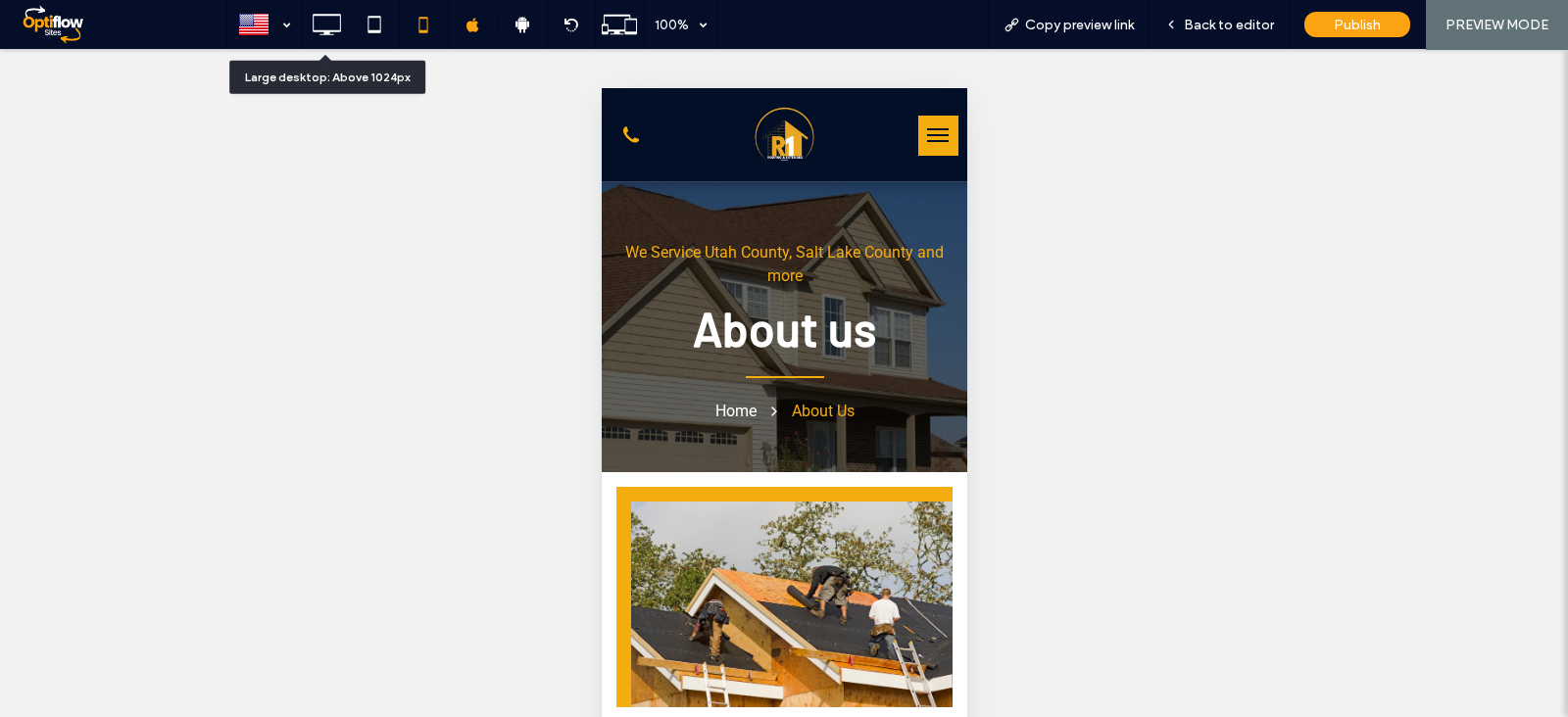 drag, startPoint x: 323, startPoint y: 27, endPoint x: 416, endPoint y: 177, distance: 176.49079 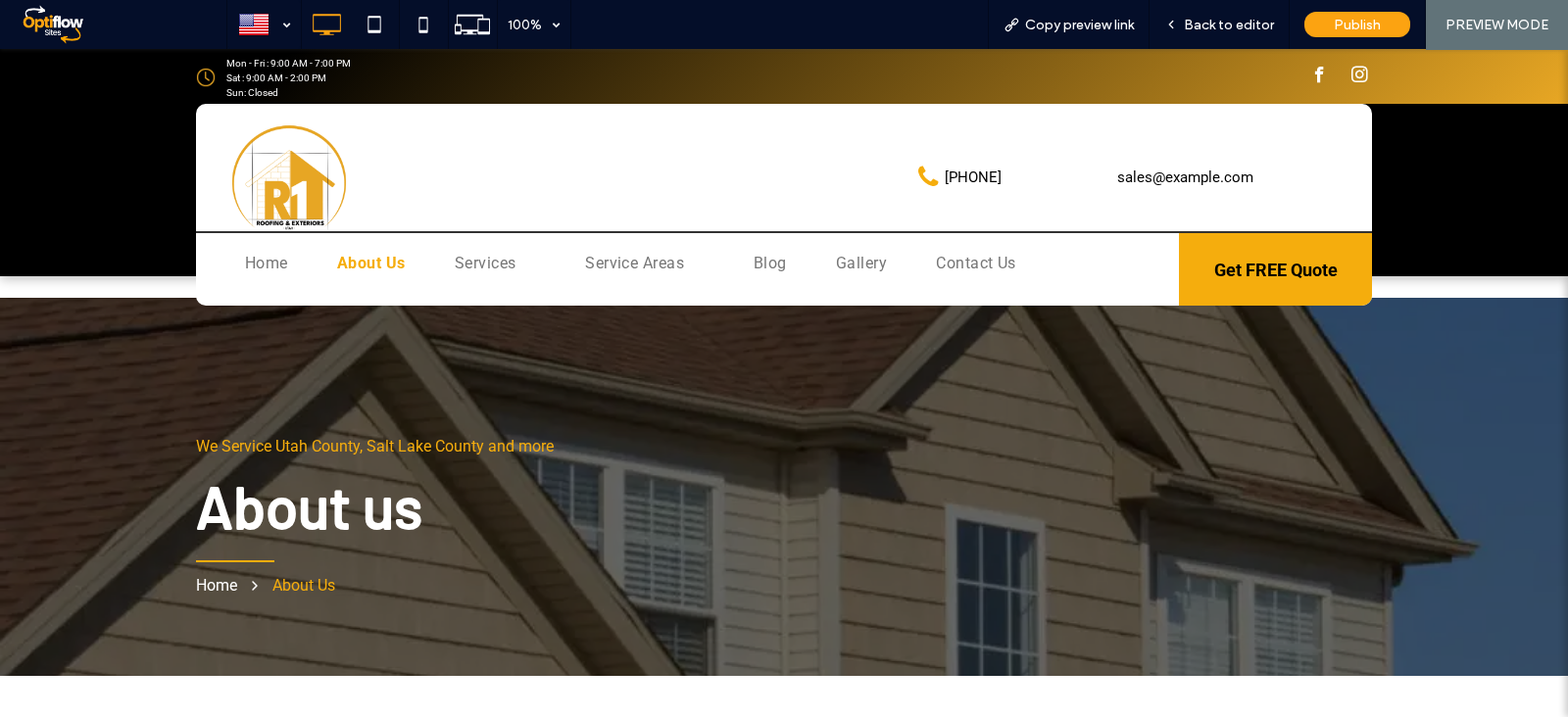 scroll, scrollTop: 0, scrollLeft: 0, axis: both 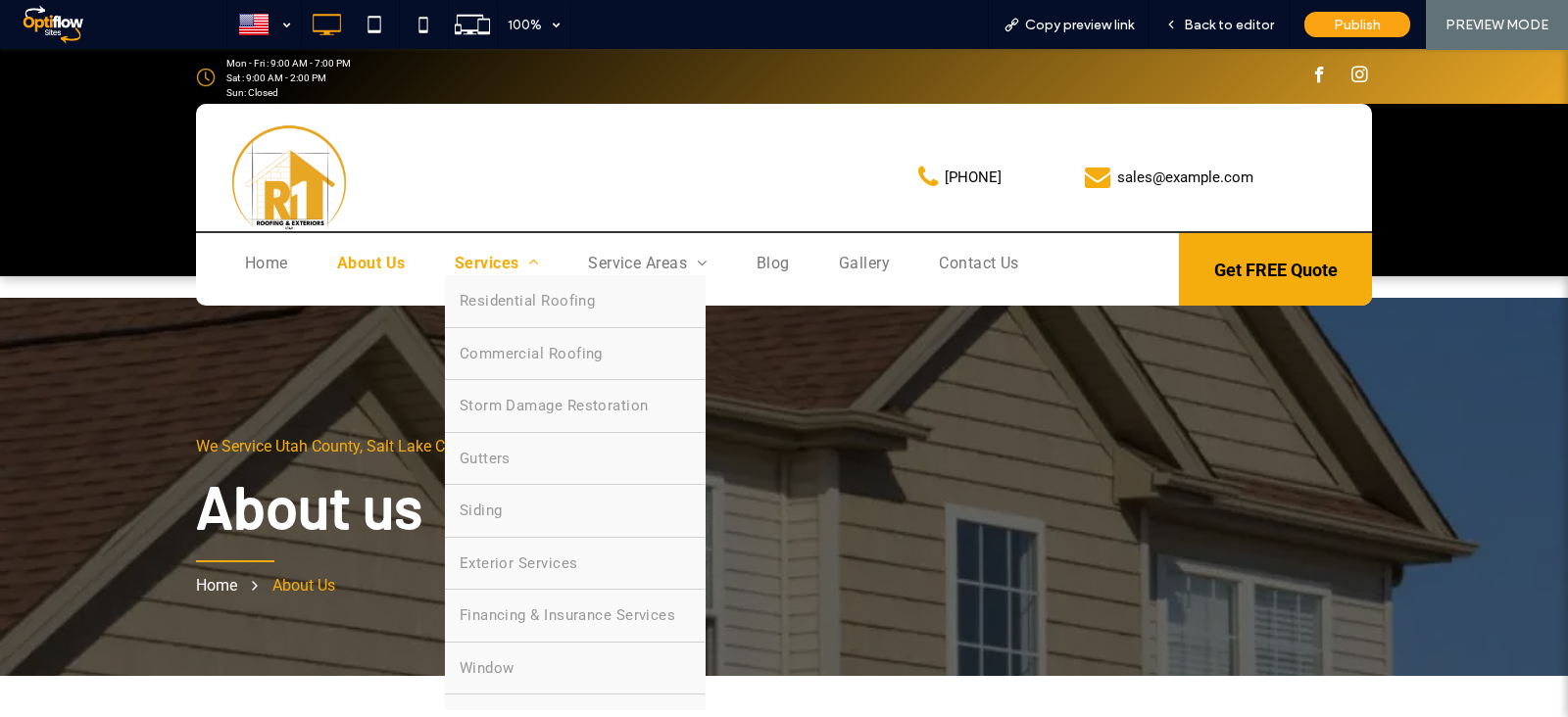 click on "Services" at bounding box center [497, 263] 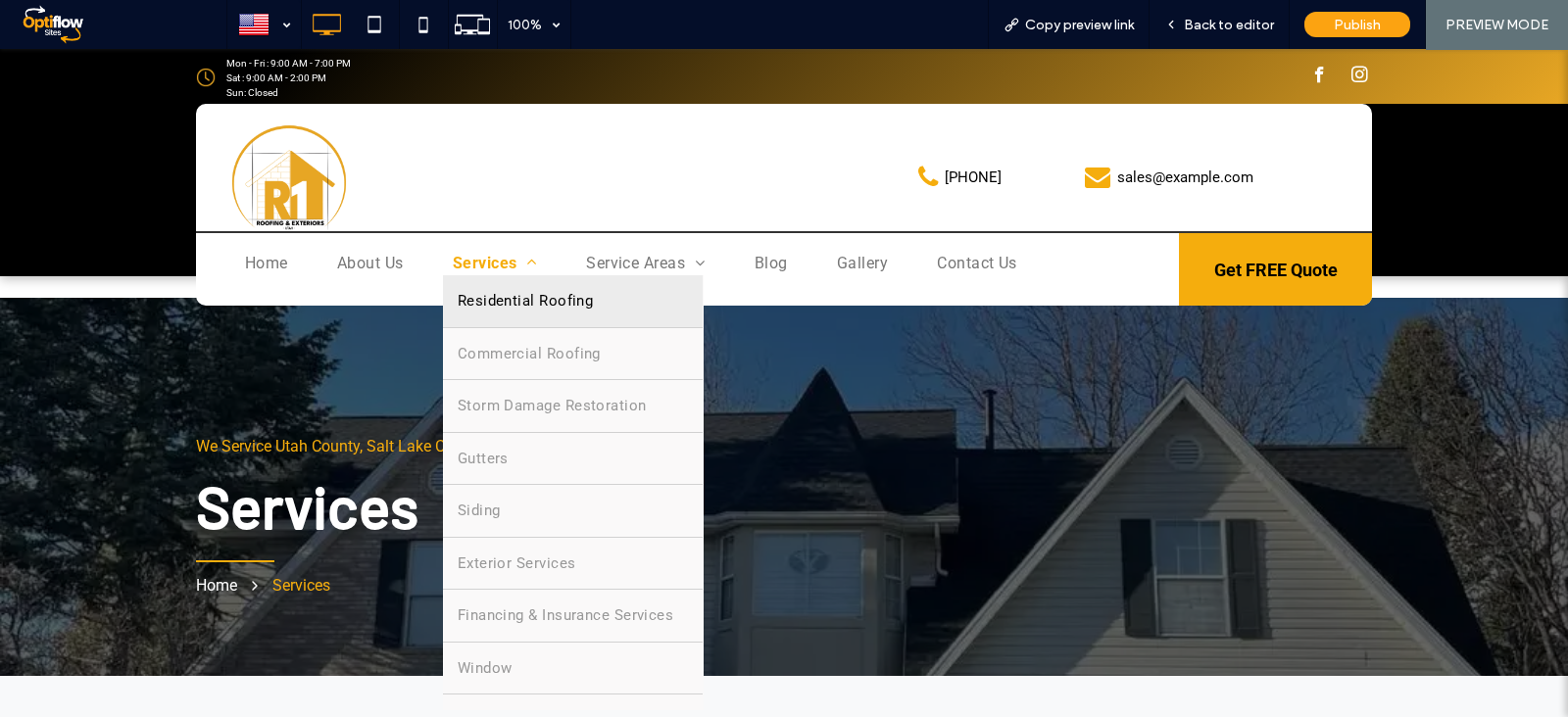 scroll, scrollTop: 0, scrollLeft: 0, axis: both 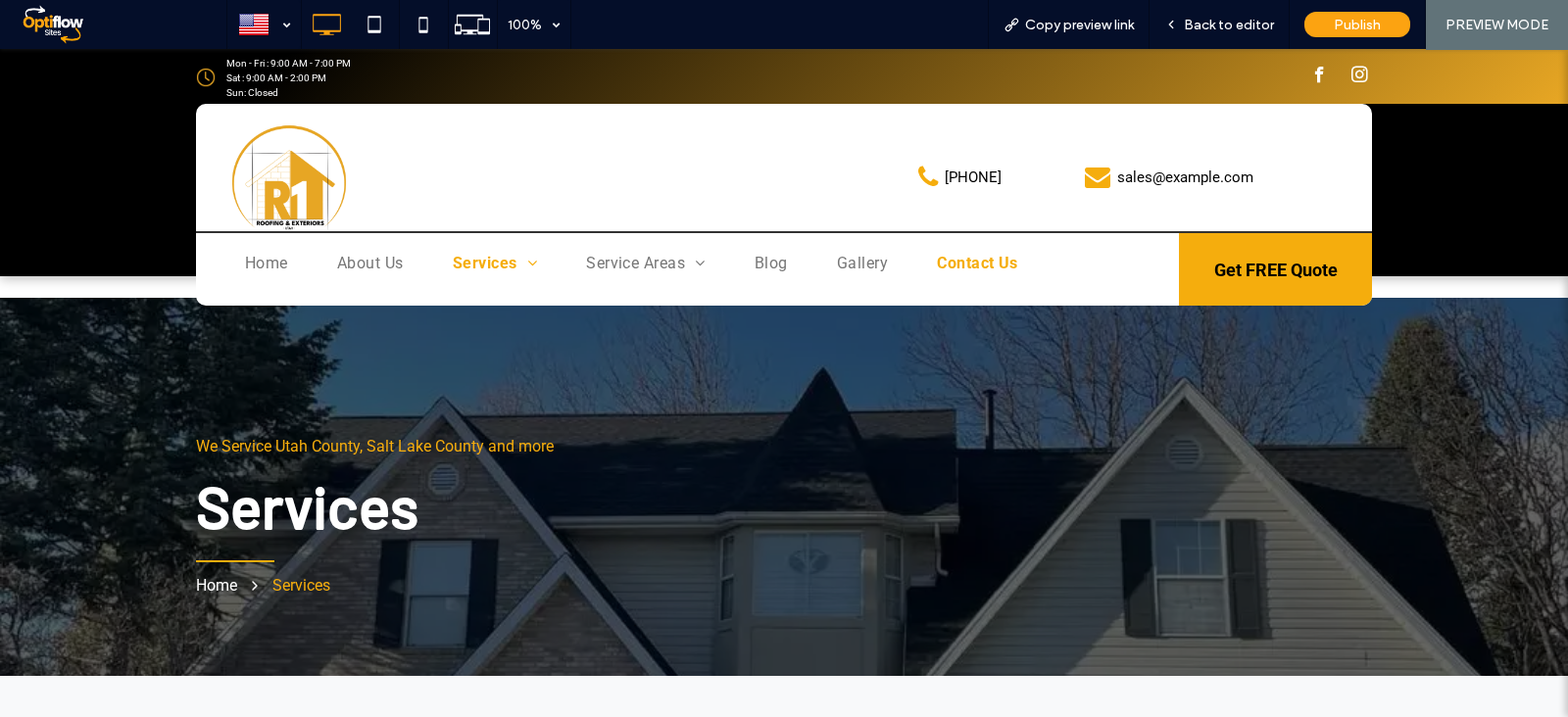 click on "Contact Us" at bounding box center (977, 263) 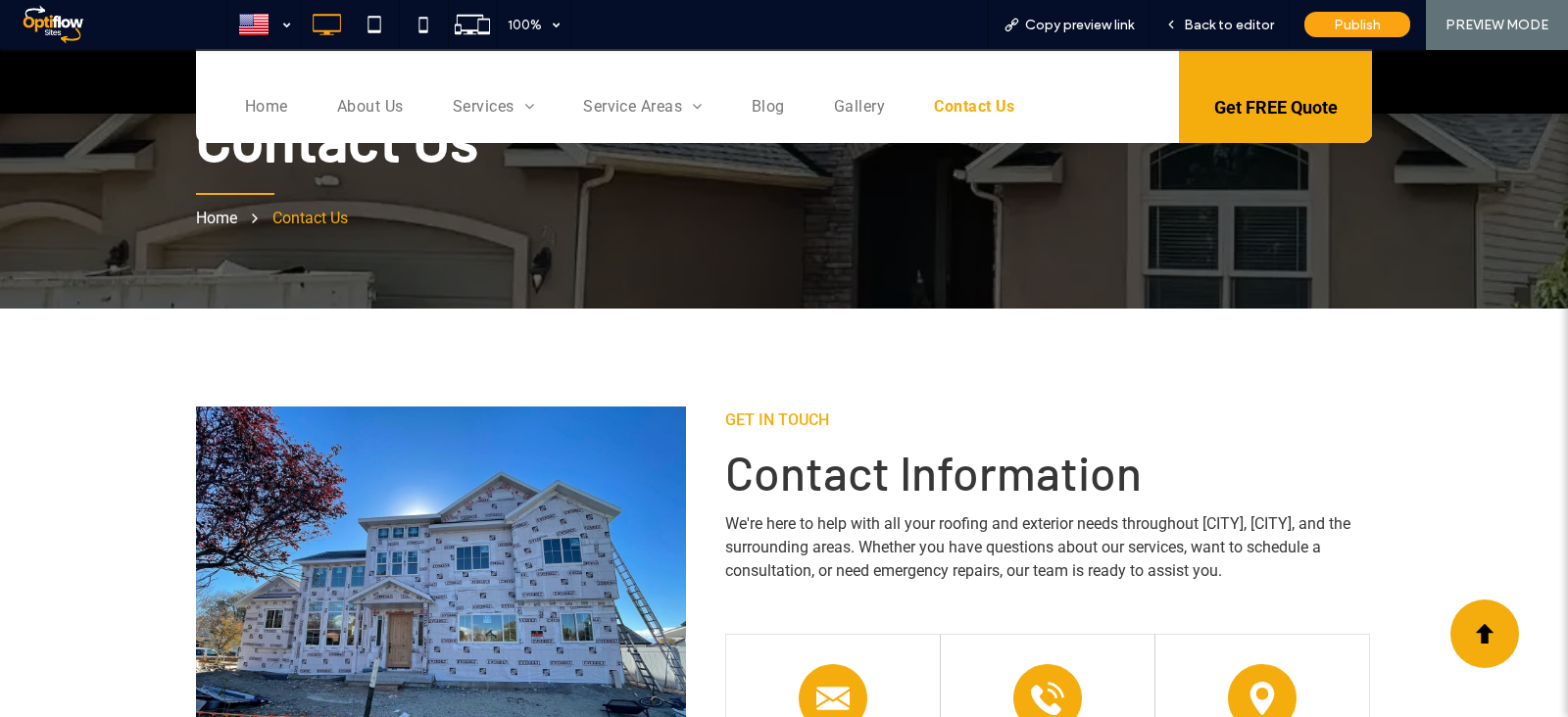scroll, scrollTop: 489, scrollLeft: 0, axis: vertical 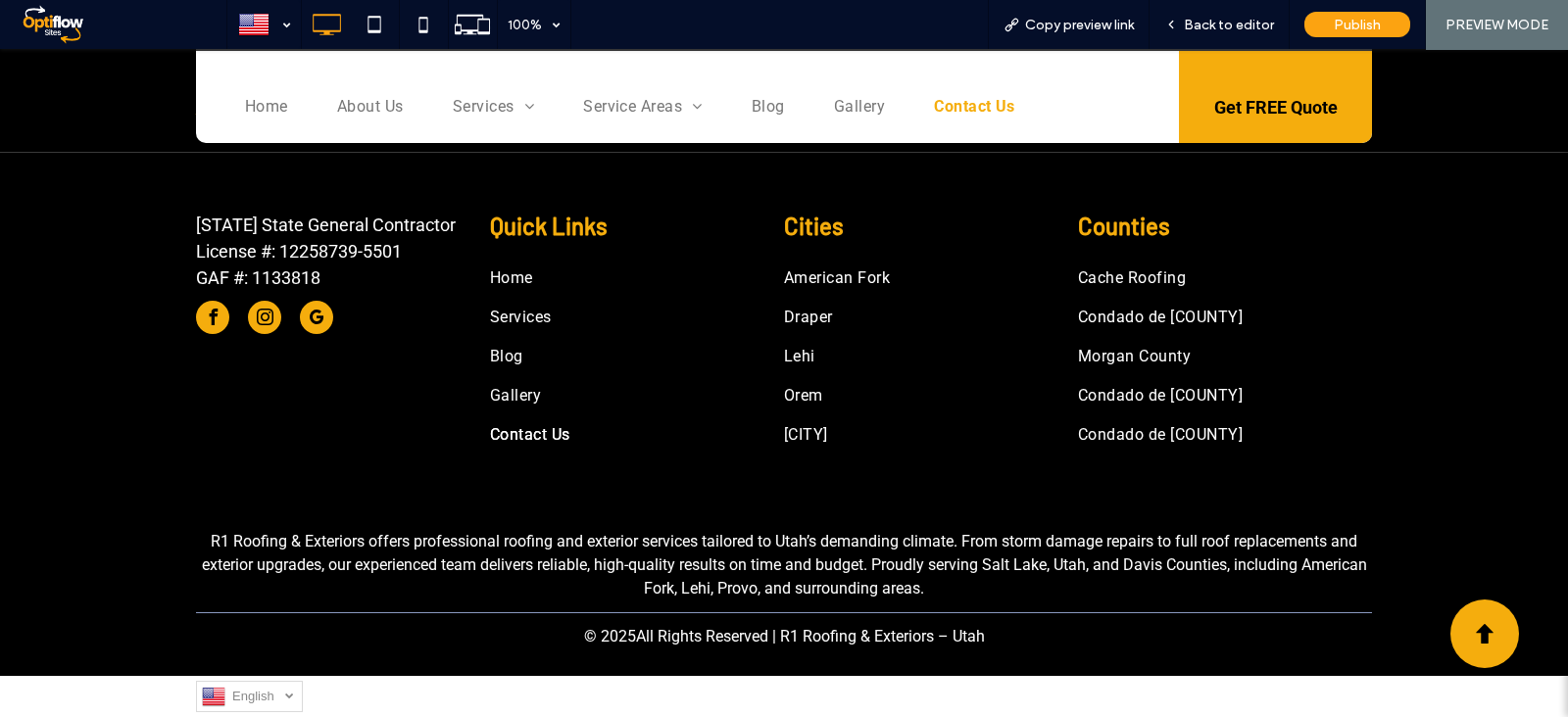 click at bounding box center (289, 695) 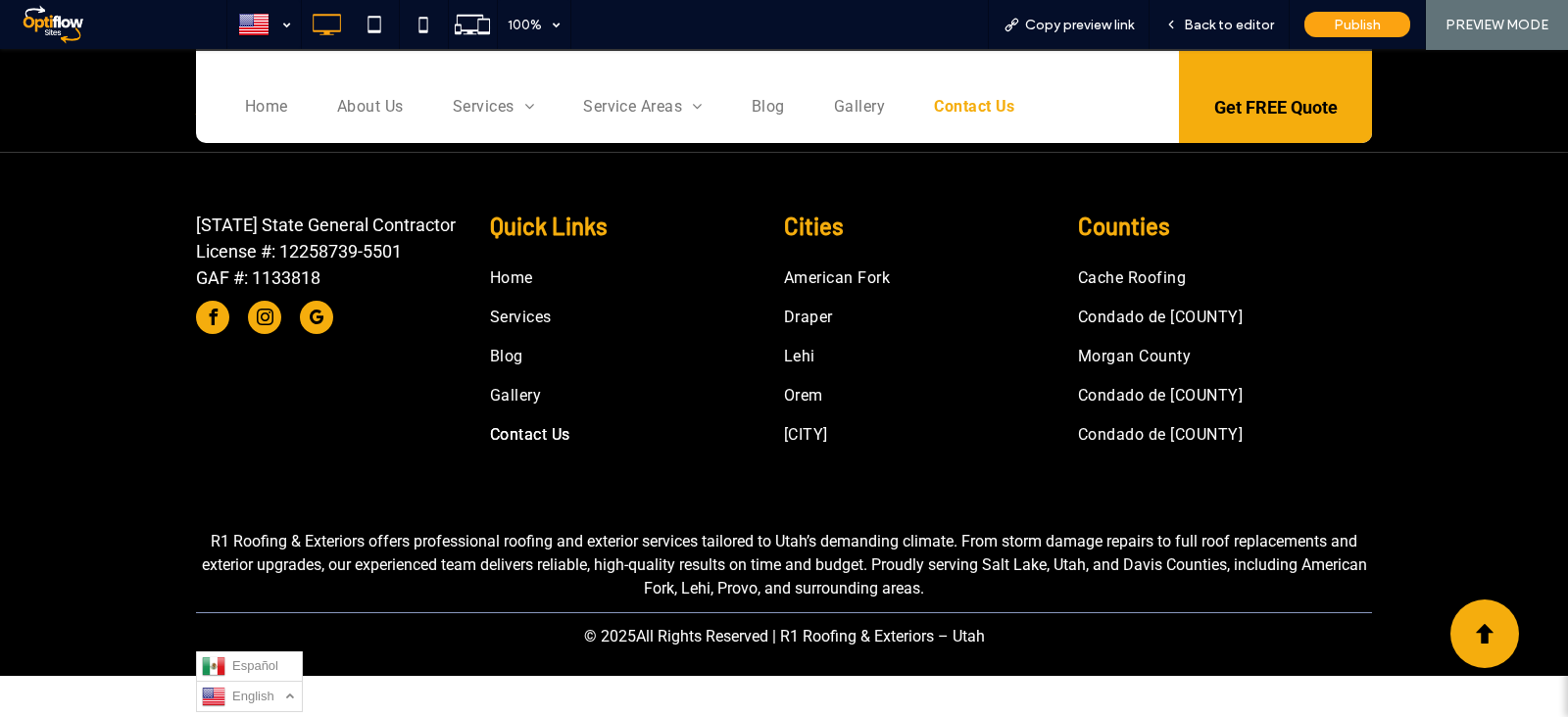 click on "Español" at bounding box center [255, 665] 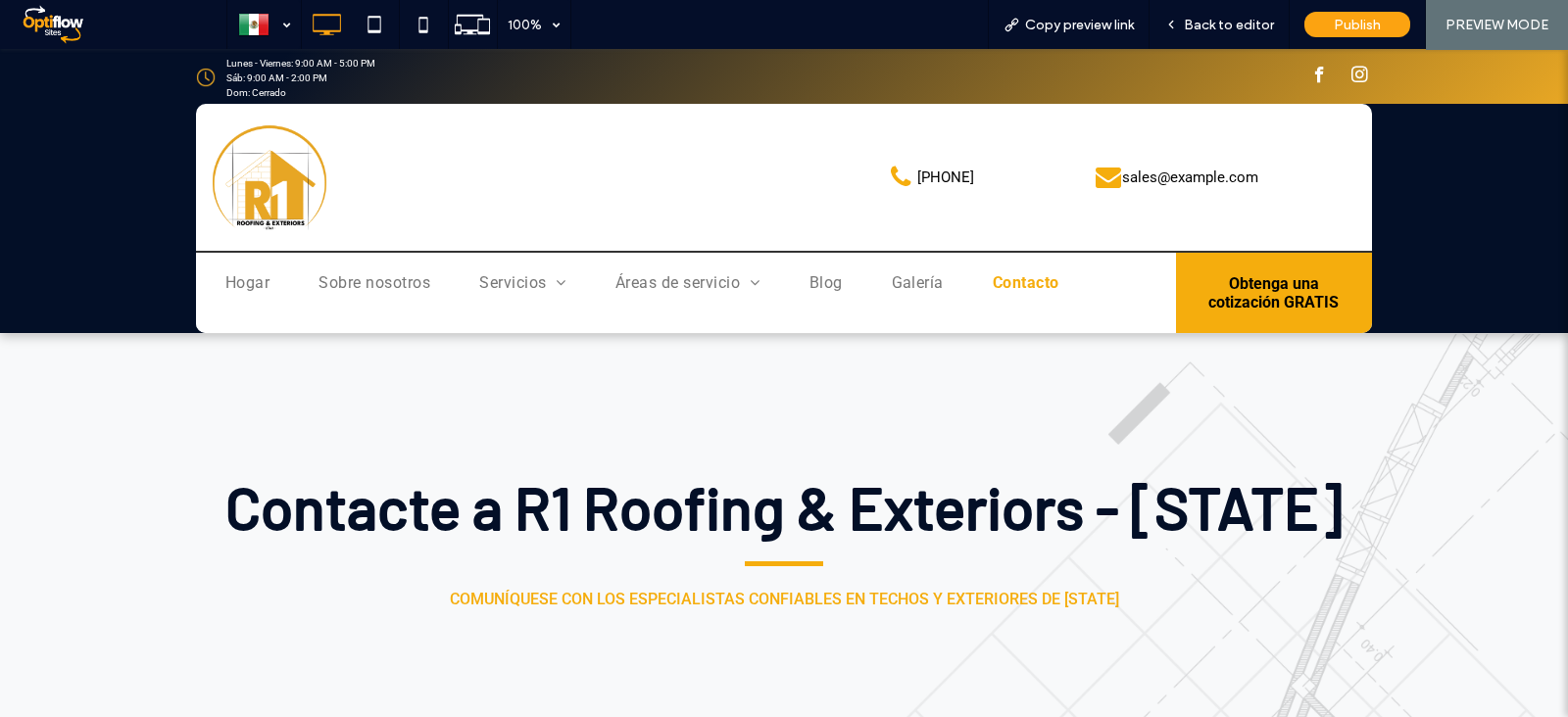 scroll, scrollTop: 0, scrollLeft: 0, axis: both 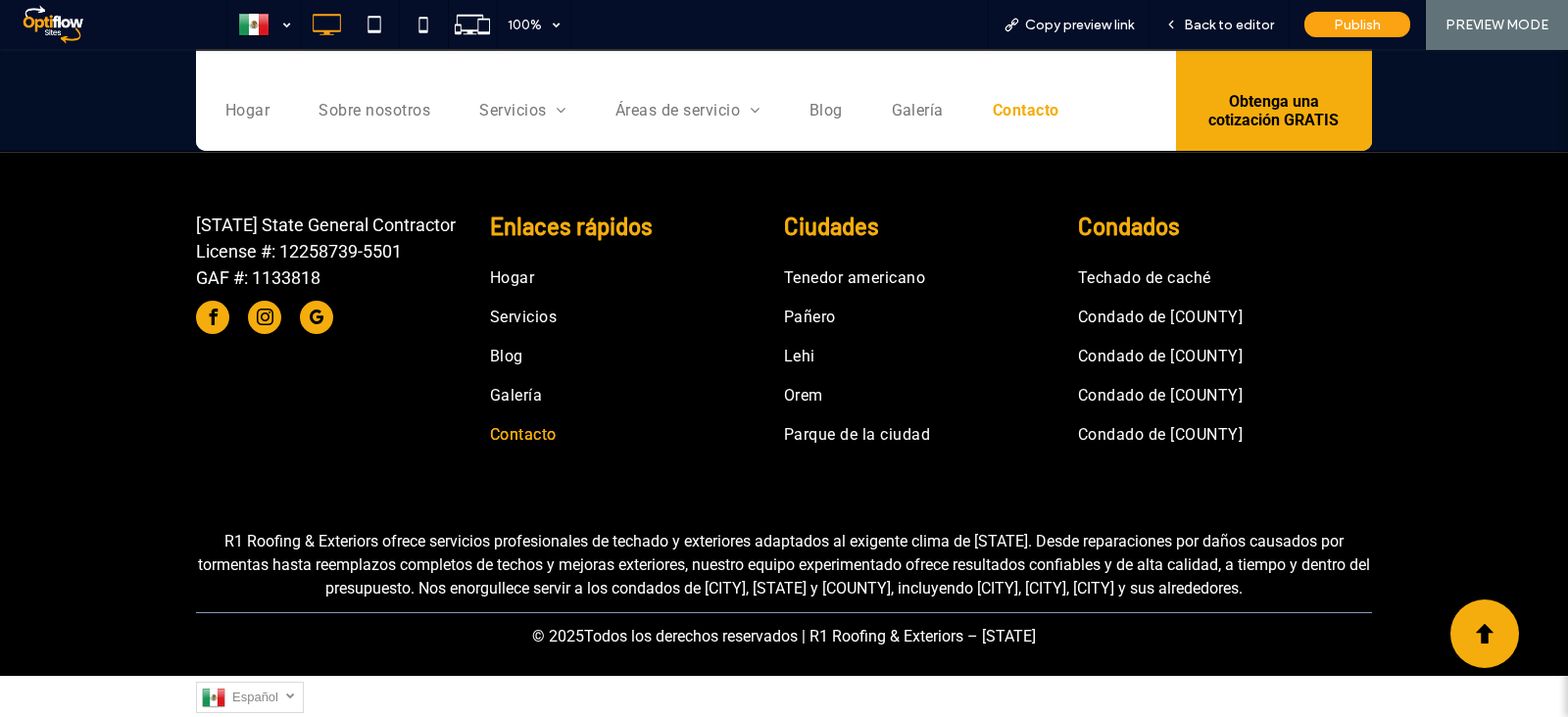 click on "Español" at bounding box center (268, 696) 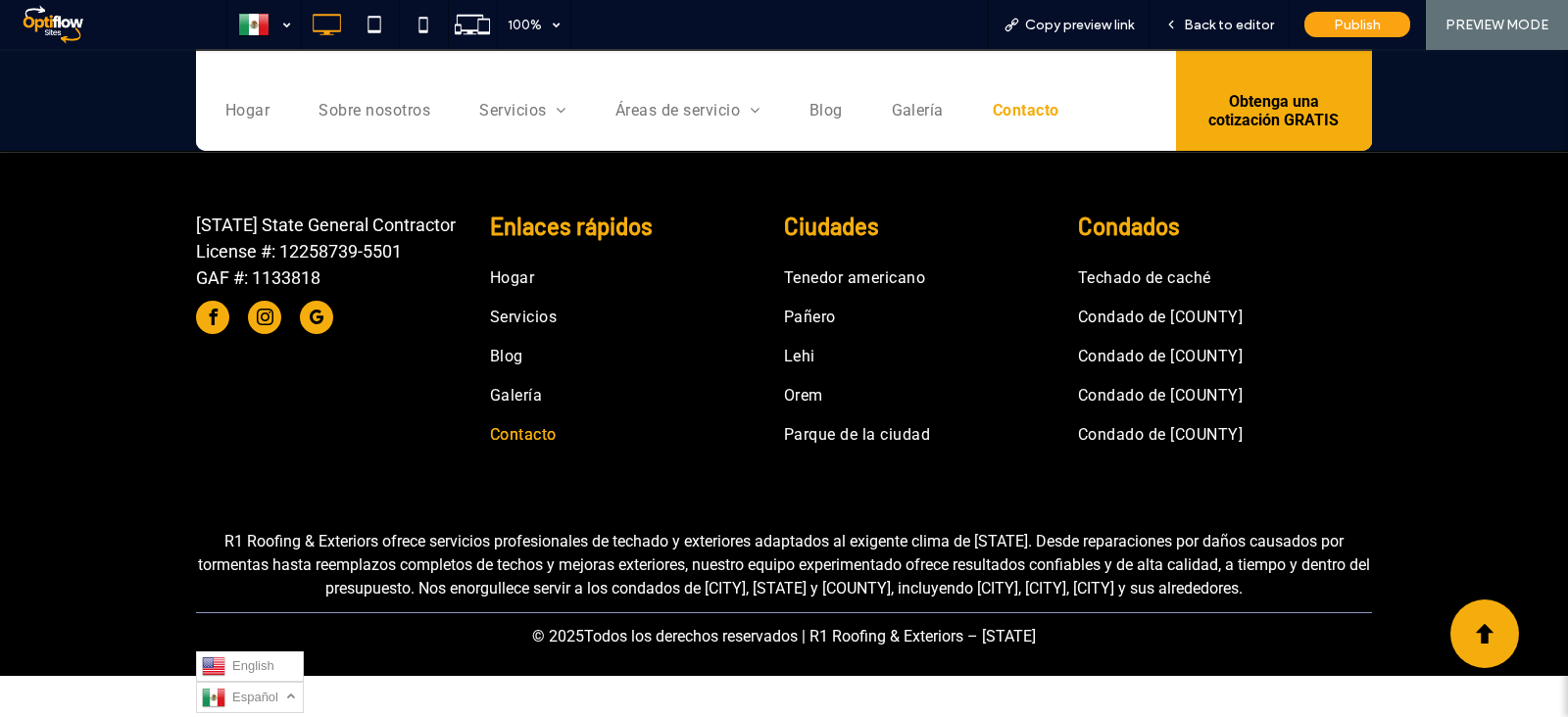 click on "English" at bounding box center [253, 665] 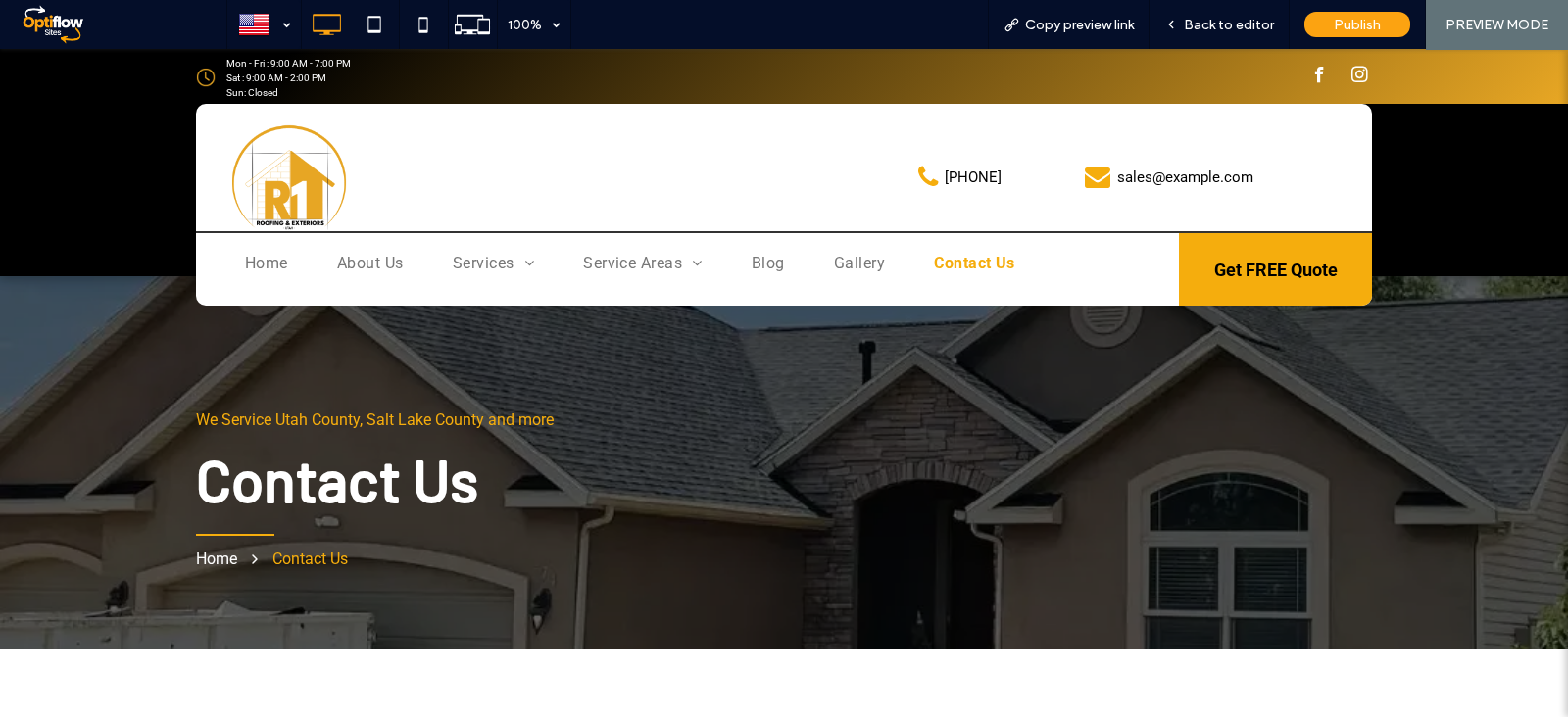 scroll, scrollTop: 0, scrollLeft: 0, axis: both 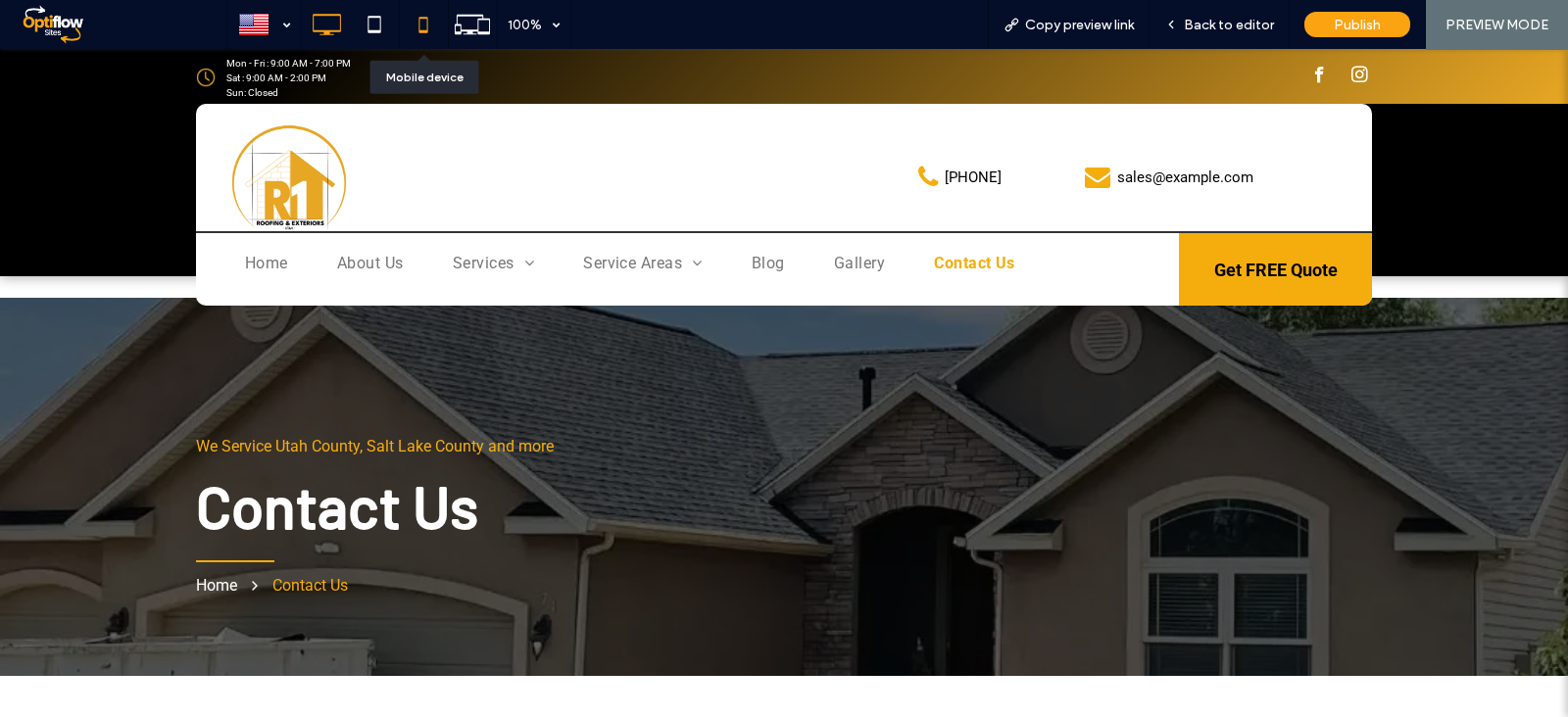 click 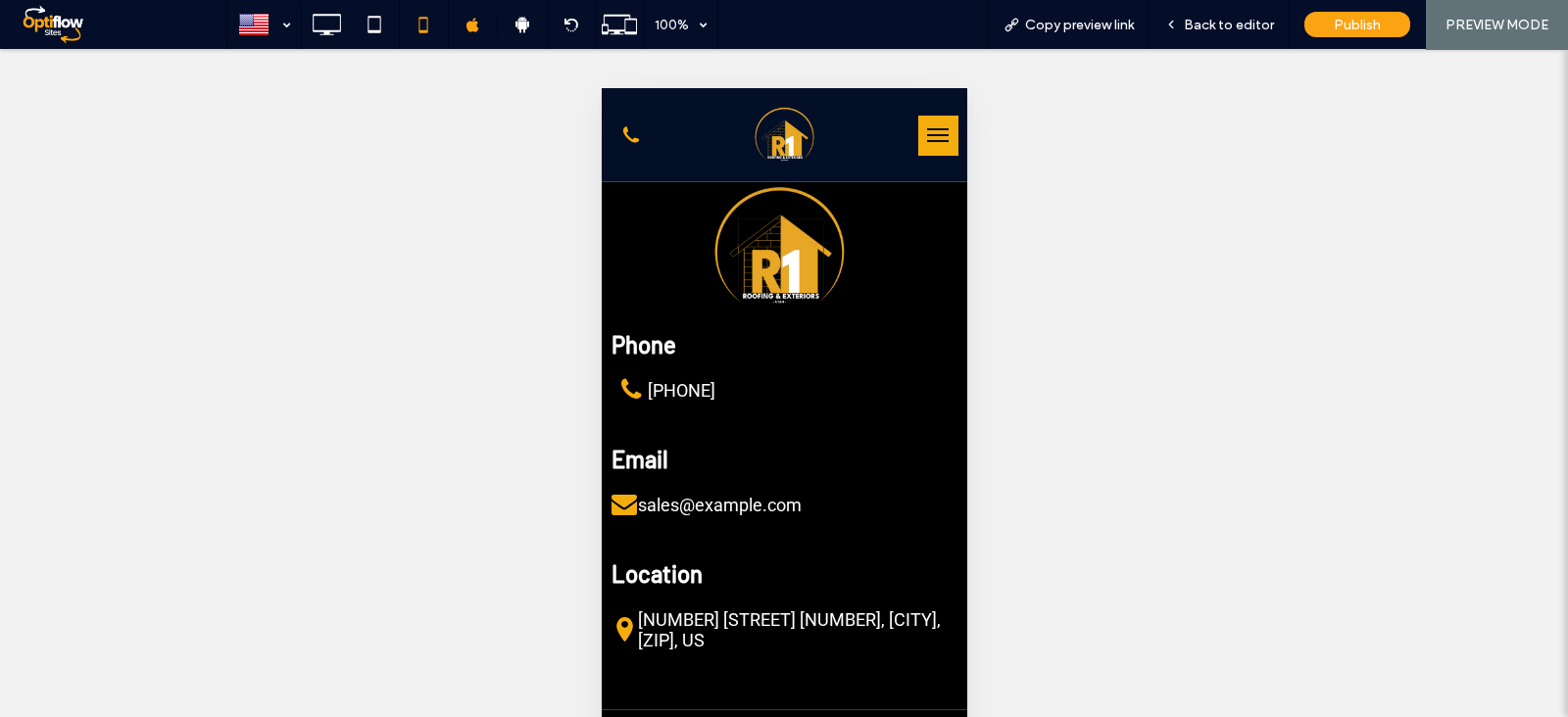 scroll, scrollTop: 2816, scrollLeft: 0, axis: vertical 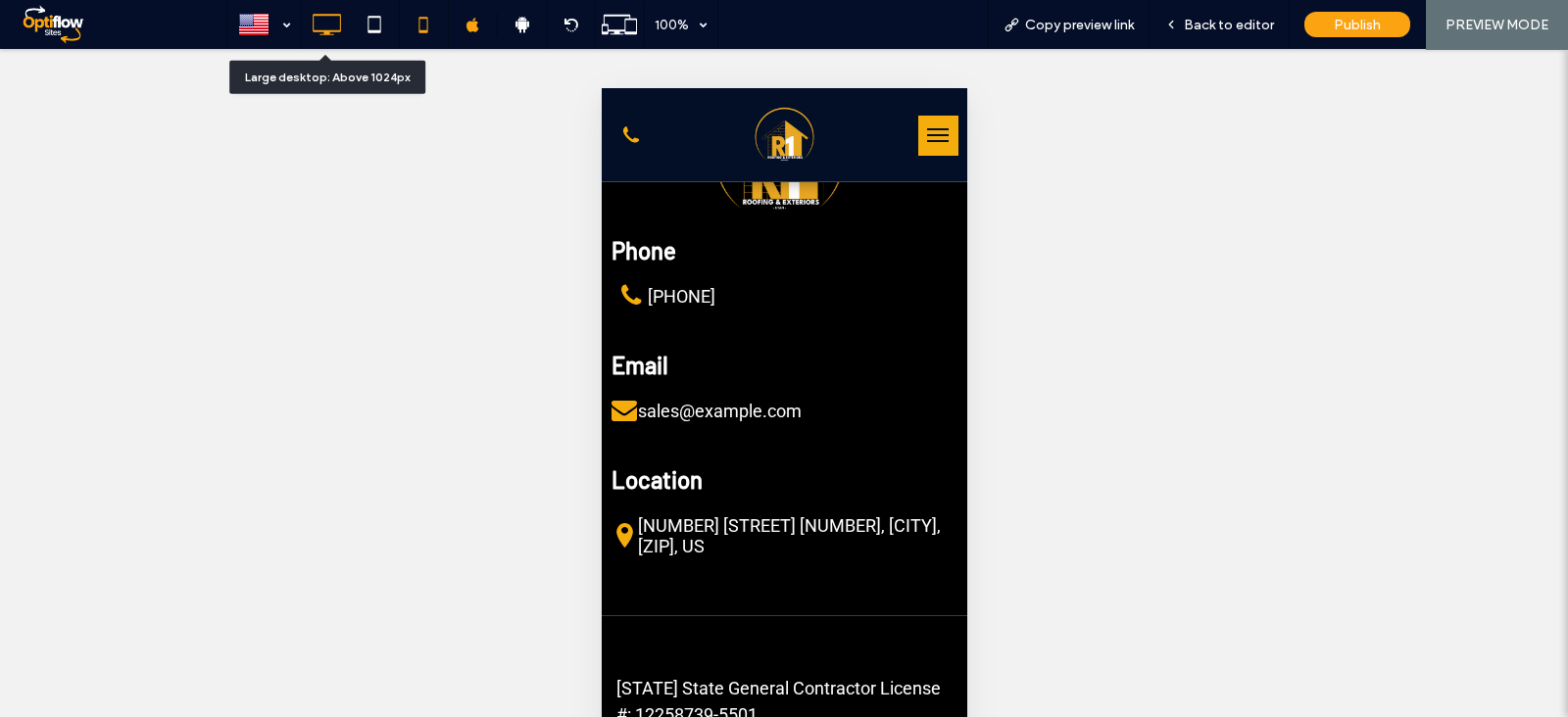click 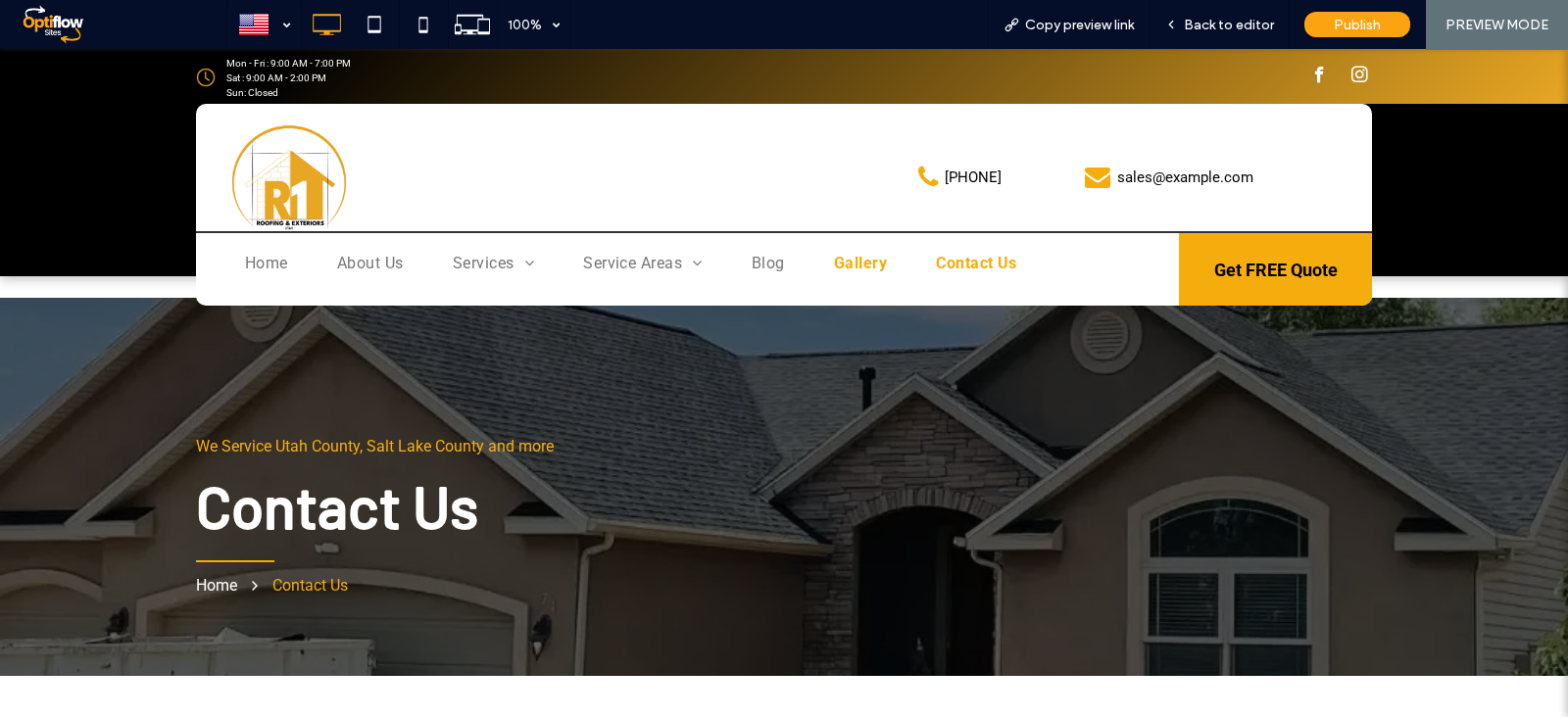 scroll, scrollTop: 0, scrollLeft: 0, axis: both 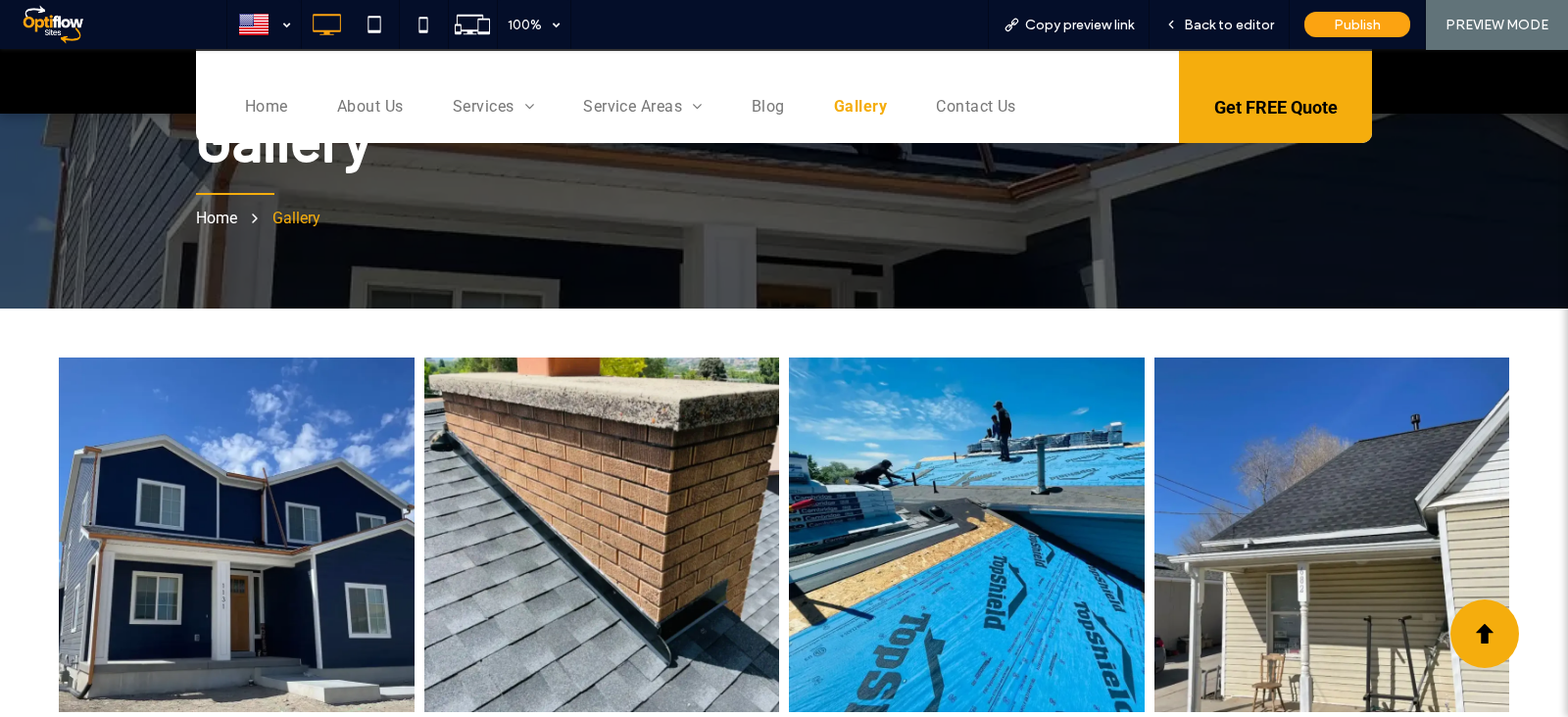 click at bounding box center [236, 535] 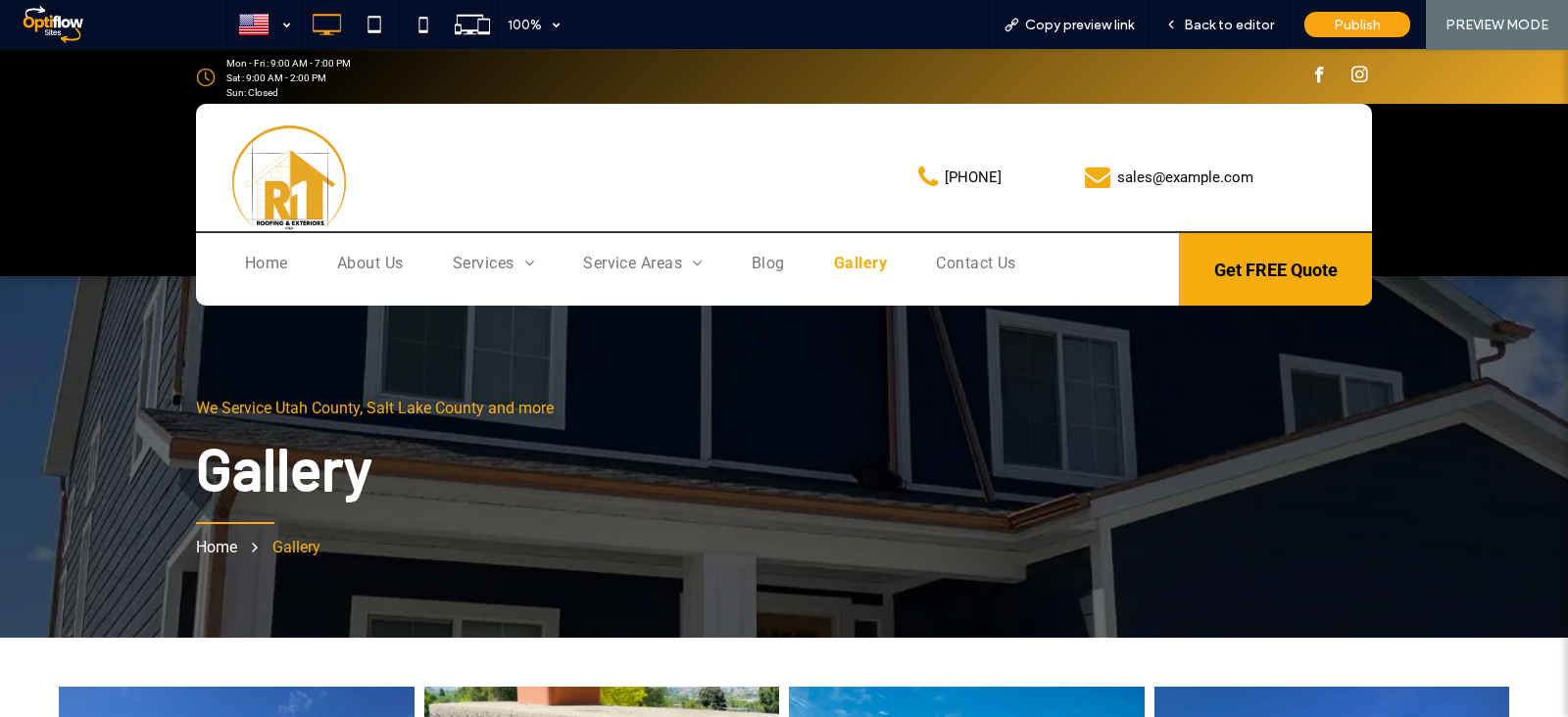 scroll, scrollTop: 0, scrollLeft: 0, axis: both 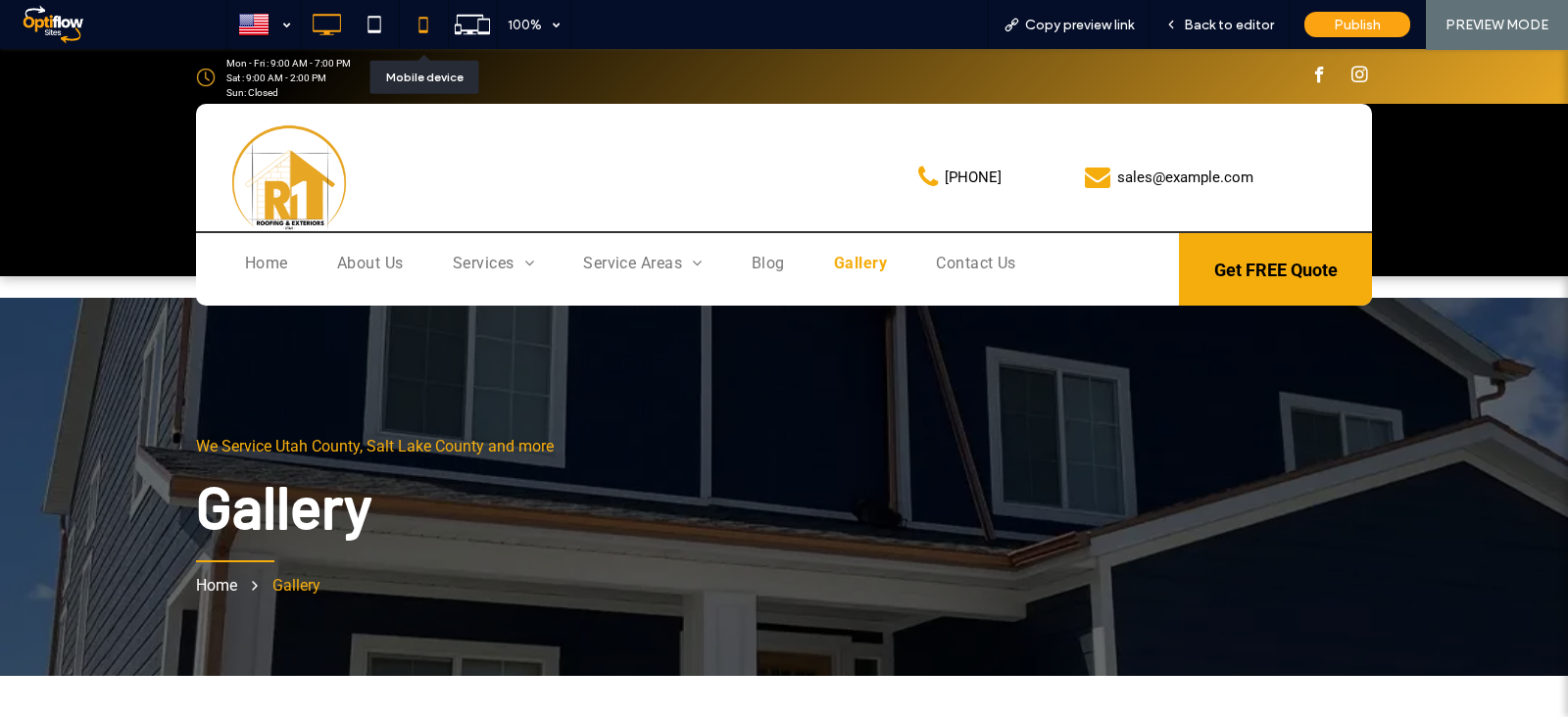 click 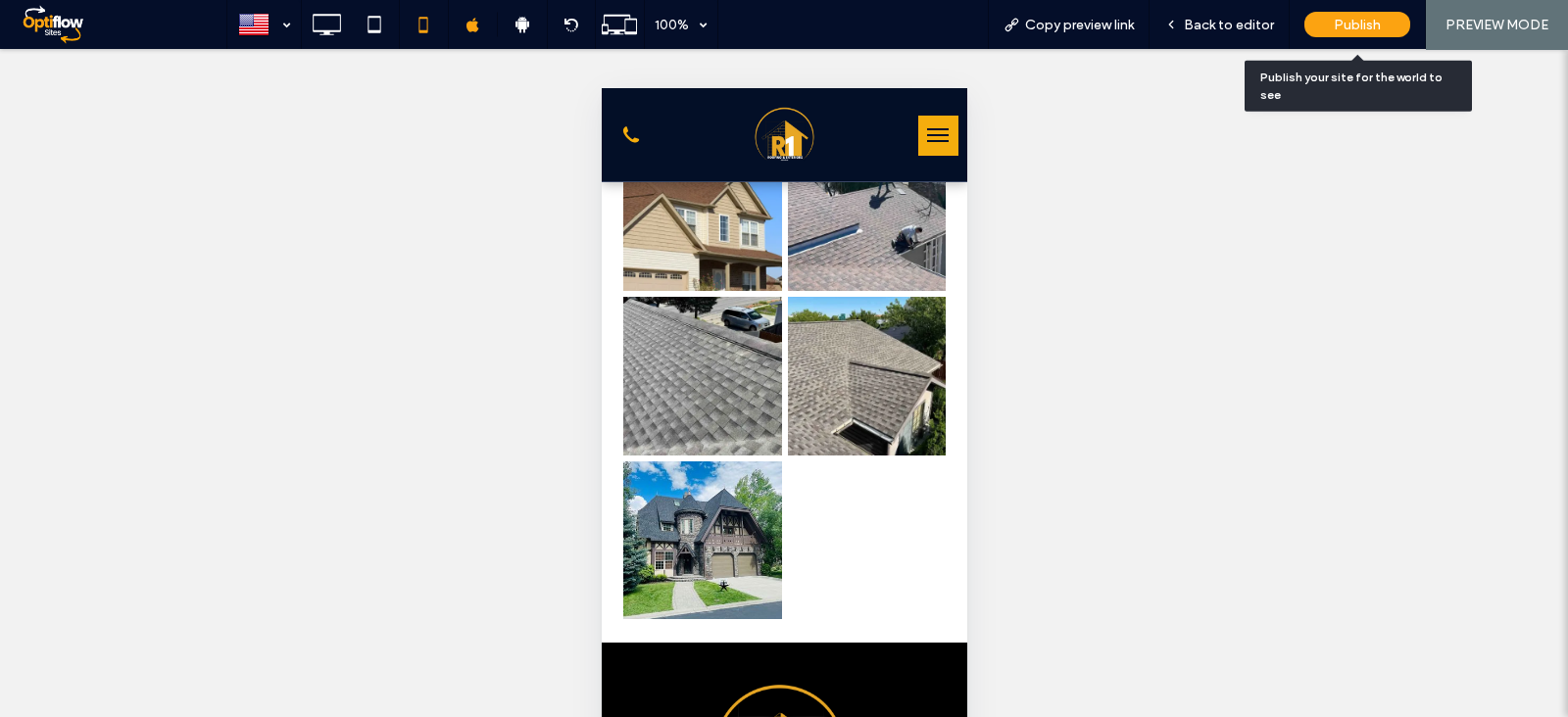 scroll, scrollTop: 1713, scrollLeft: 0, axis: vertical 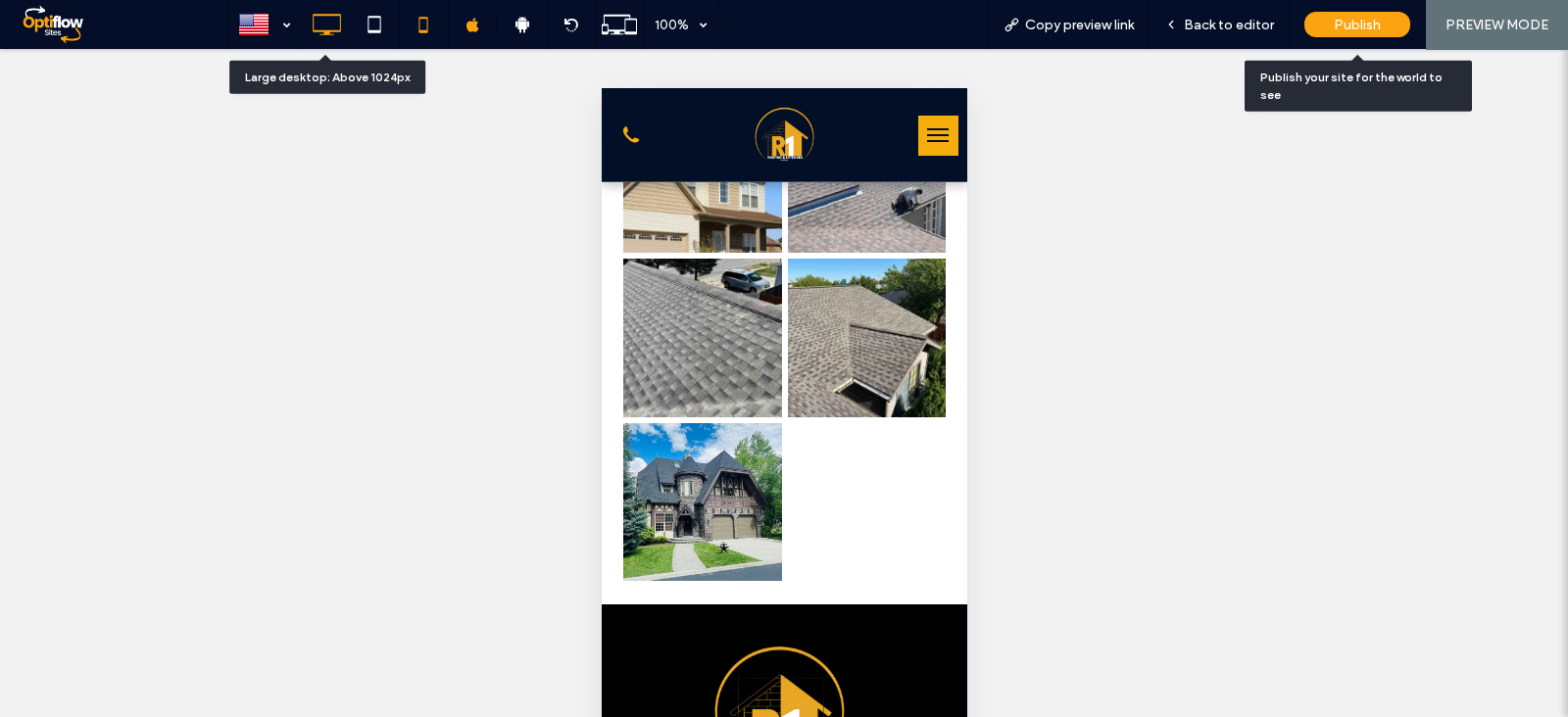 click 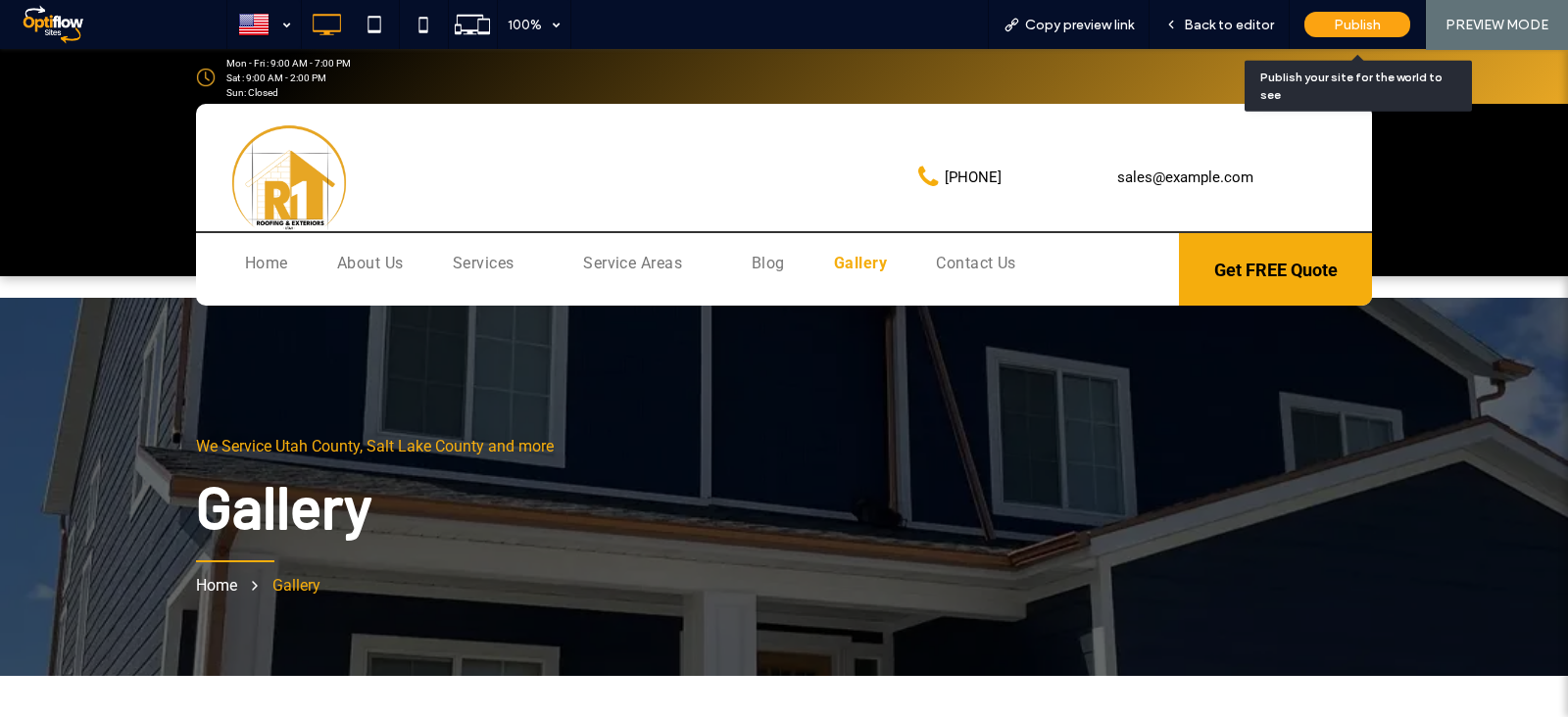 scroll, scrollTop: 0, scrollLeft: 0, axis: both 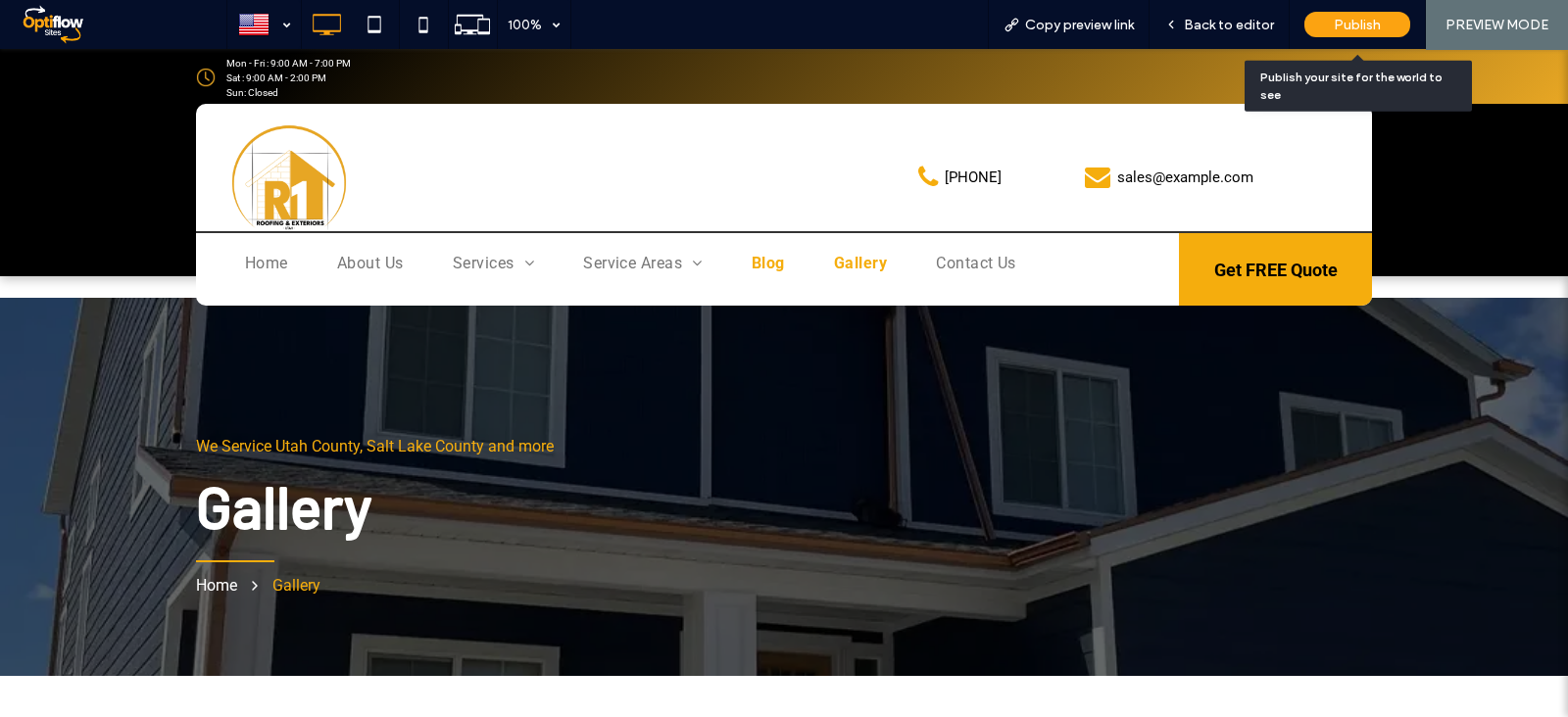 click on "Blog" at bounding box center [768, 263] 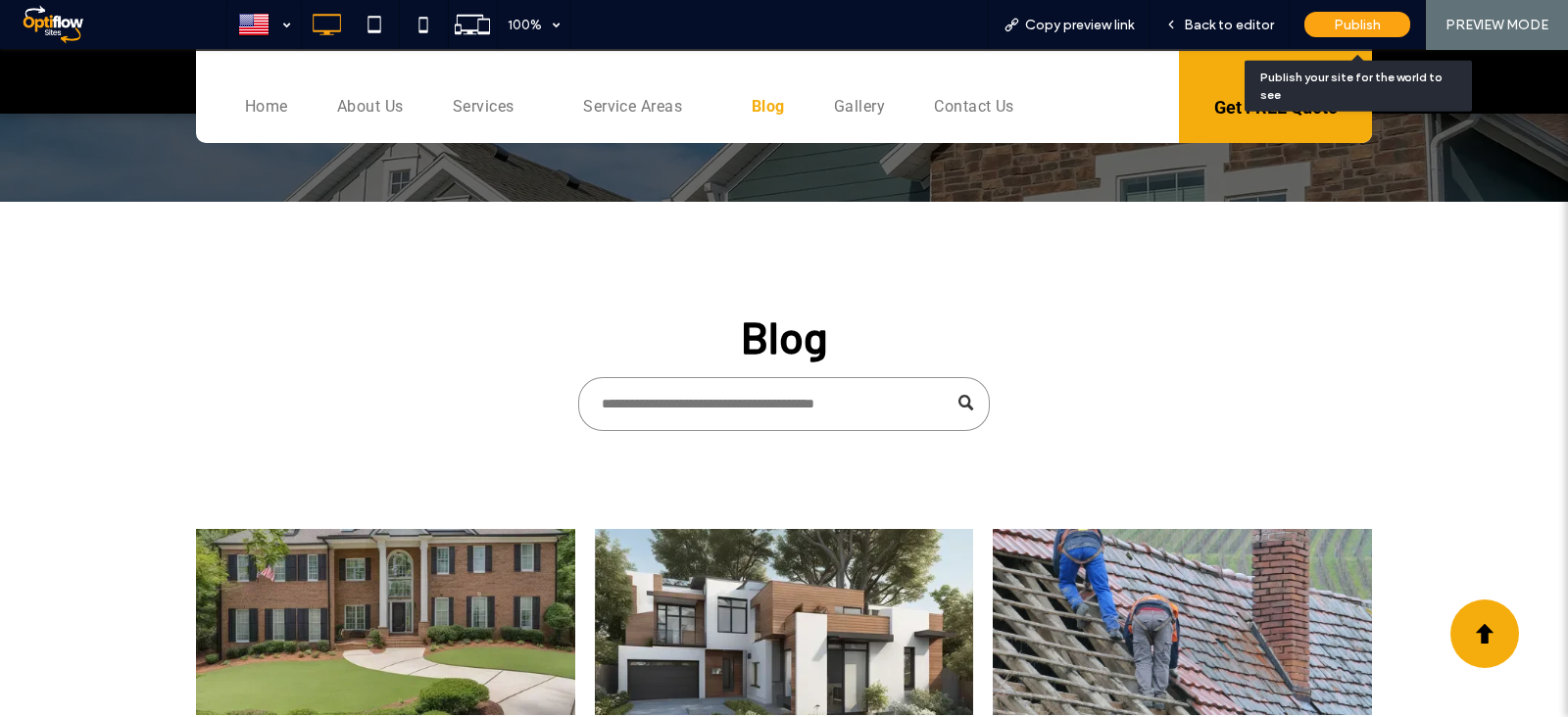 scroll, scrollTop: 489, scrollLeft: 0, axis: vertical 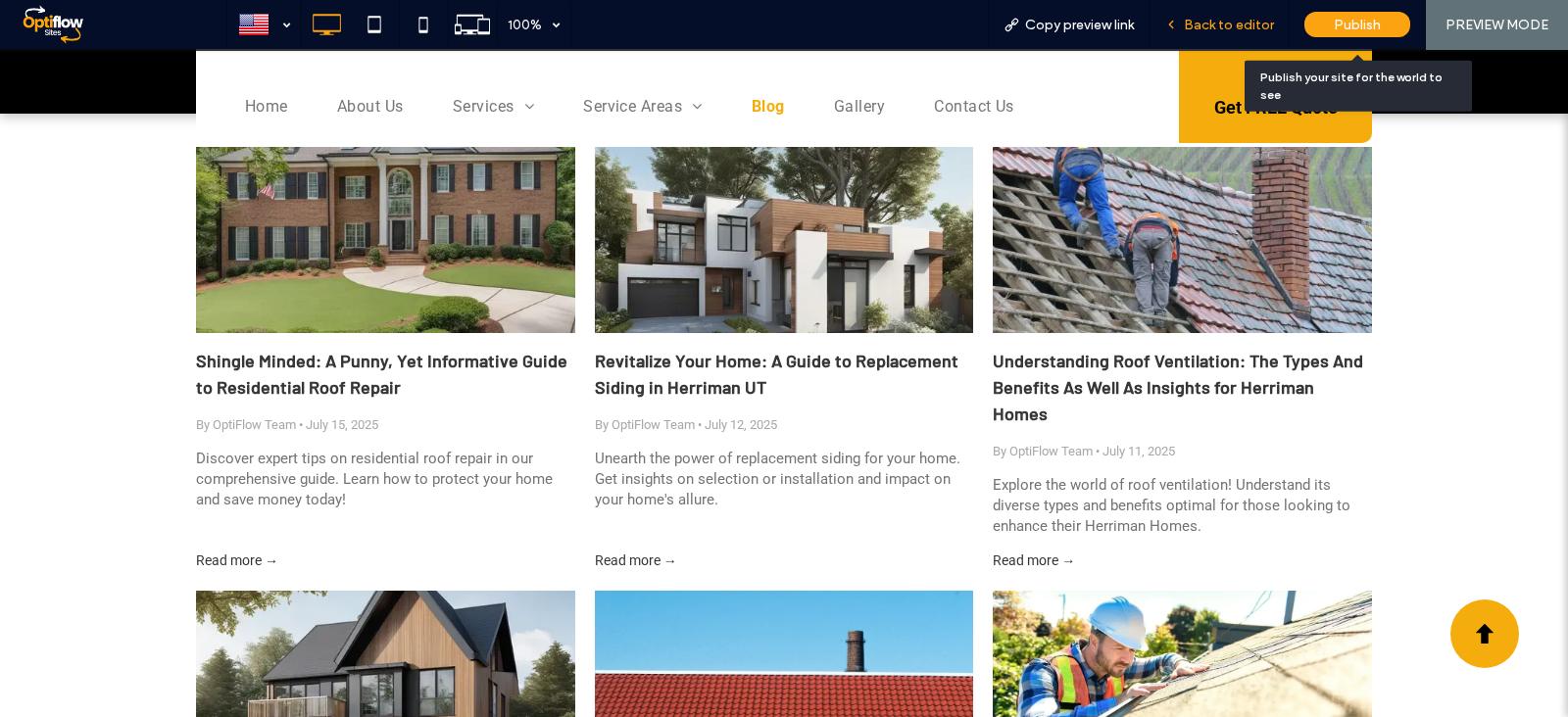click on "Back to editor" at bounding box center (1229, 24) 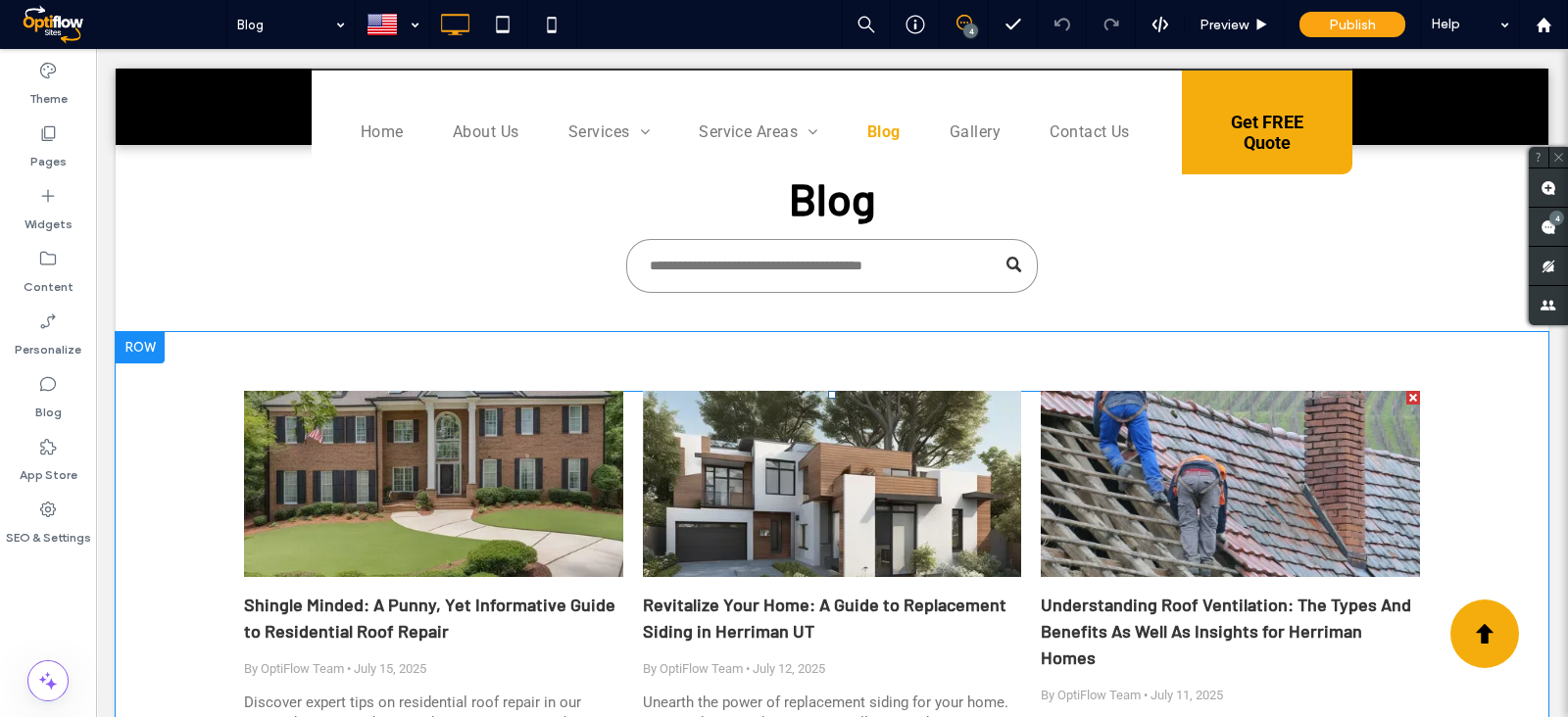 scroll, scrollTop: 612, scrollLeft: 0, axis: vertical 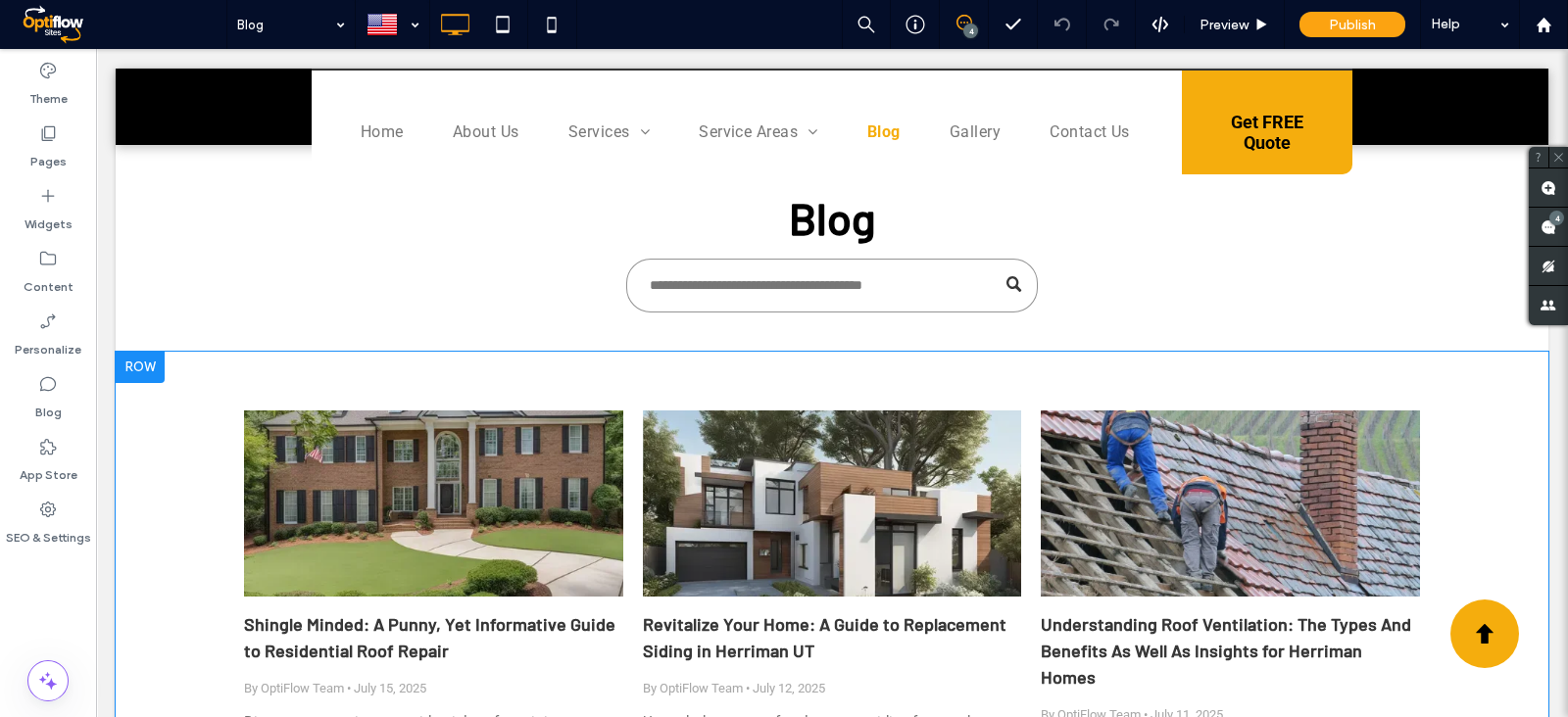 click on "Shingle Minded: A Punny, Yet Informative Guide to Residential Roof Repair
By OptiFlow Team
•
July 15, 2025
Discover expert tips on residential roof repair in our comprehensive guide. Learn how to protect your home and save money today!
Read more →
Revitalize Your Home: A Guide to Replacement Siding in Herriman UT
By OptiFlow Team
•
July 12, 2025
Unearth the power of replacement siding for your home. Get insights on selection or installation and impact on your home's allure.
Read more →
Understanding Roof Ventilation: The Types And Benefits As Well As Insights for Herriman Homes
By OptiFlow Team
•
July 11, 2025
Explore the world of roof ventilation! Understand its diverse types and benefits optimal for those looking to enhance their Herriman Homes.
Read more →" at bounding box center [832, 1073] 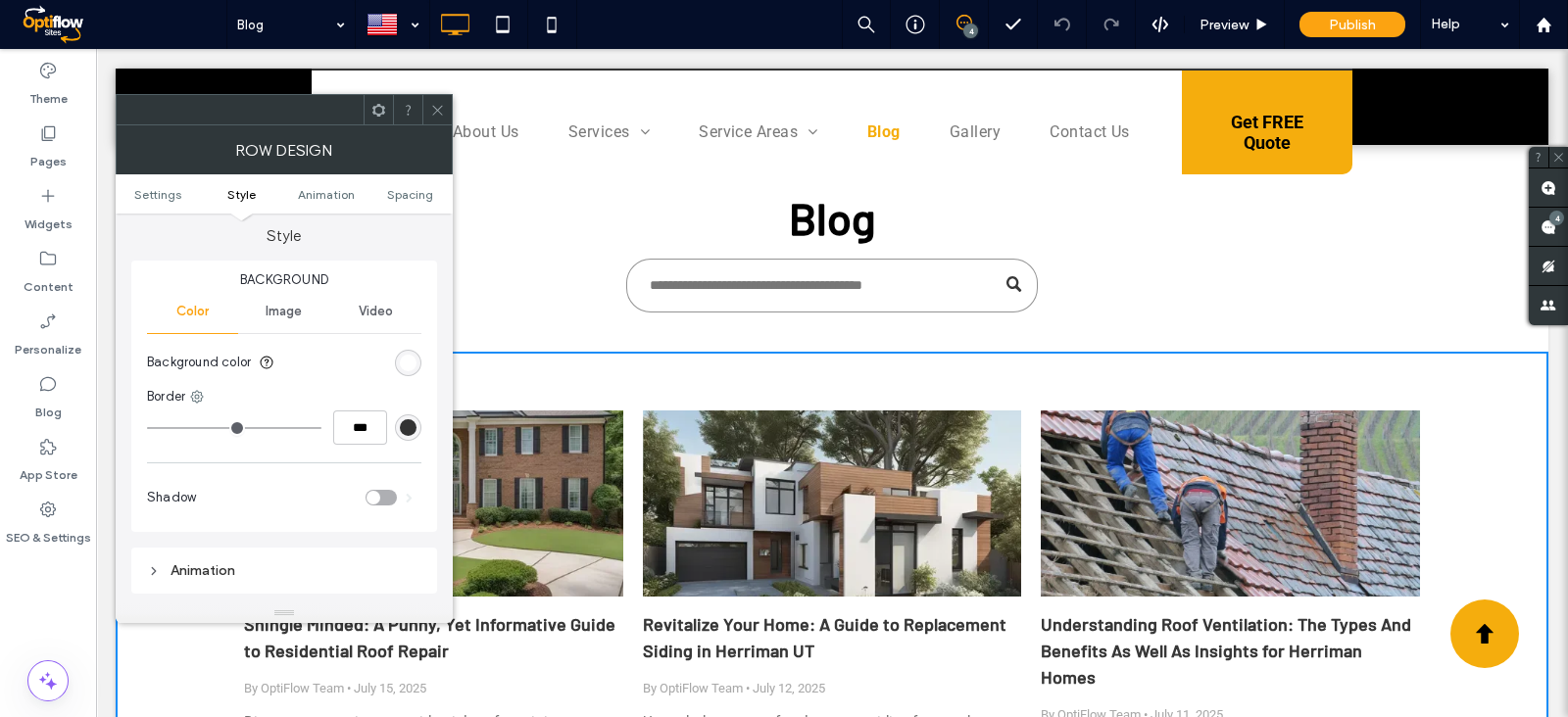 scroll, scrollTop: 121, scrollLeft: 0, axis: vertical 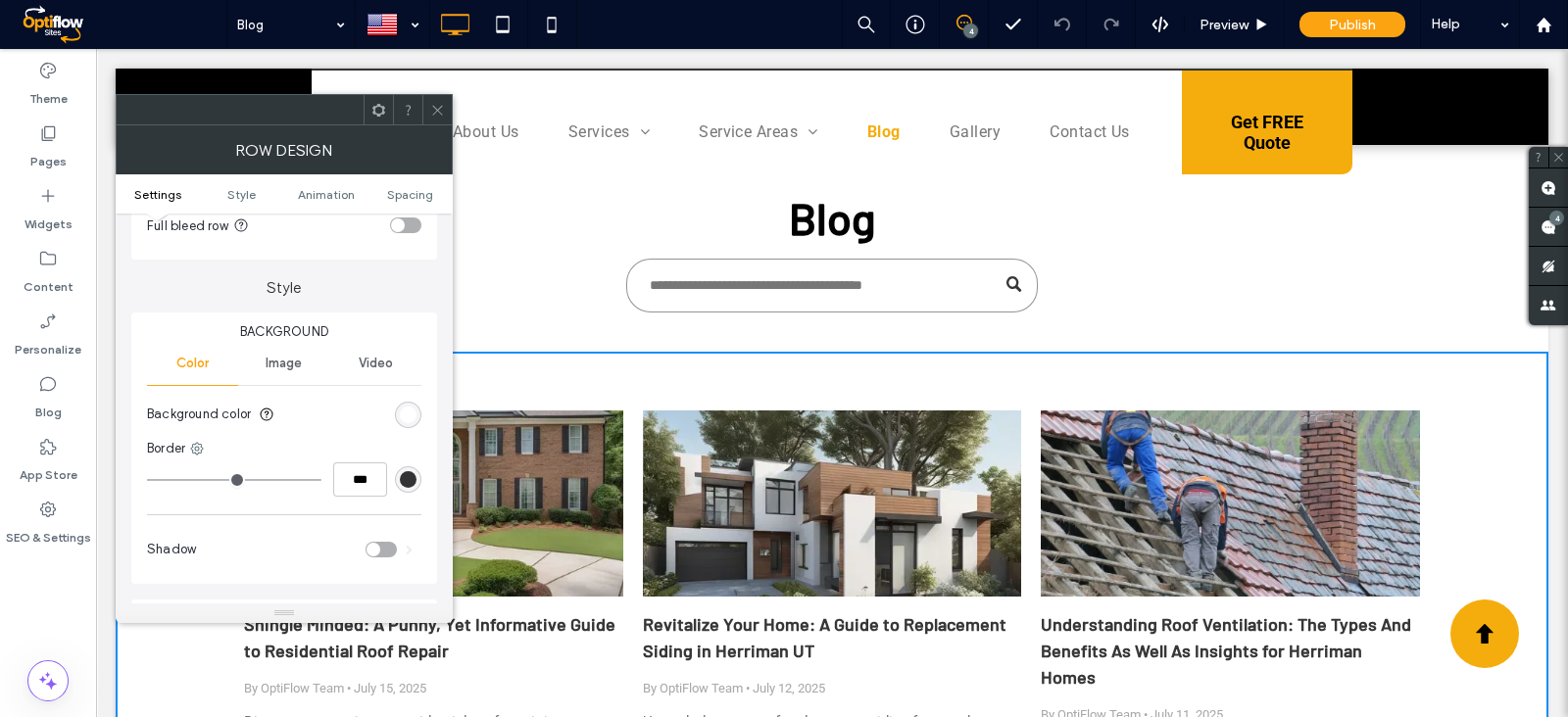 click on "Image" at bounding box center (283, 363) 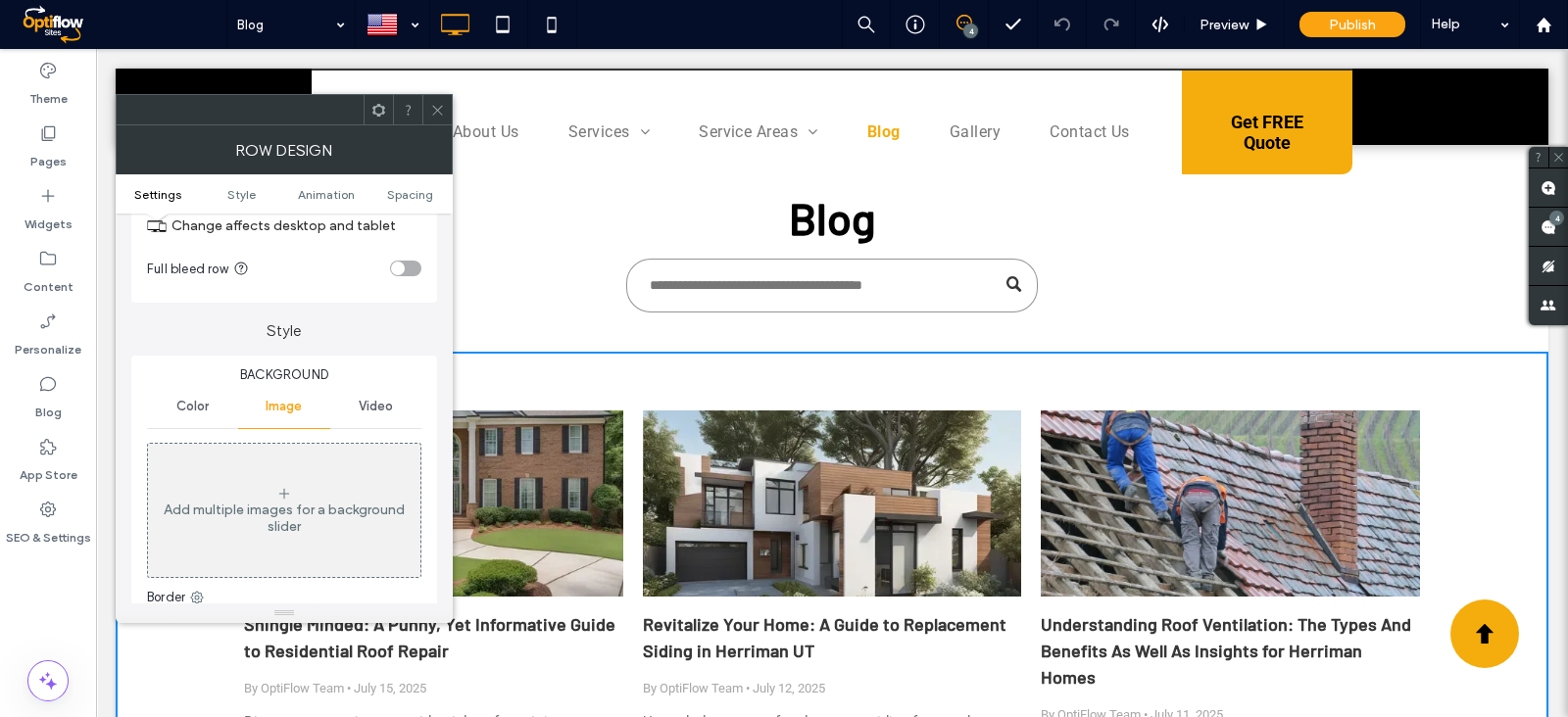 scroll, scrollTop: 0, scrollLeft: 0, axis: both 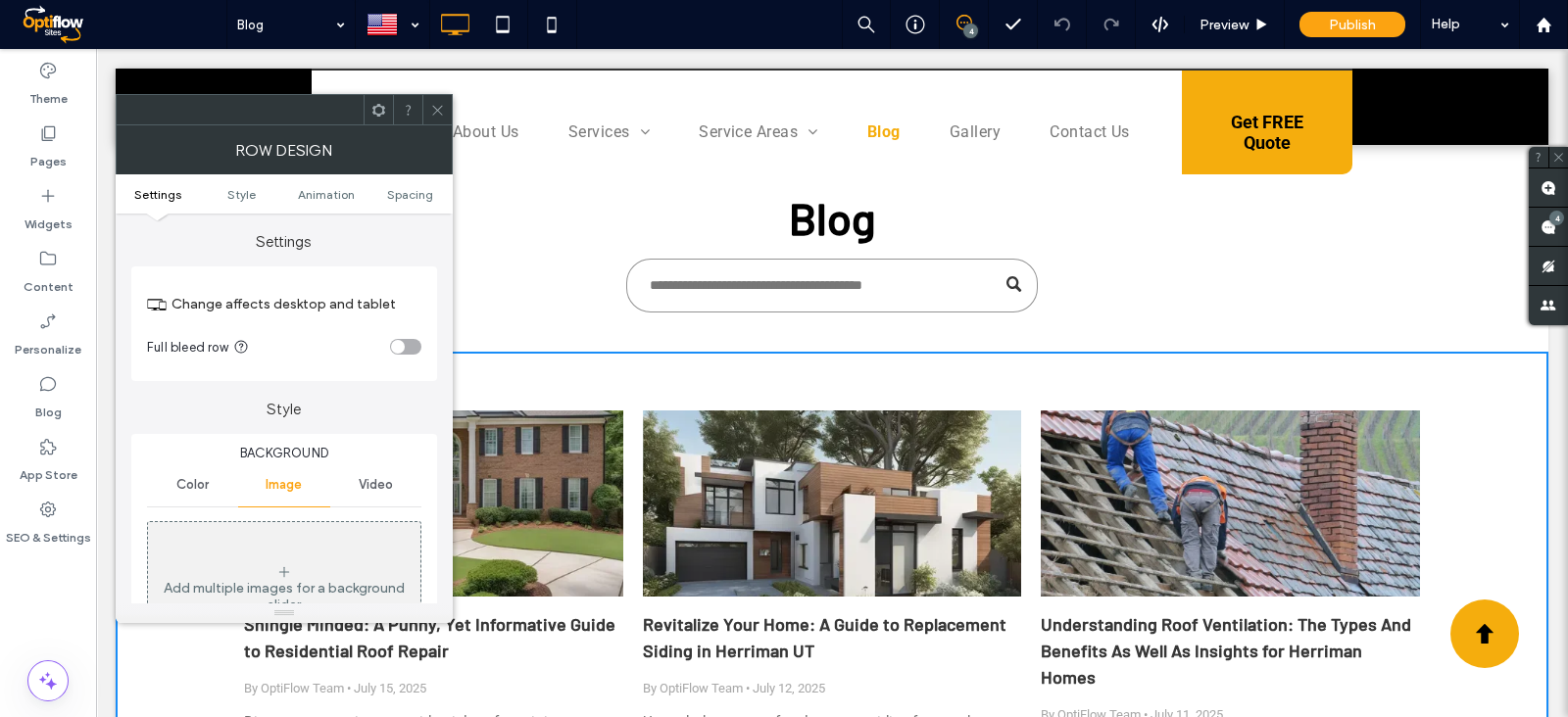 click on "Color" at bounding box center (192, 485) 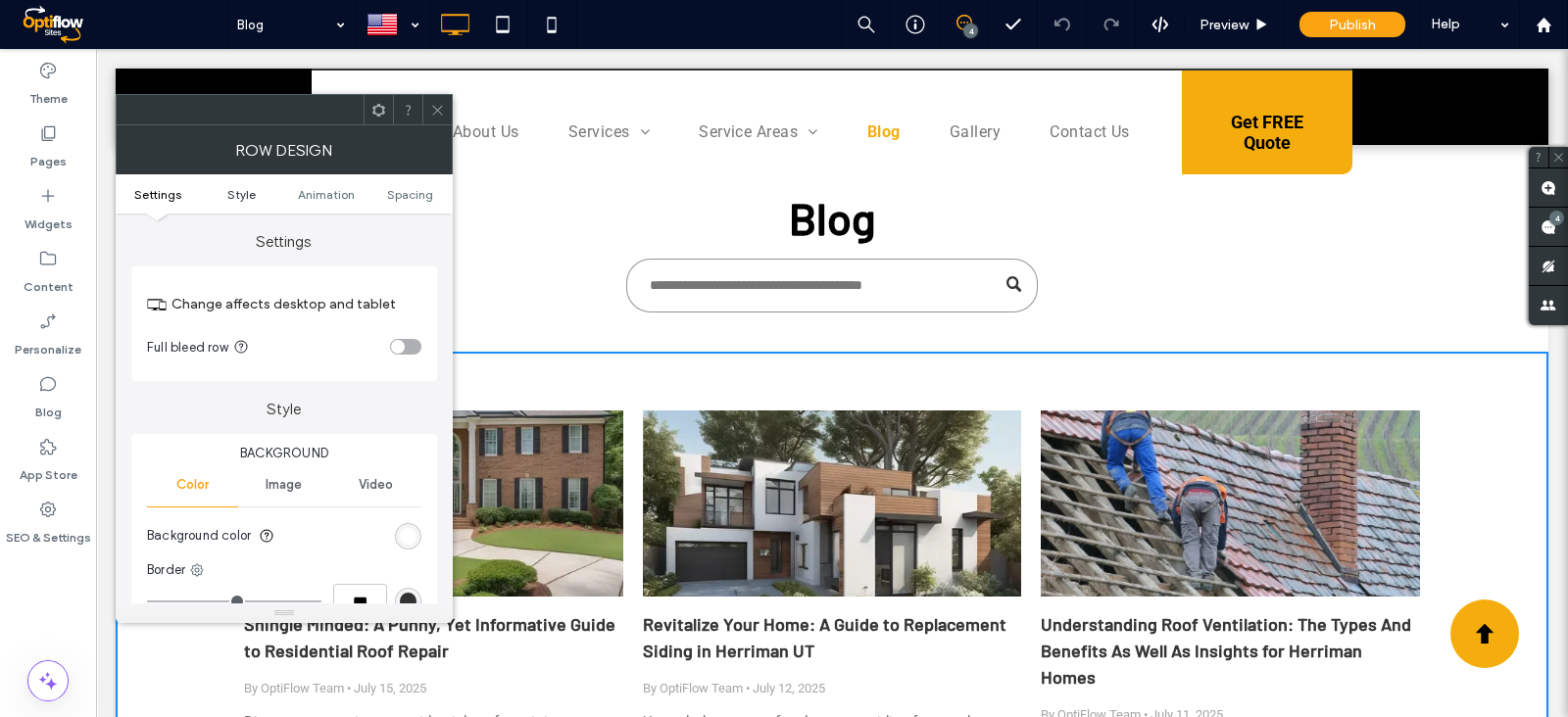 click on "Style" at bounding box center (241, 194) 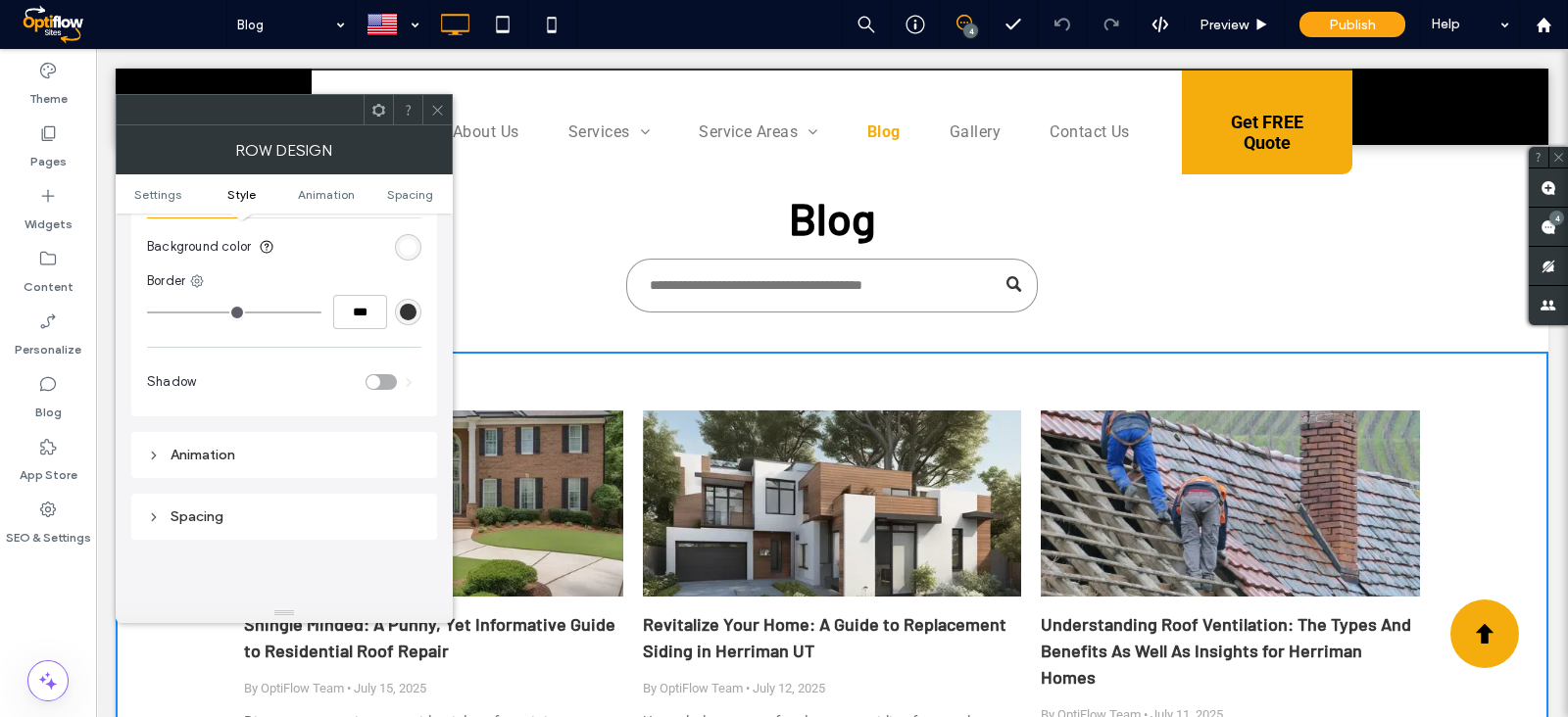 scroll, scrollTop: 411, scrollLeft: 0, axis: vertical 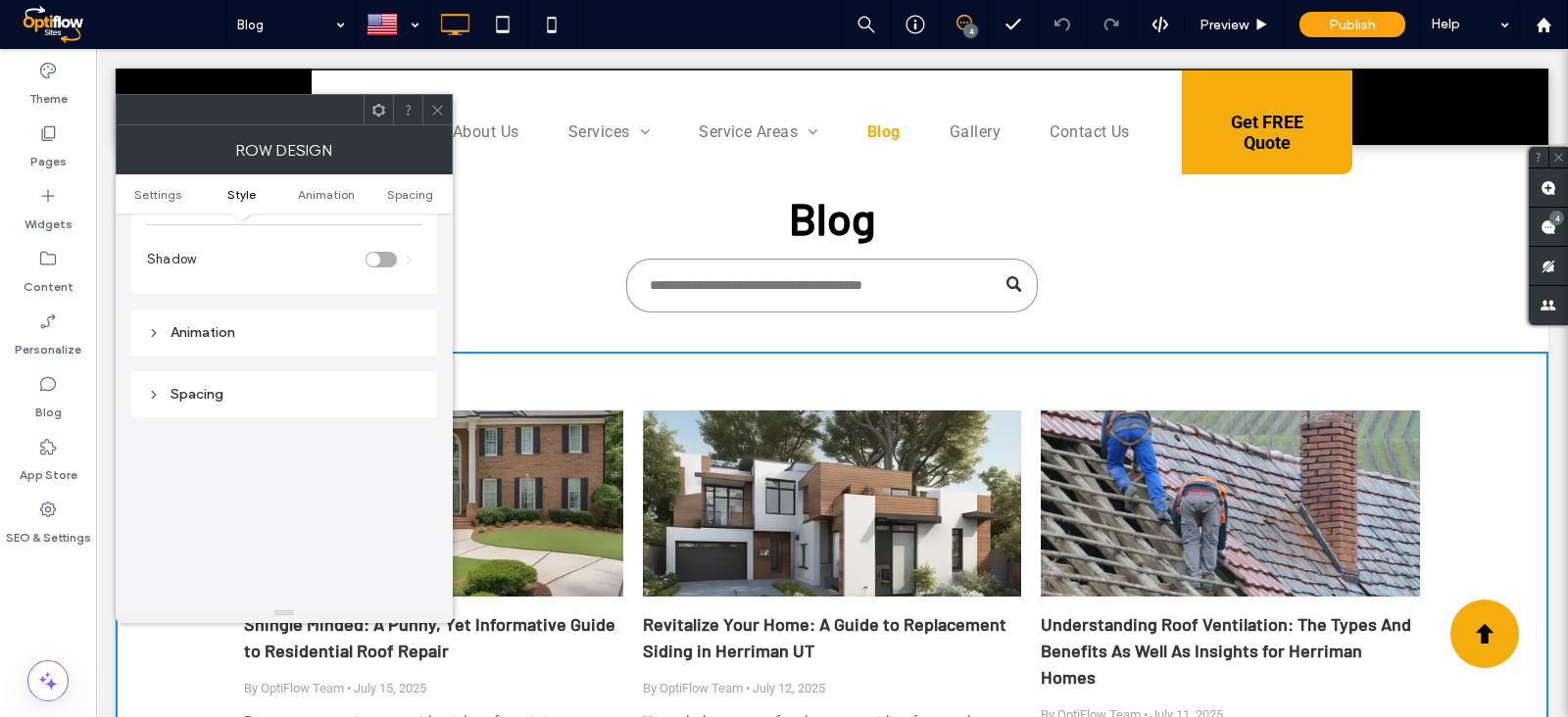 click 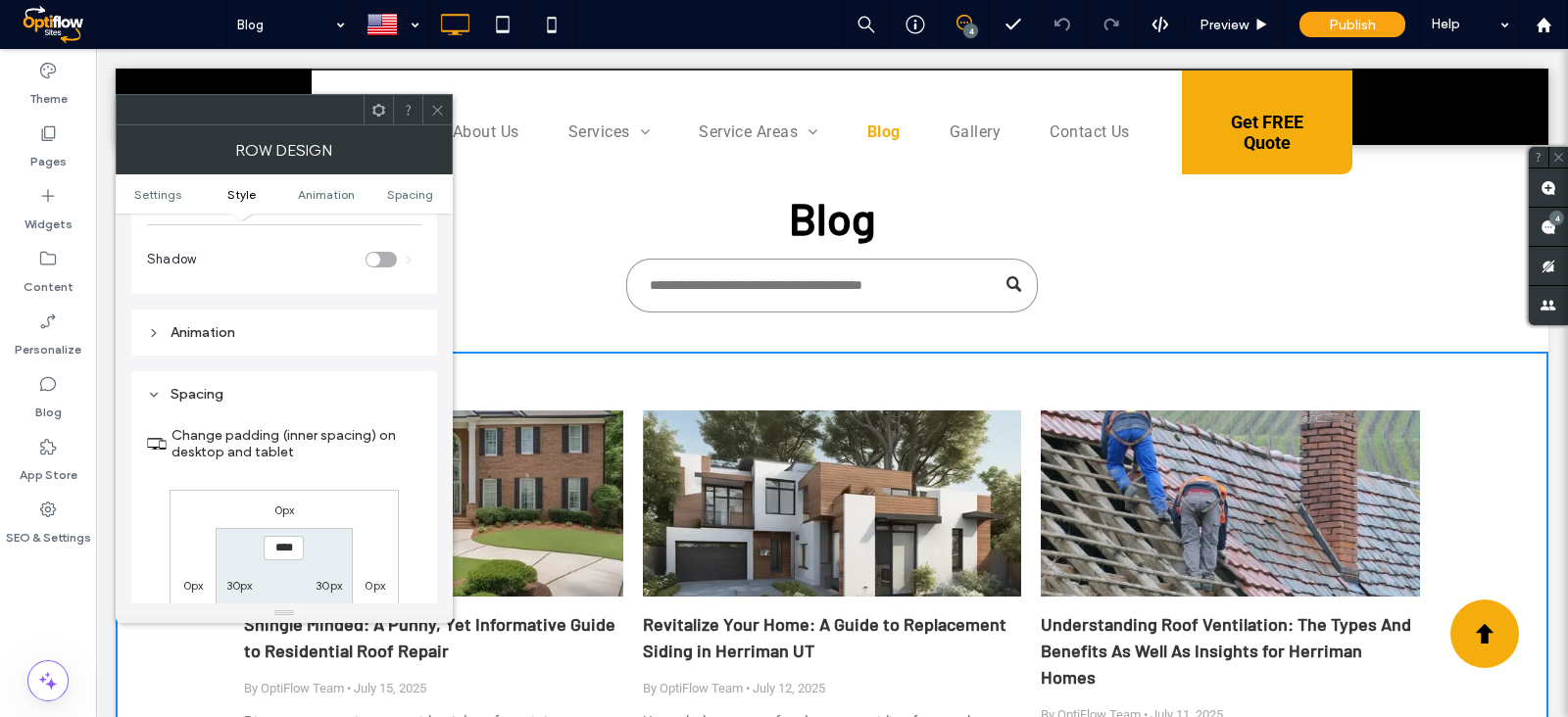 scroll, scrollTop: 534, scrollLeft: 0, axis: vertical 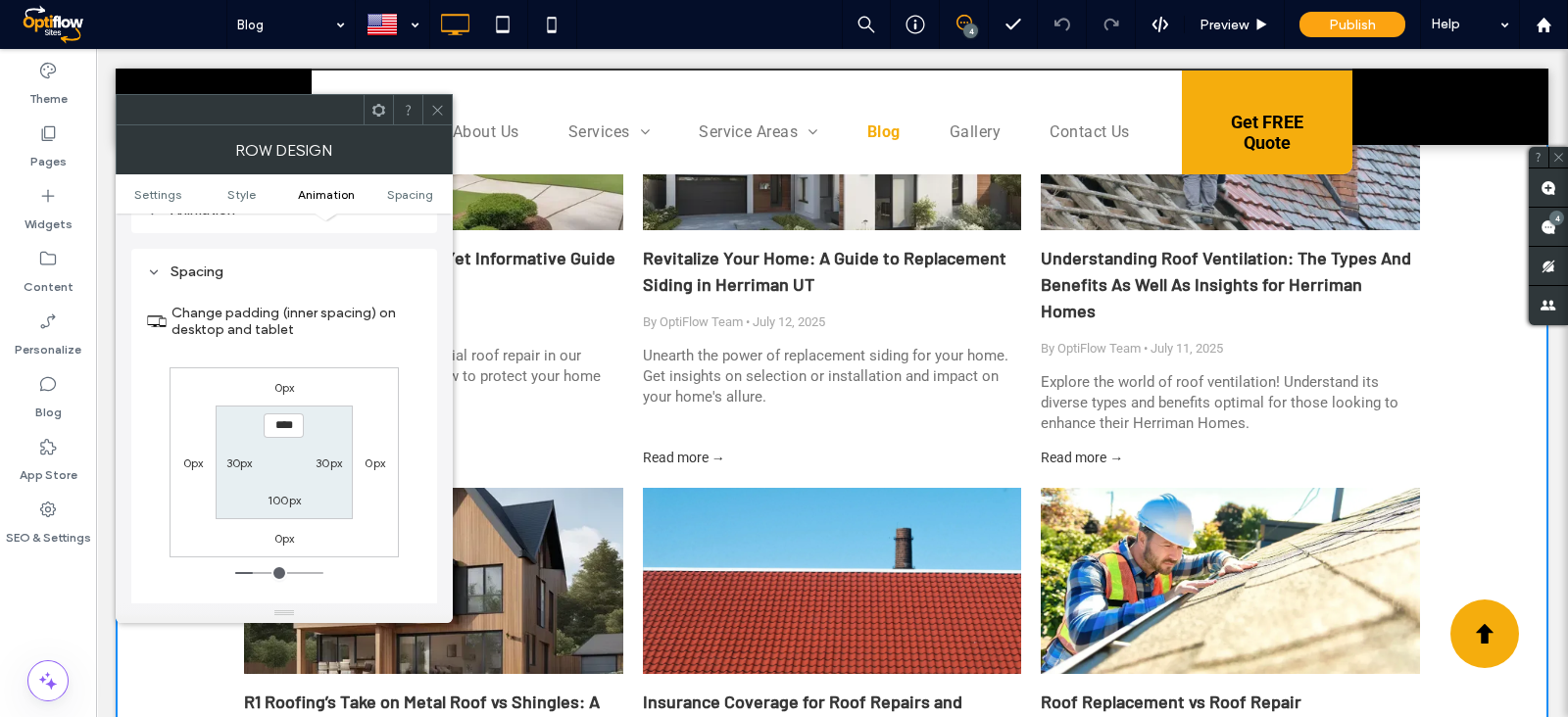 click on "0px" at bounding box center (284, 538) 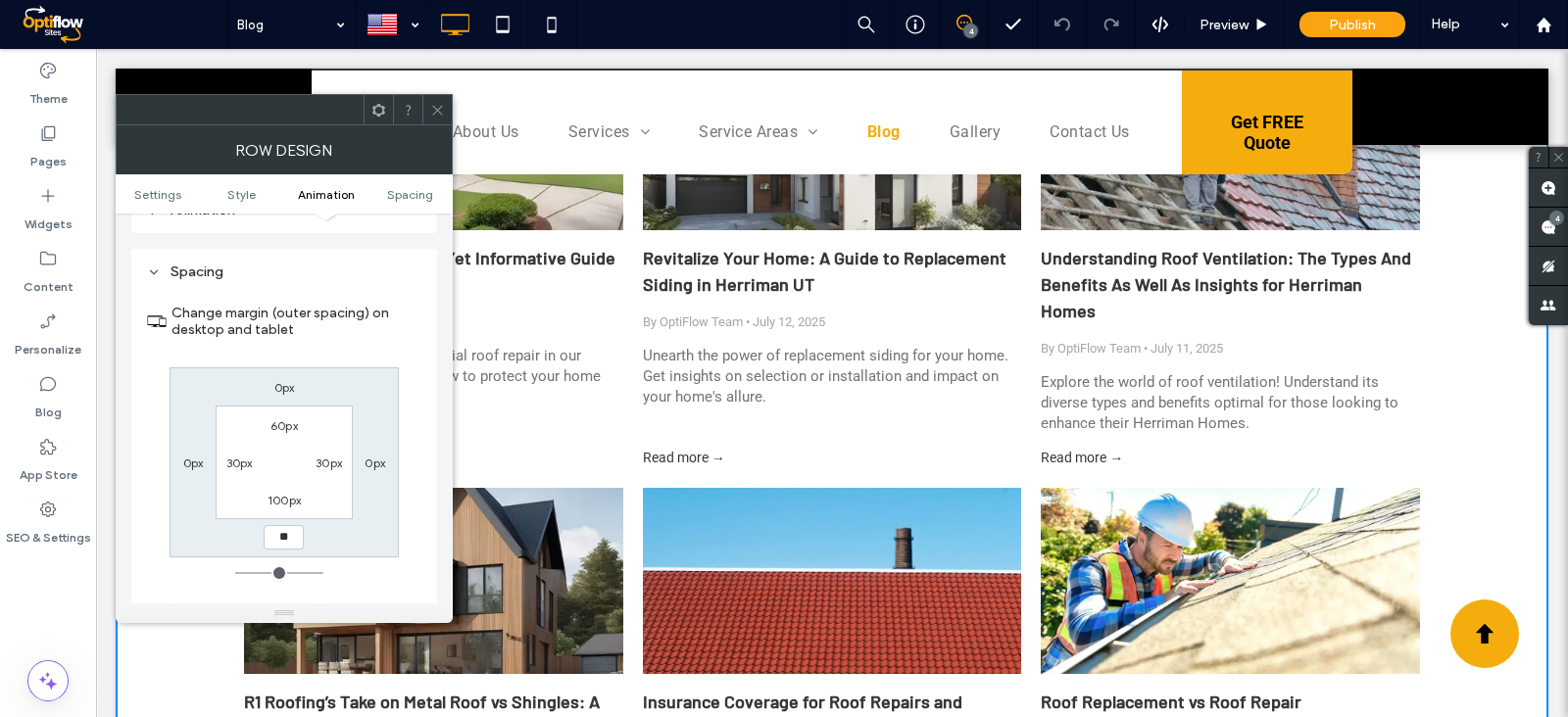 type on "**" 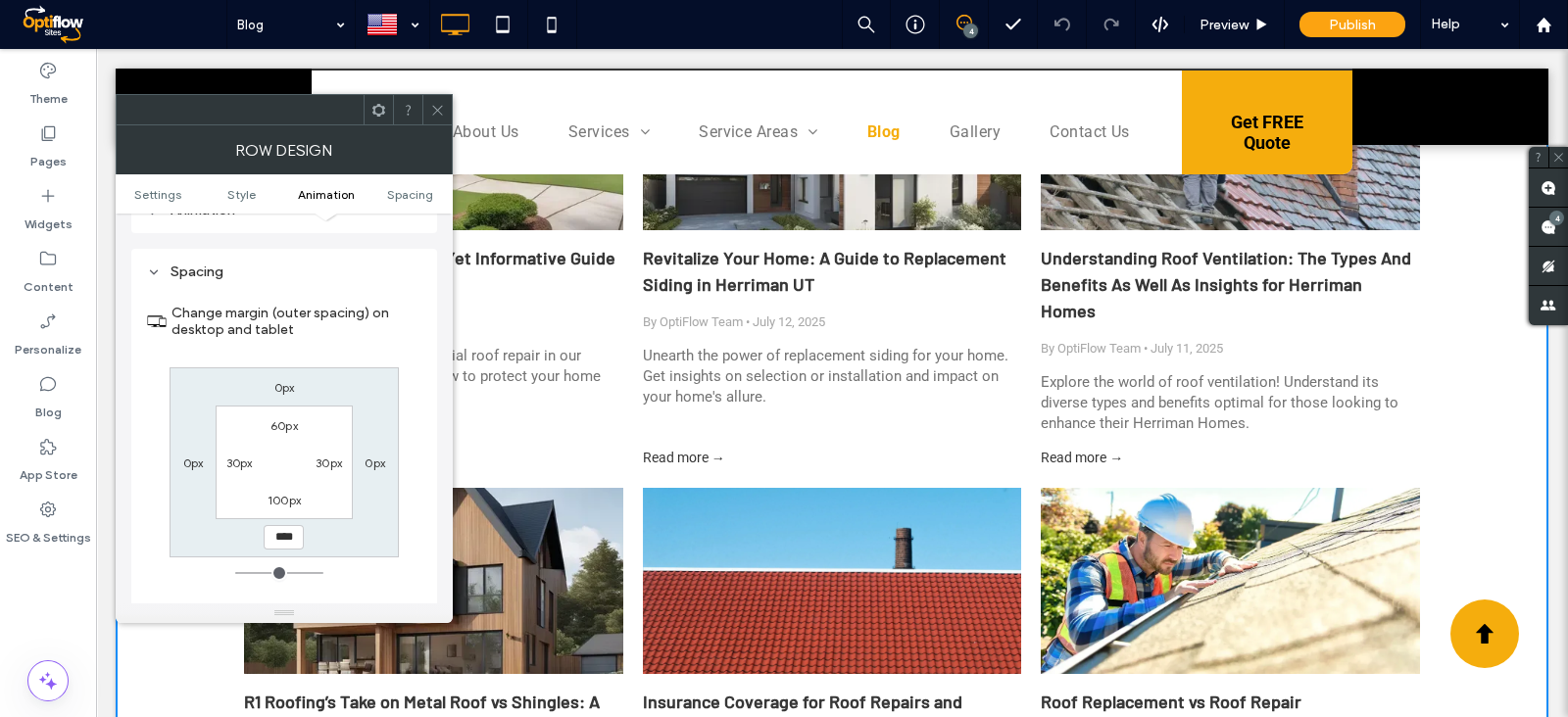 click on "Change margin (outer spacing) on desktop and tablet 0px 0px **** 0px 60px 30px 100px 30px Reset margin" at bounding box center [284, 454] 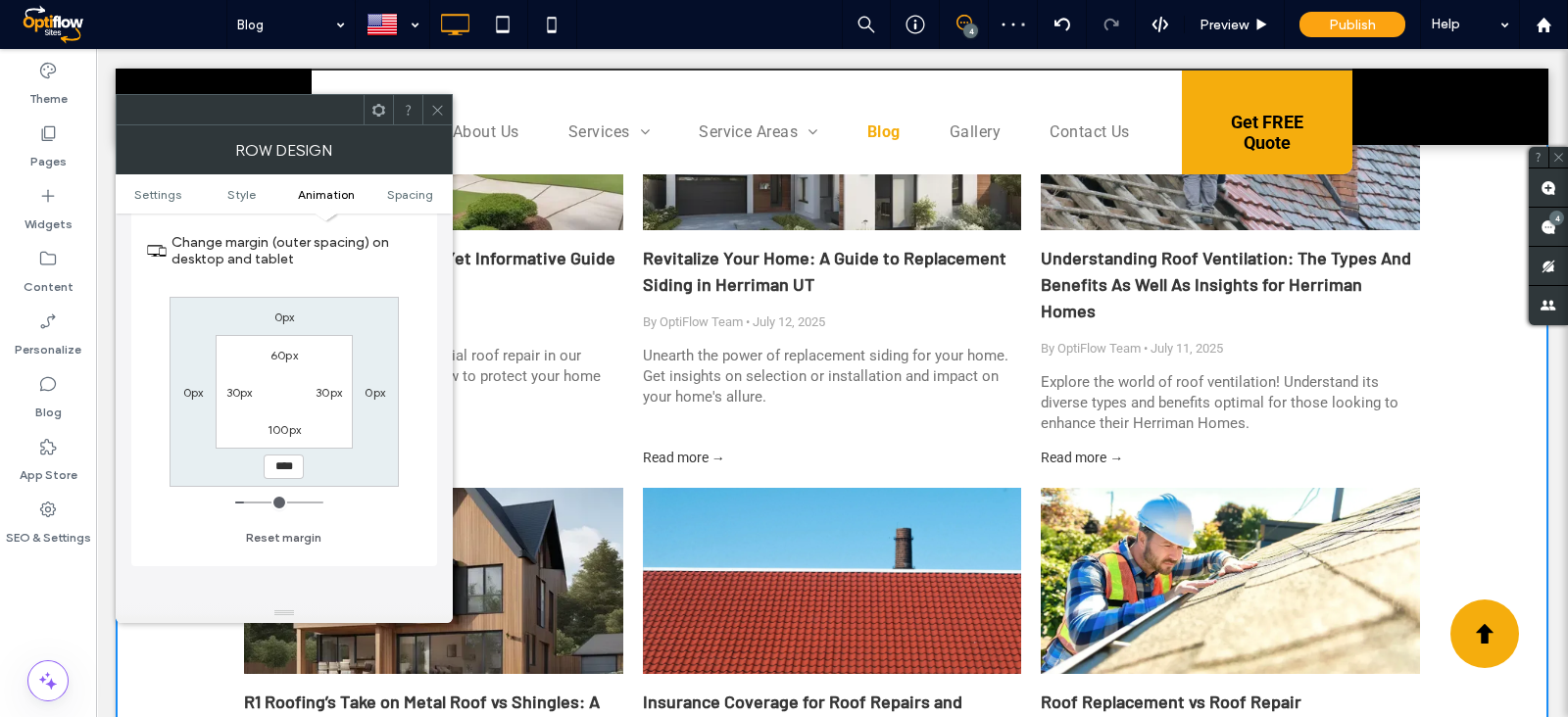 scroll, scrollTop: 656, scrollLeft: 0, axis: vertical 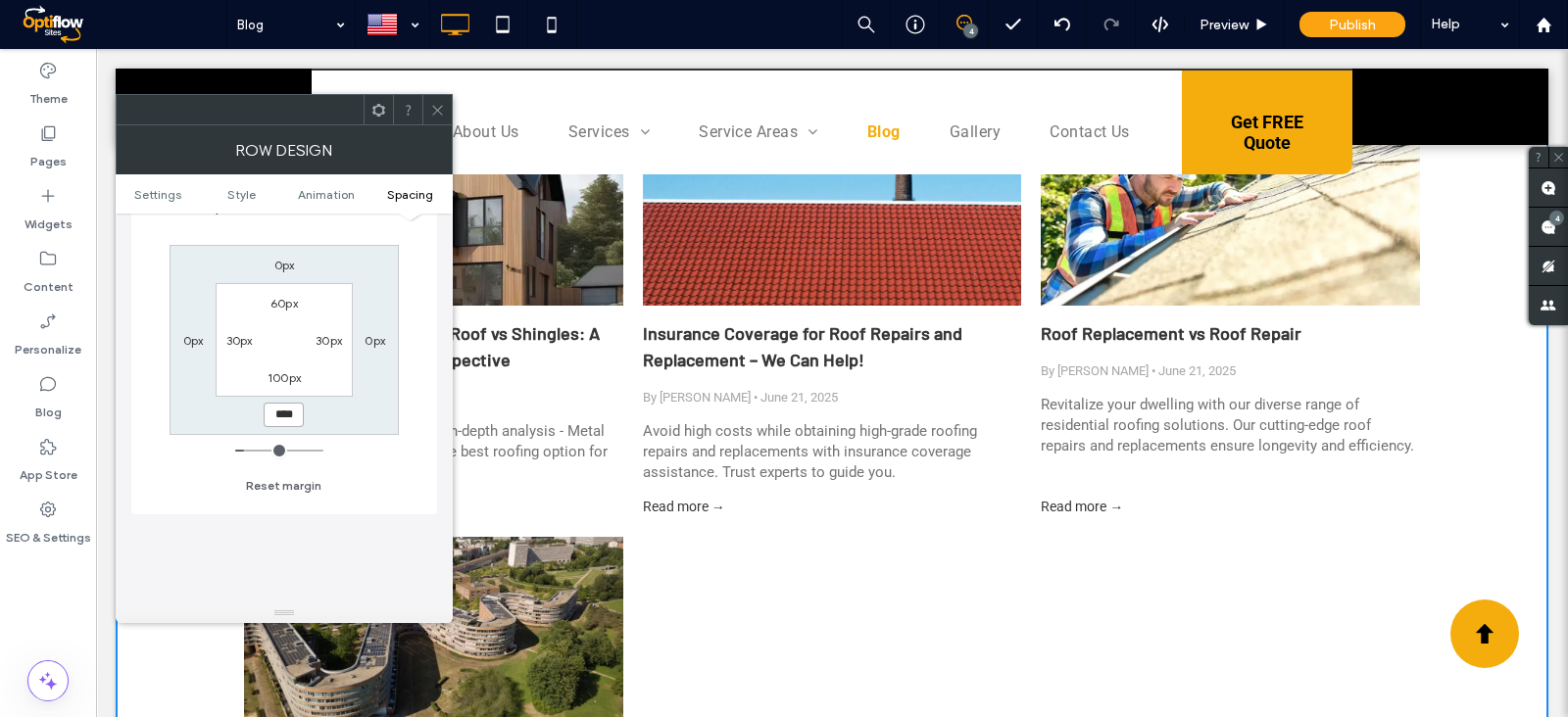 click on "****" at bounding box center [283, 414] 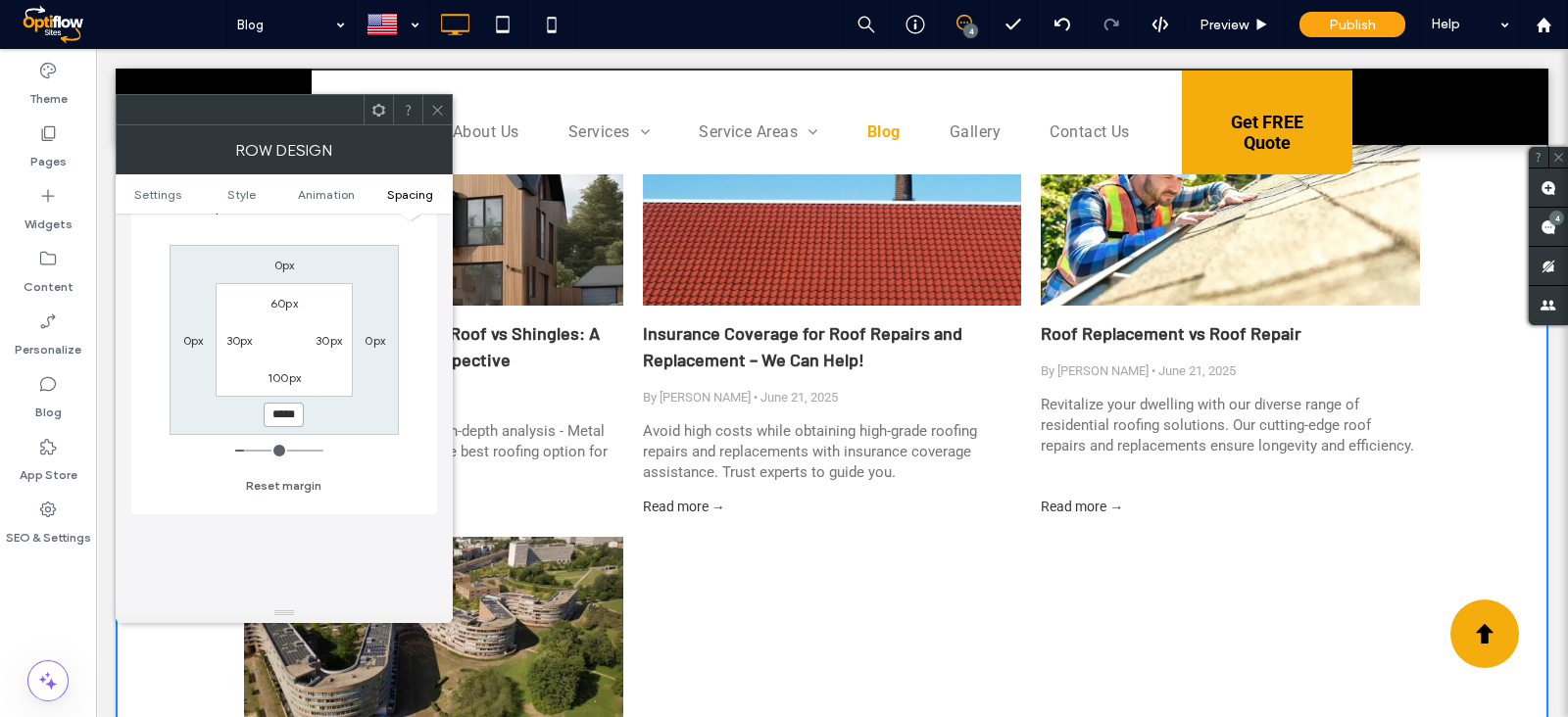 type on "*****" 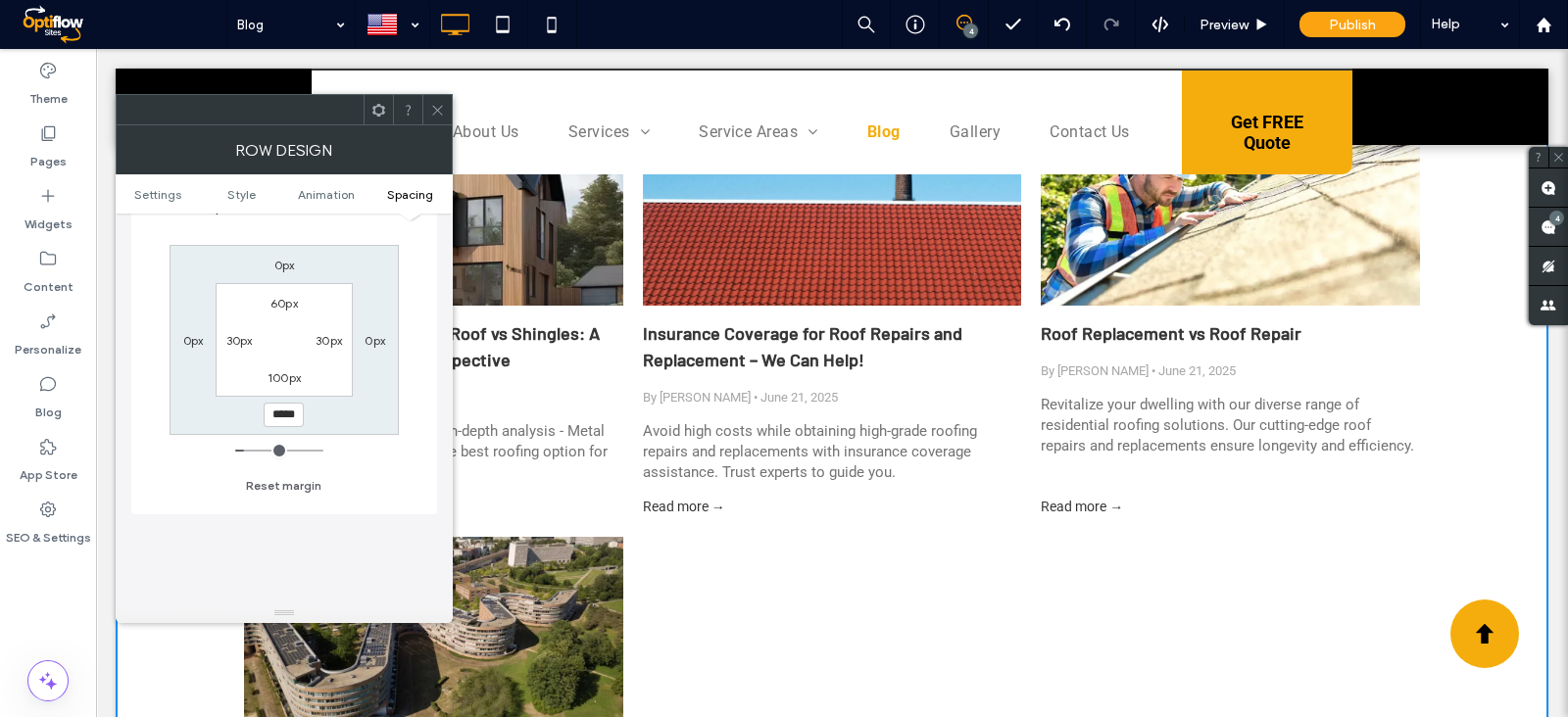 type on "***" 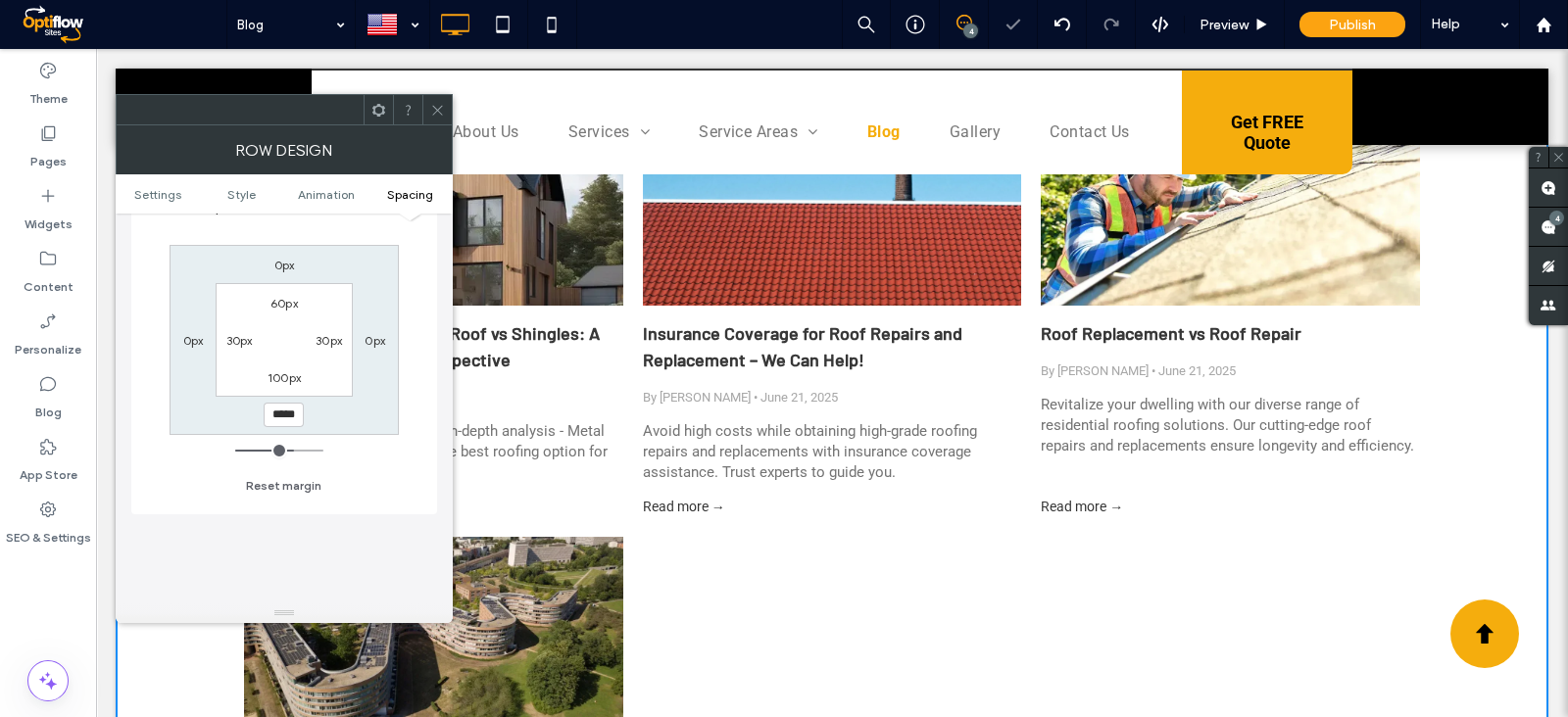 click on "Change margin (outer spacing) on desktop and tablet 0px 0px ***** 0px 60px 30px 100px 30px Reset margin" at bounding box center (284, 331) 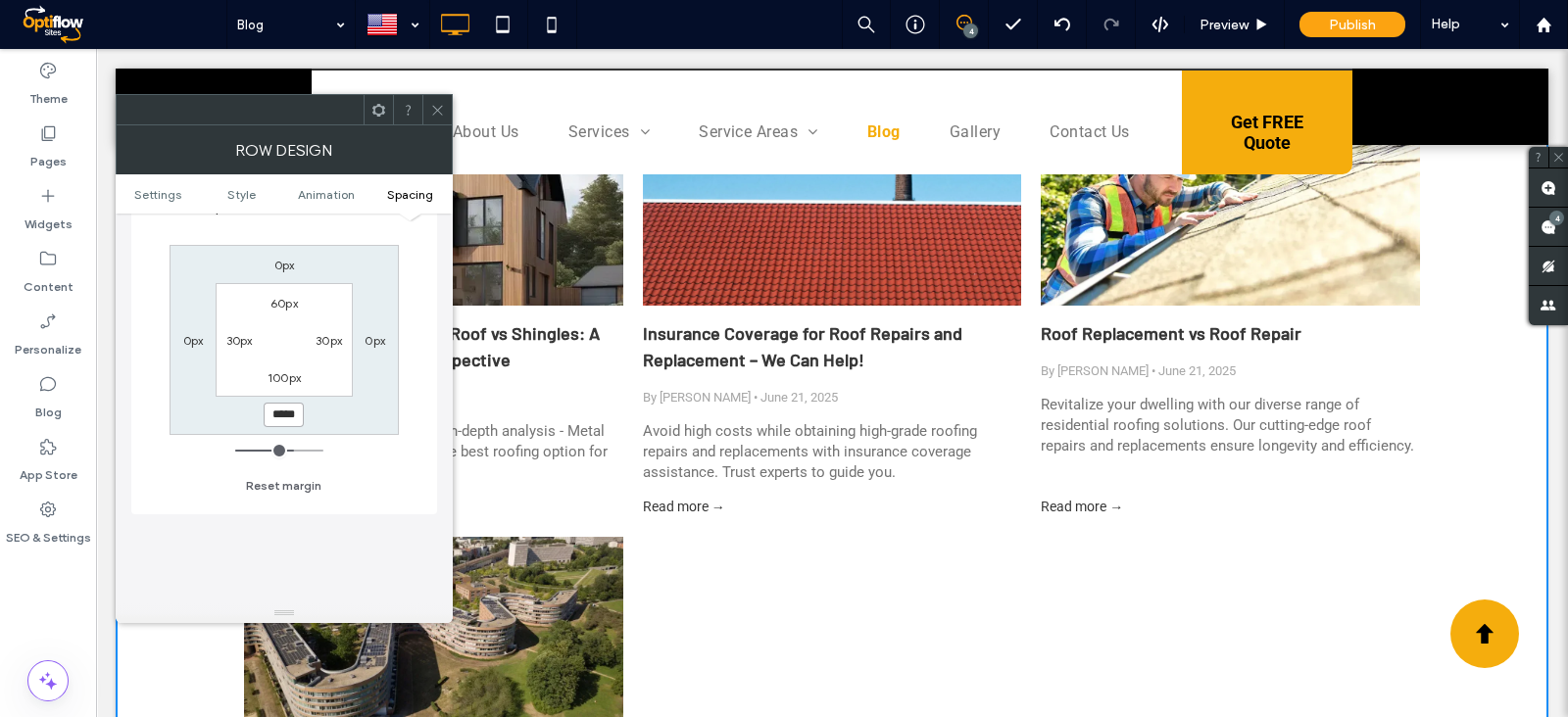 click on "*****" at bounding box center [283, 414] 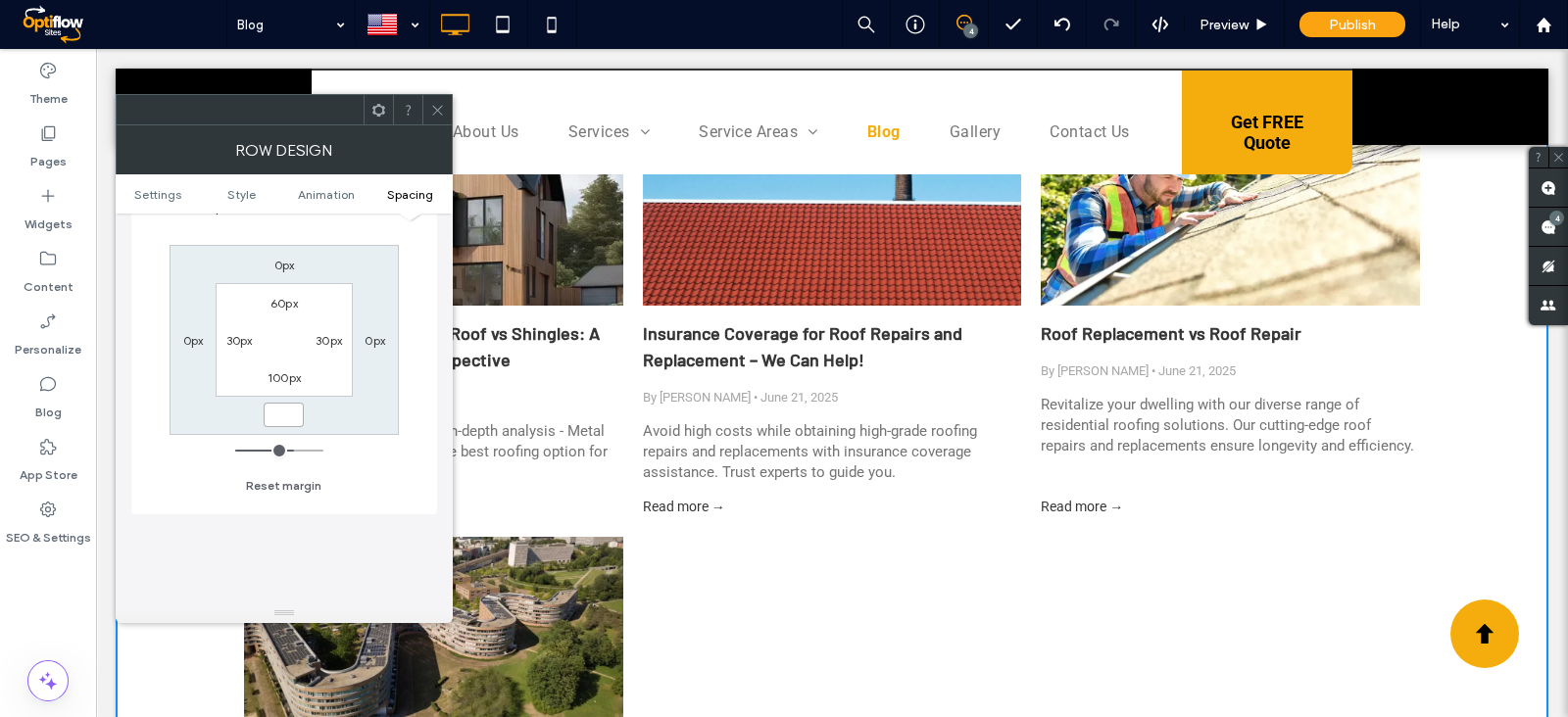 type 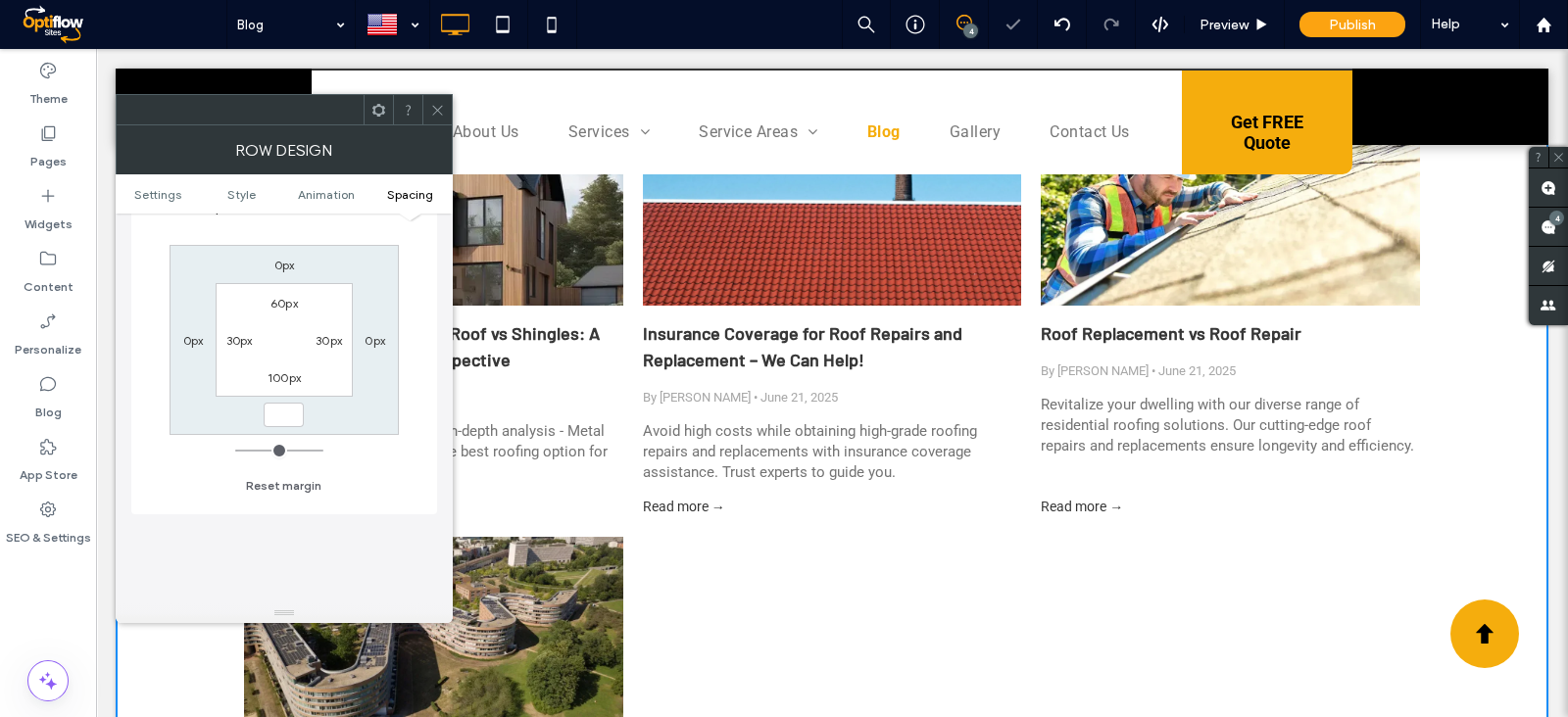 type on "*" 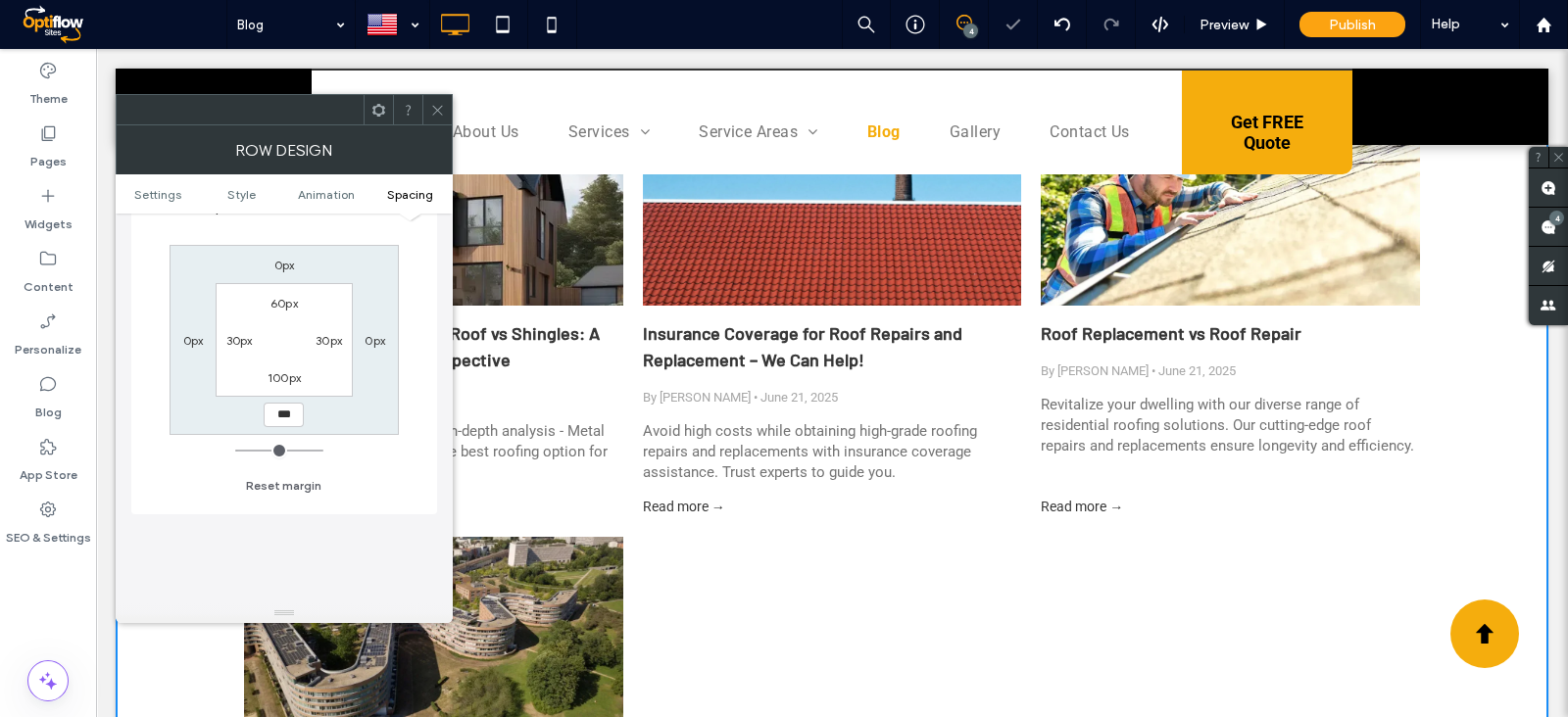 click on "Change margin (outer spacing) on desktop and tablet 0px 0px *** 0px 60px 30px 100px 30px Reset margin" at bounding box center (284, 331) 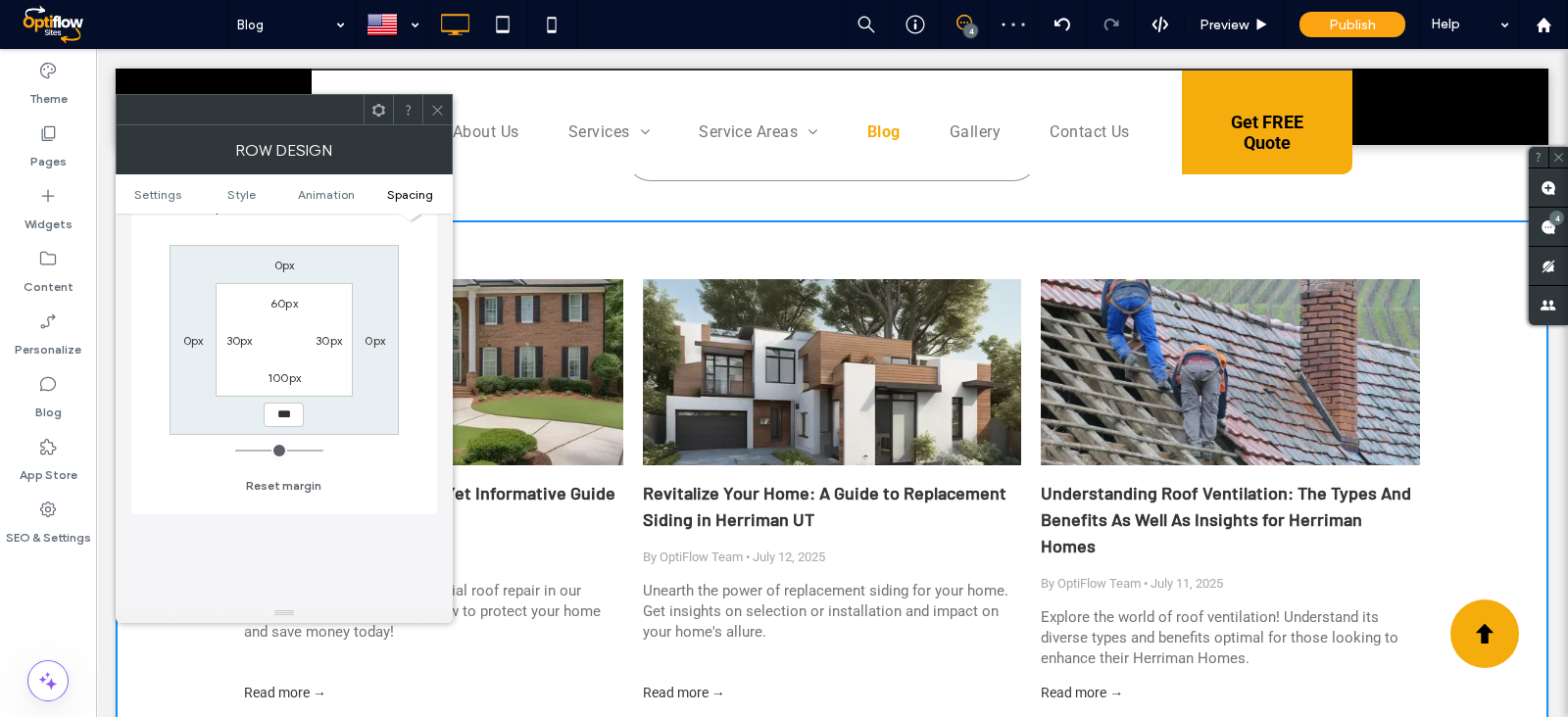 scroll, scrollTop: 612, scrollLeft: 0, axis: vertical 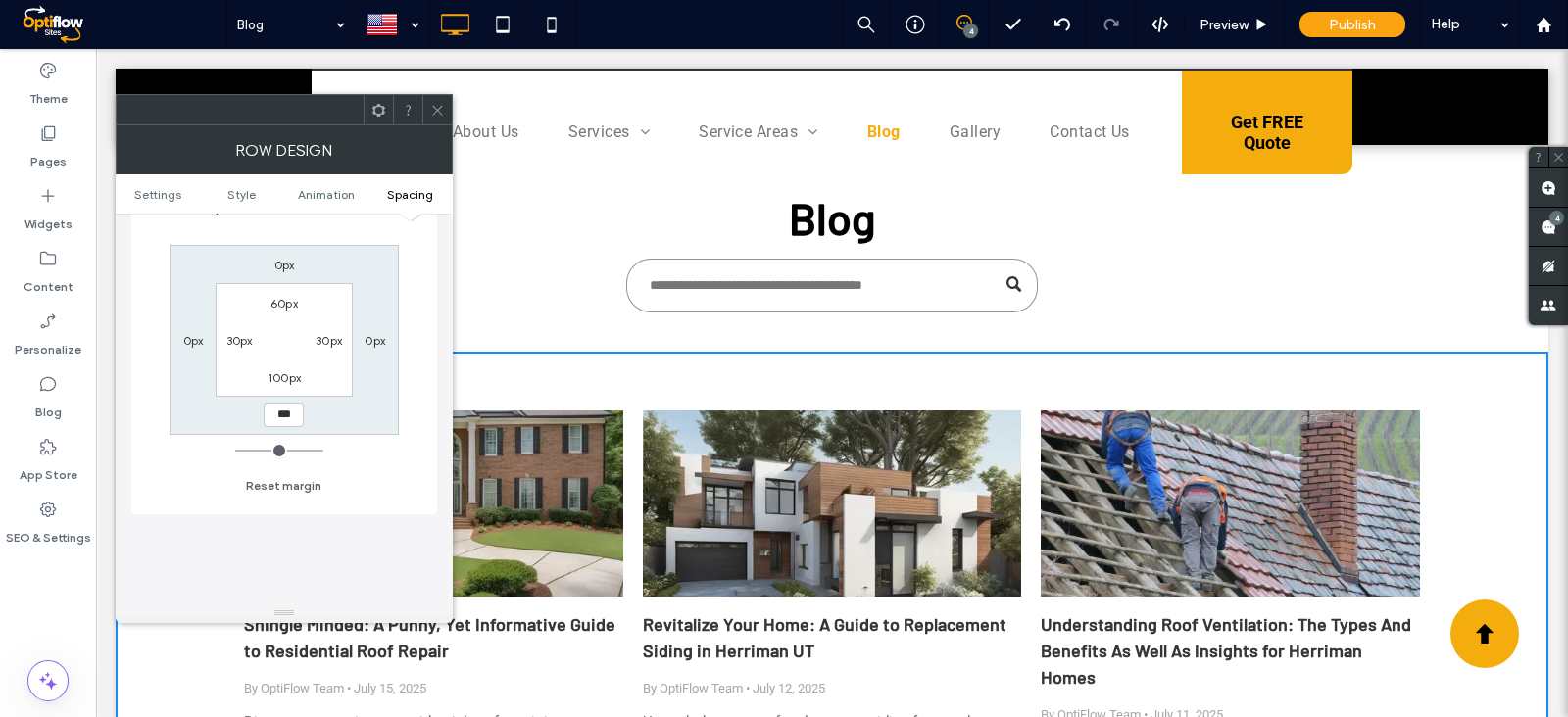 click 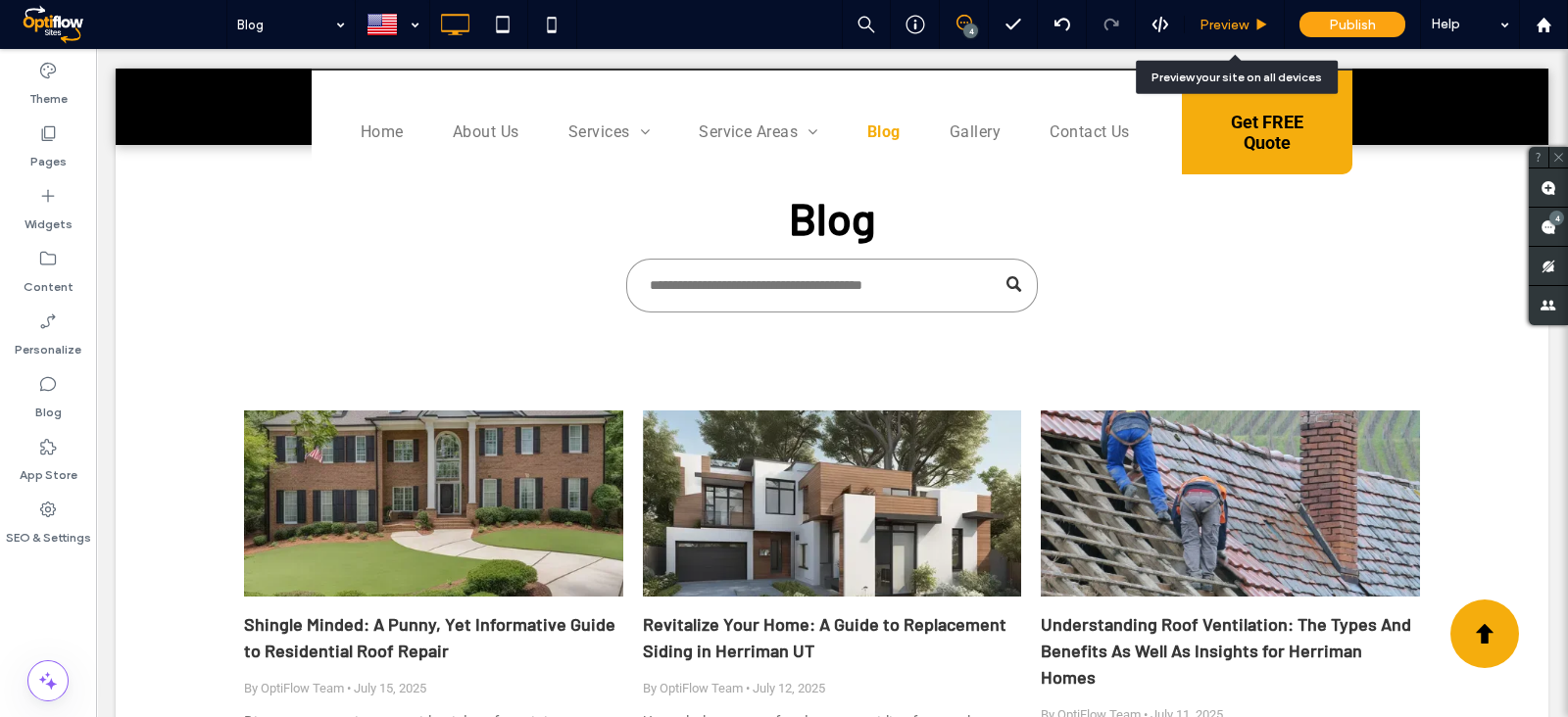click on "Preview" at bounding box center (1224, 24) 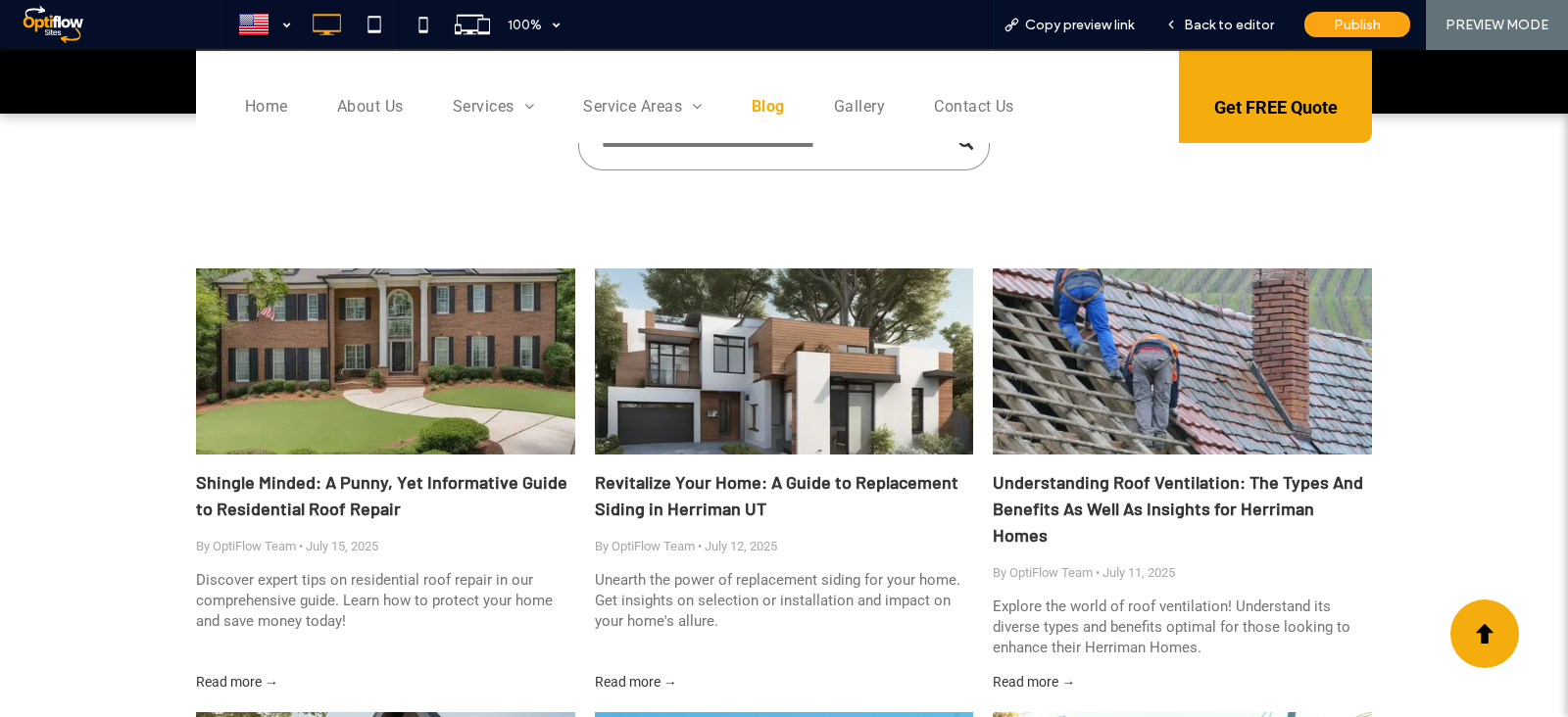 scroll, scrollTop: 856, scrollLeft: 0, axis: vertical 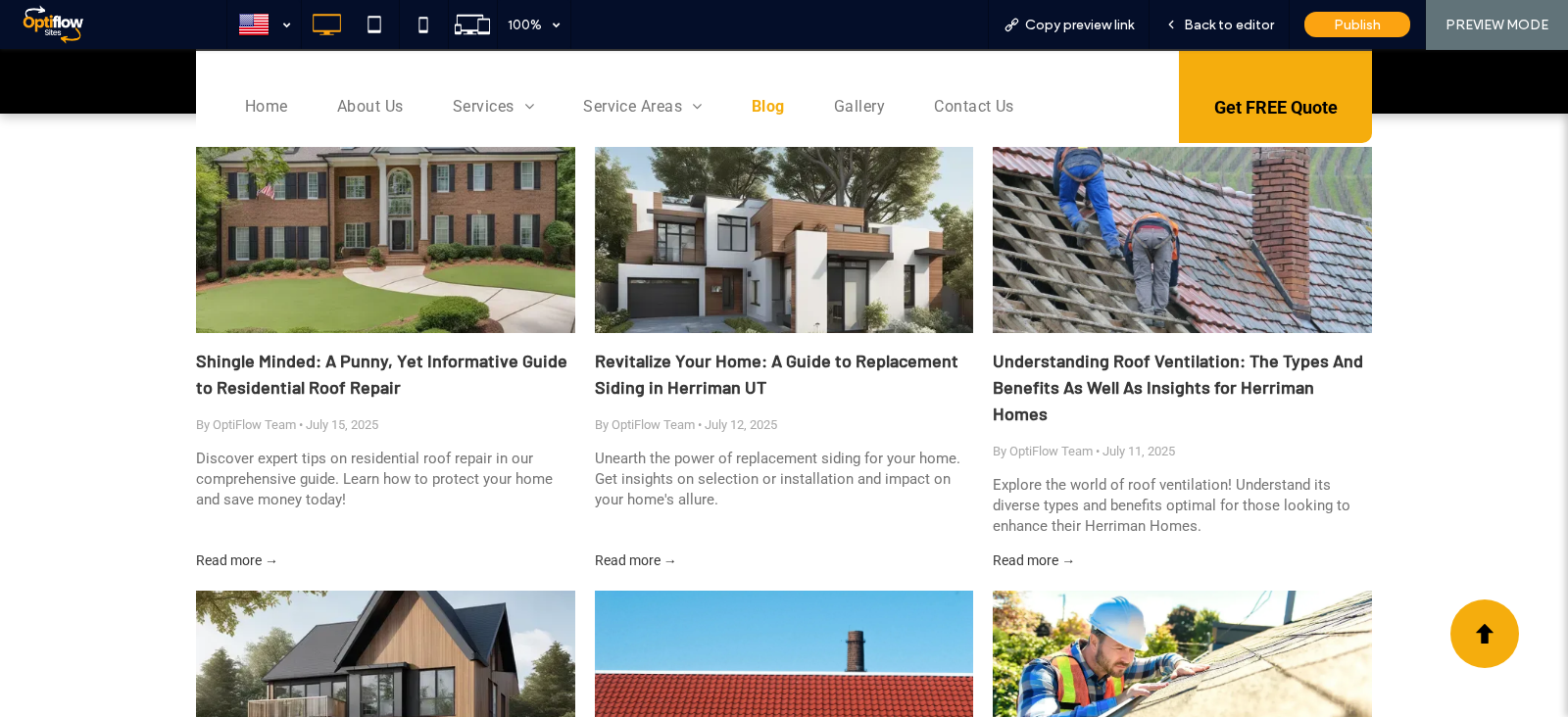 click on "Shingle Minded: A Punny, Yet Informative Guide to Residential Roof Repair
By OptiFlow Team
•
July 15, 2025
Discover expert tips on residential roof repair in our comprehensive guide. Learn how to protect your home and save money today!
Read more →
Revitalize Your Home: A Guide to Replacement Siding in Herriman UT
By OptiFlow Team
•
July 12, 2025
Unearth the power of replacement siding for your home. Get insights on selection or installation and impact on your home's allure.
Read more →
Understanding Roof Ventilation: The Types And Benefits As Well As Insights for Herriman Homes
By OptiFlow Team
•
July 11, 2025
Explore the world of roof ventilation! Understand its diverse types and benefits optimal for those looking to enhance their Herriman Homes.
Read more →" at bounding box center [784, 809] 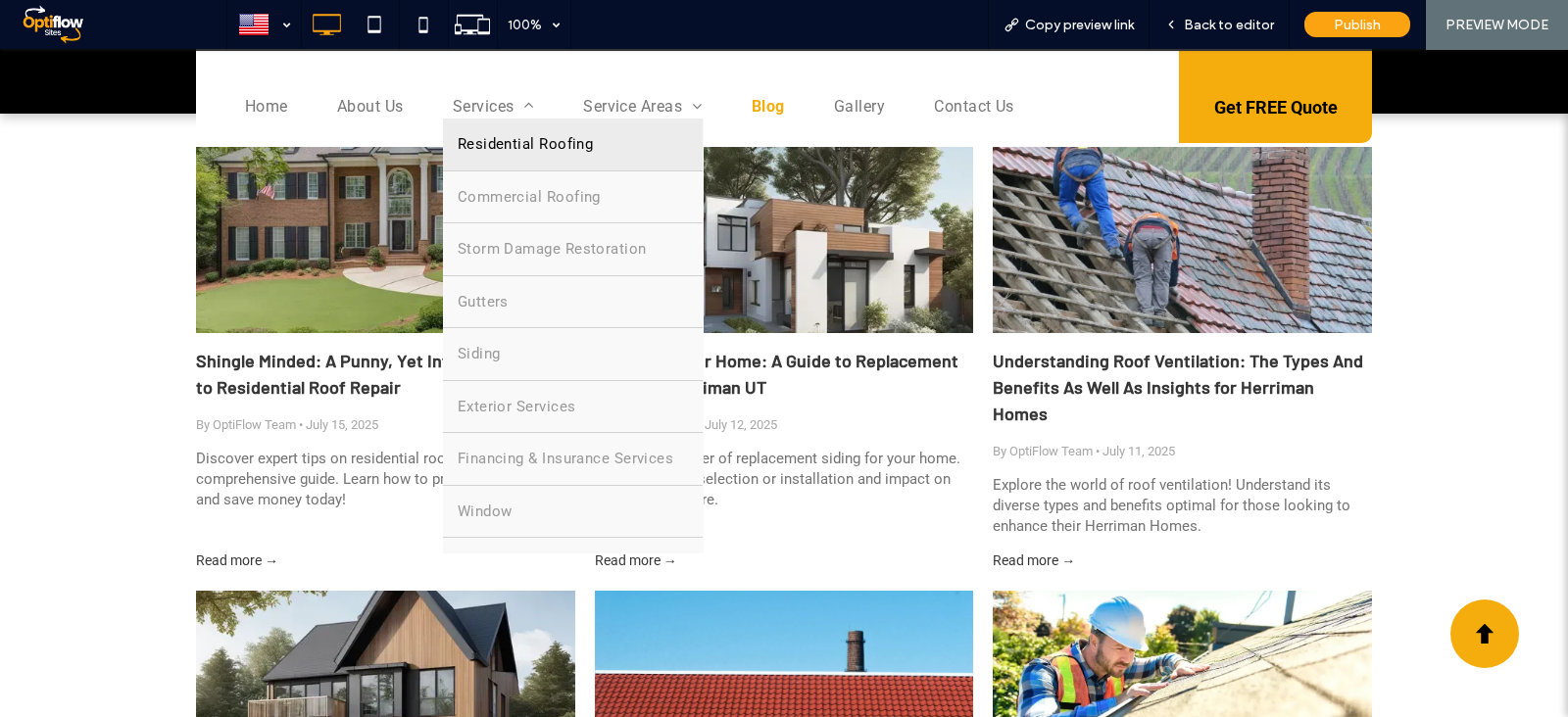 drag, startPoint x: 533, startPoint y: 142, endPoint x: 533, endPoint y: 192, distance: 50 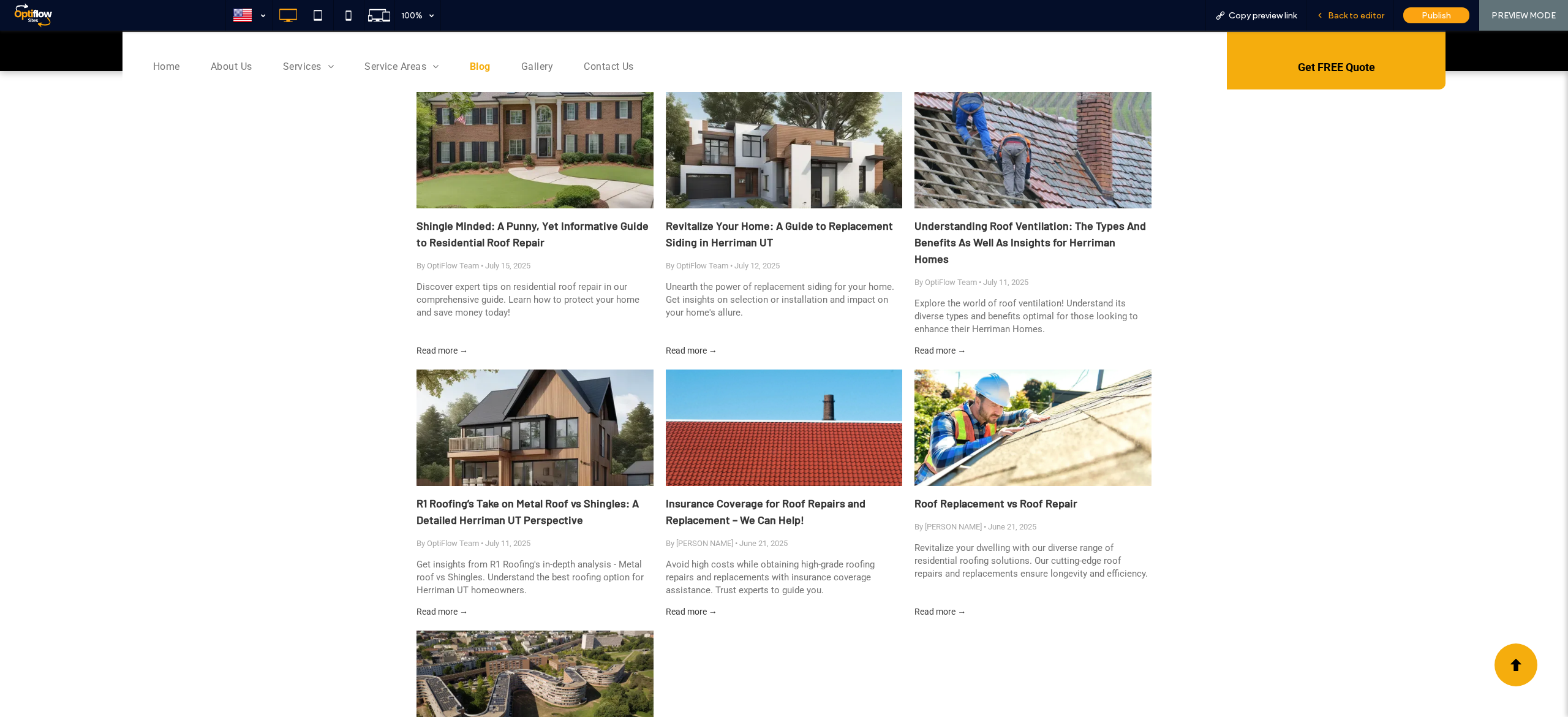 click on "Back to editor" at bounding box center [1350, 15] 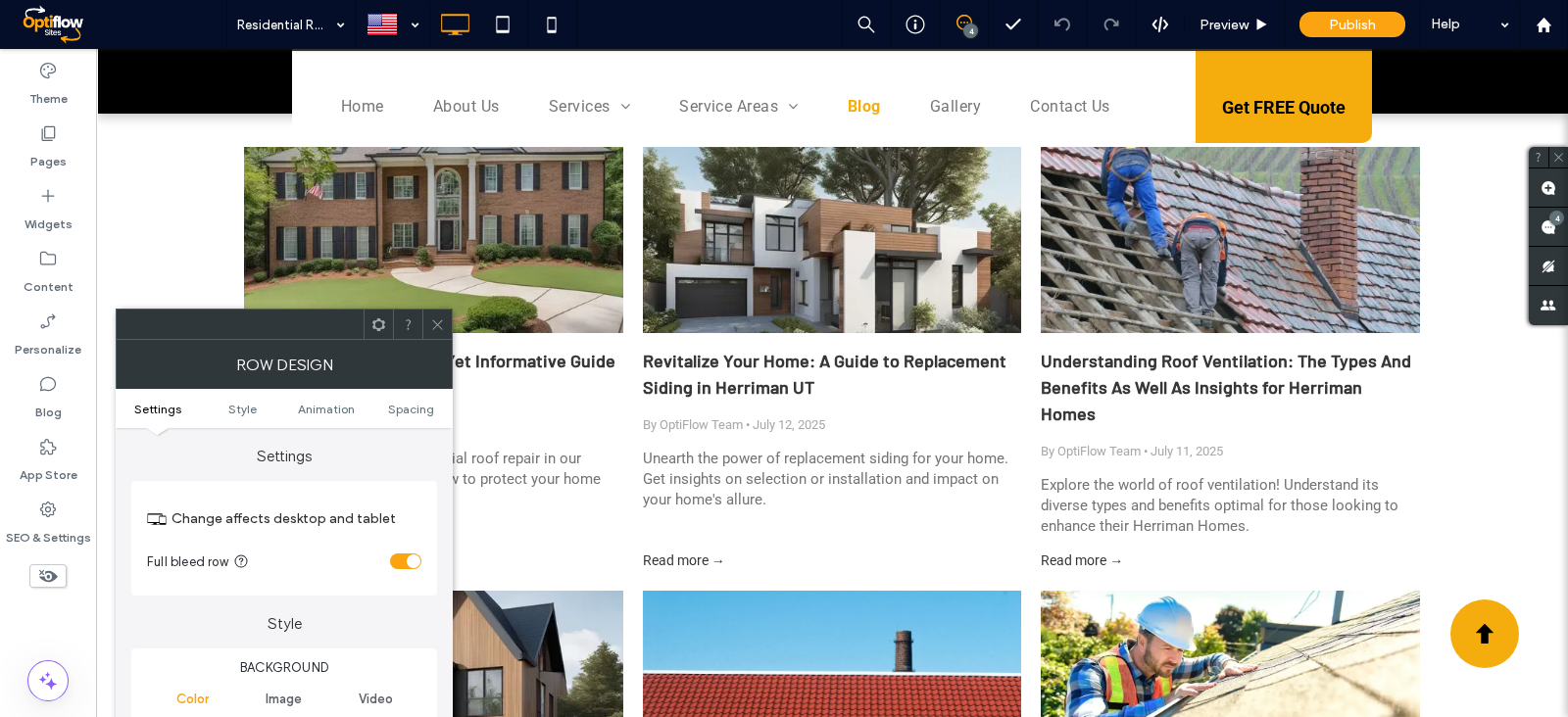scroll, scrollTop: 0, scrollLeft: 0, axis: both 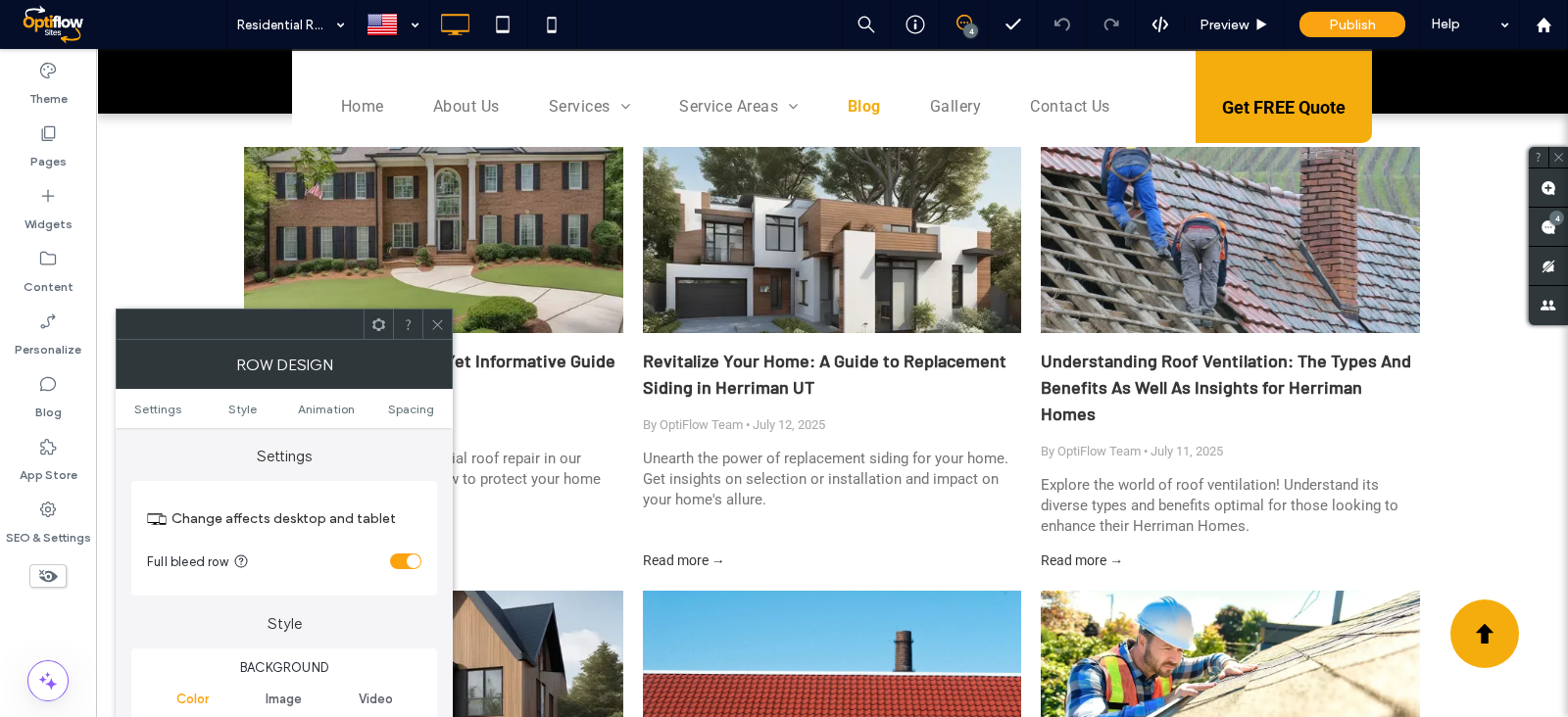 click at bounding box center (406, 561) 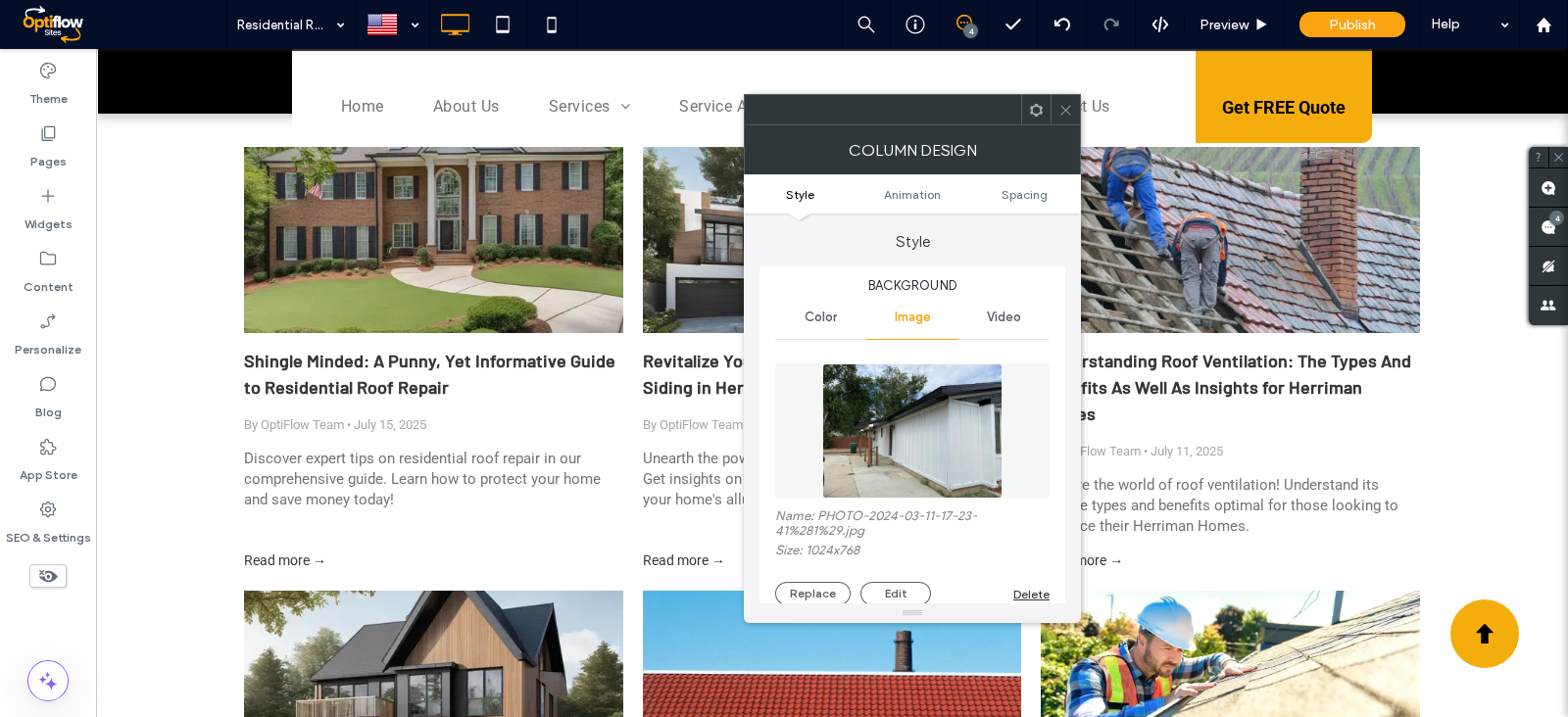 click on "Style Animation Spacing" at bounding box center (912, 194) 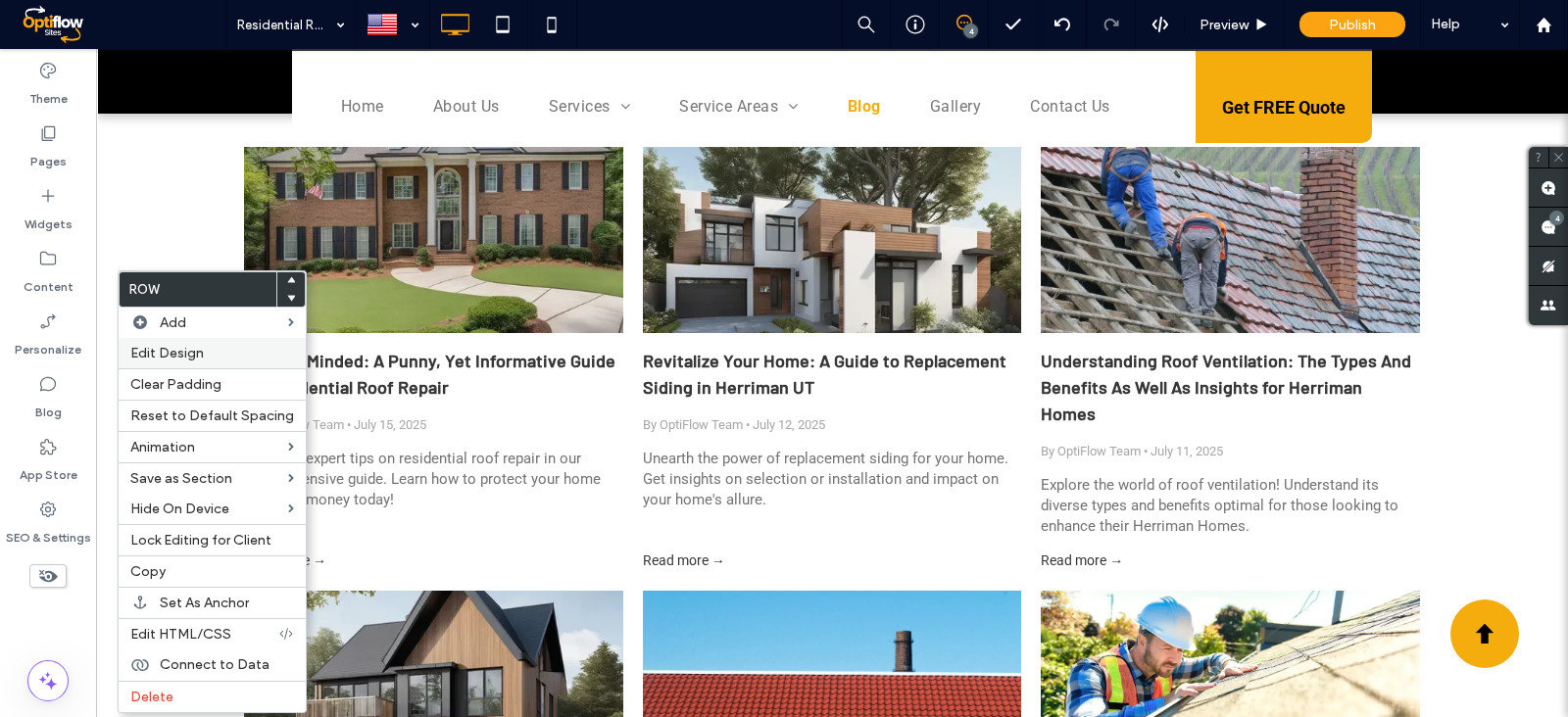 click on "Edit Design" at bounding box center [167, 353] 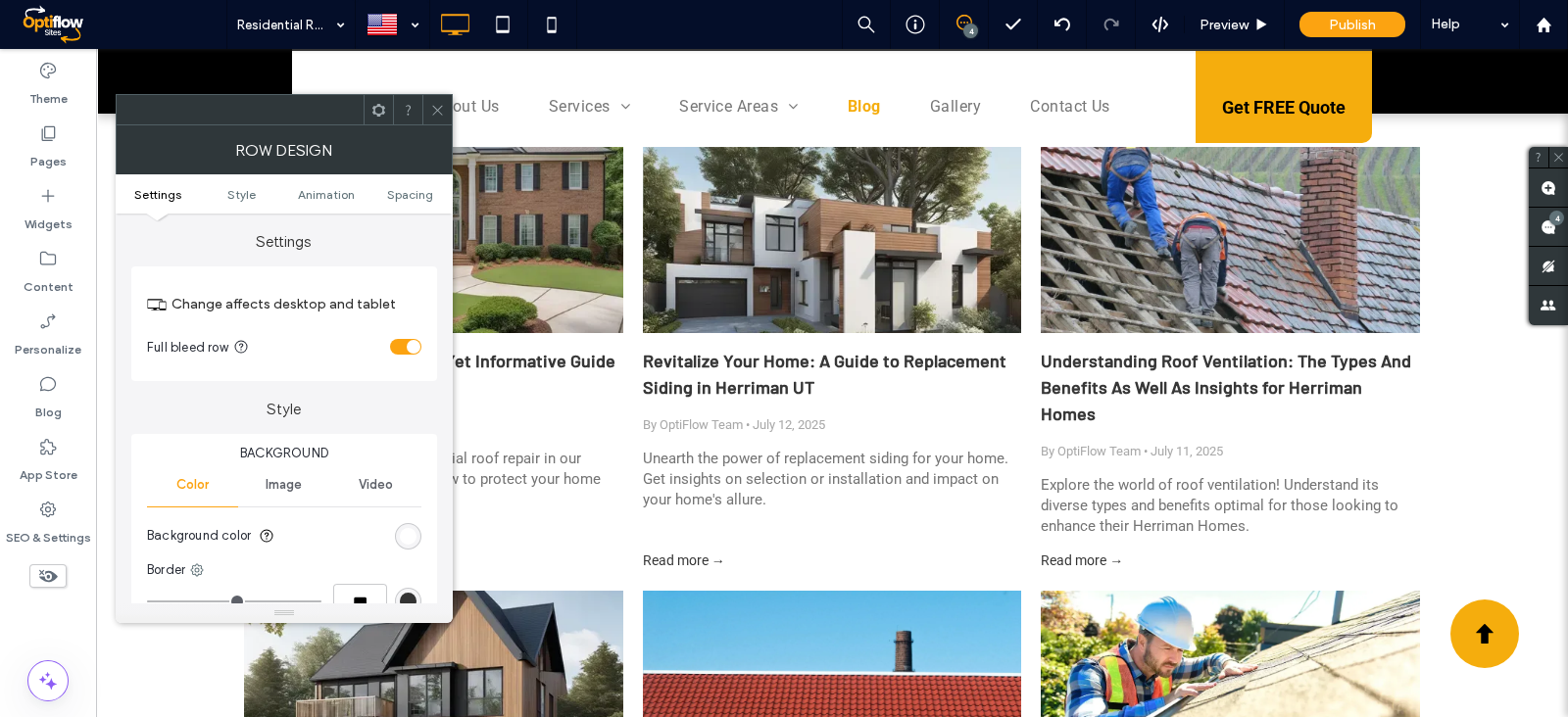 drag, startPoint x: 406, startPoint y: 342, endPoint x: 395, endPoint y: 349, distance: 13.038405 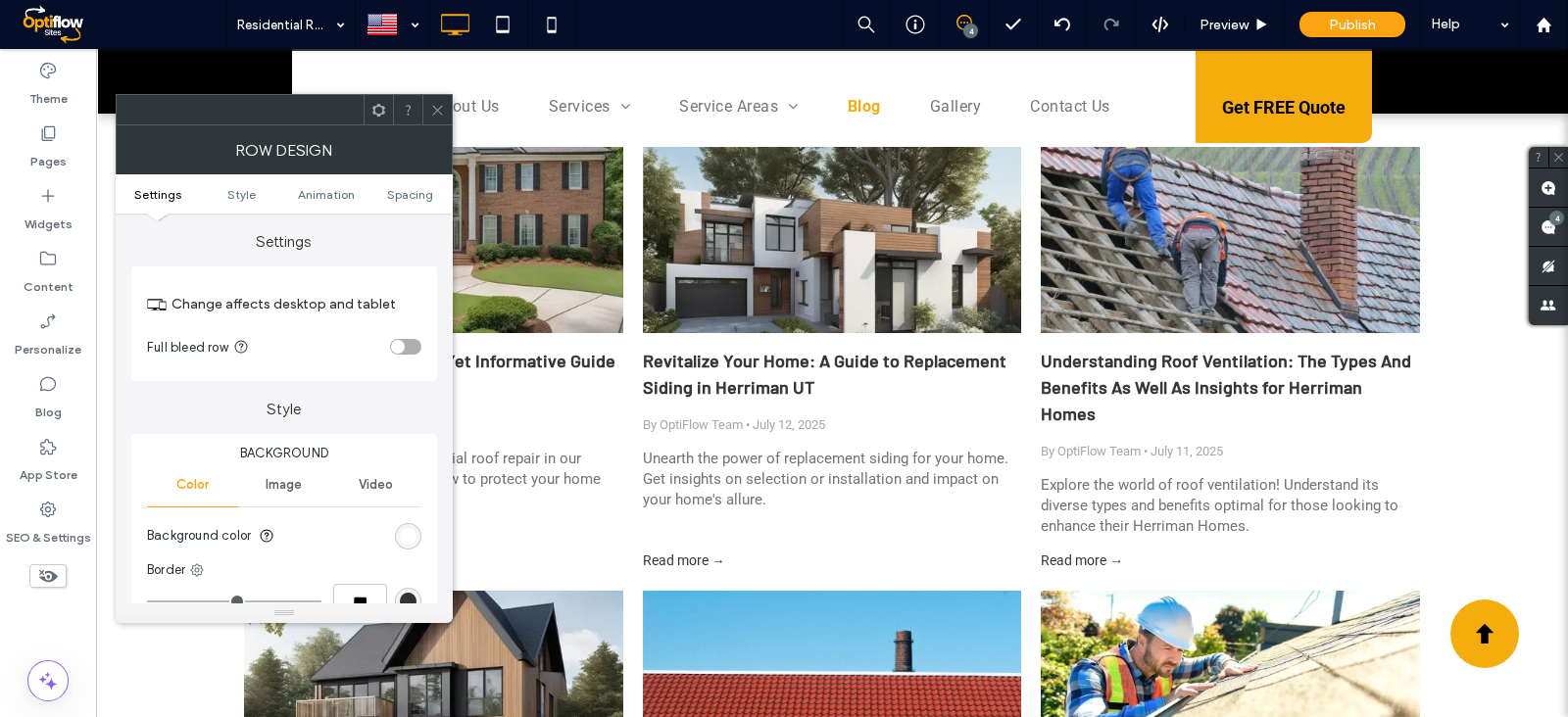 click 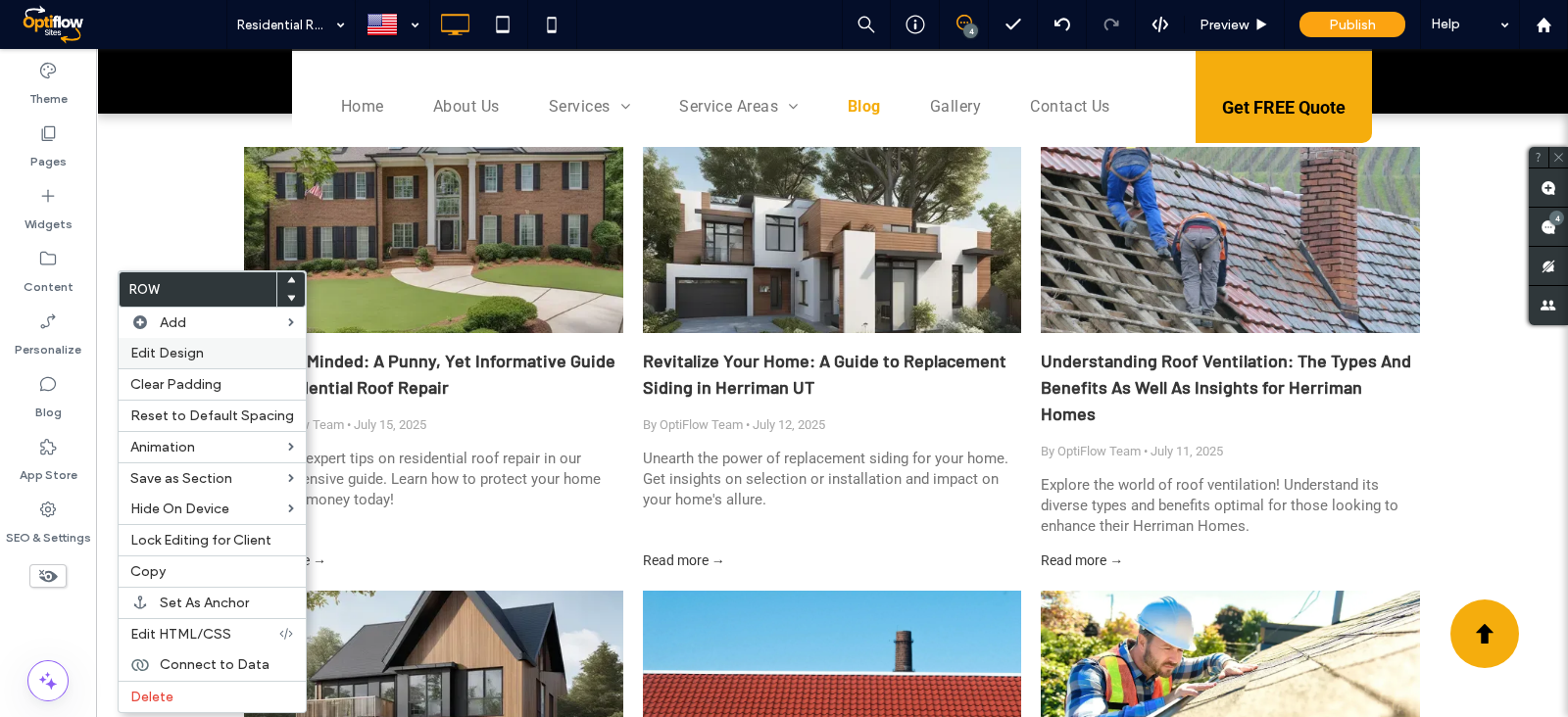 click on "Edit Design" at bounding box center [167, 353] 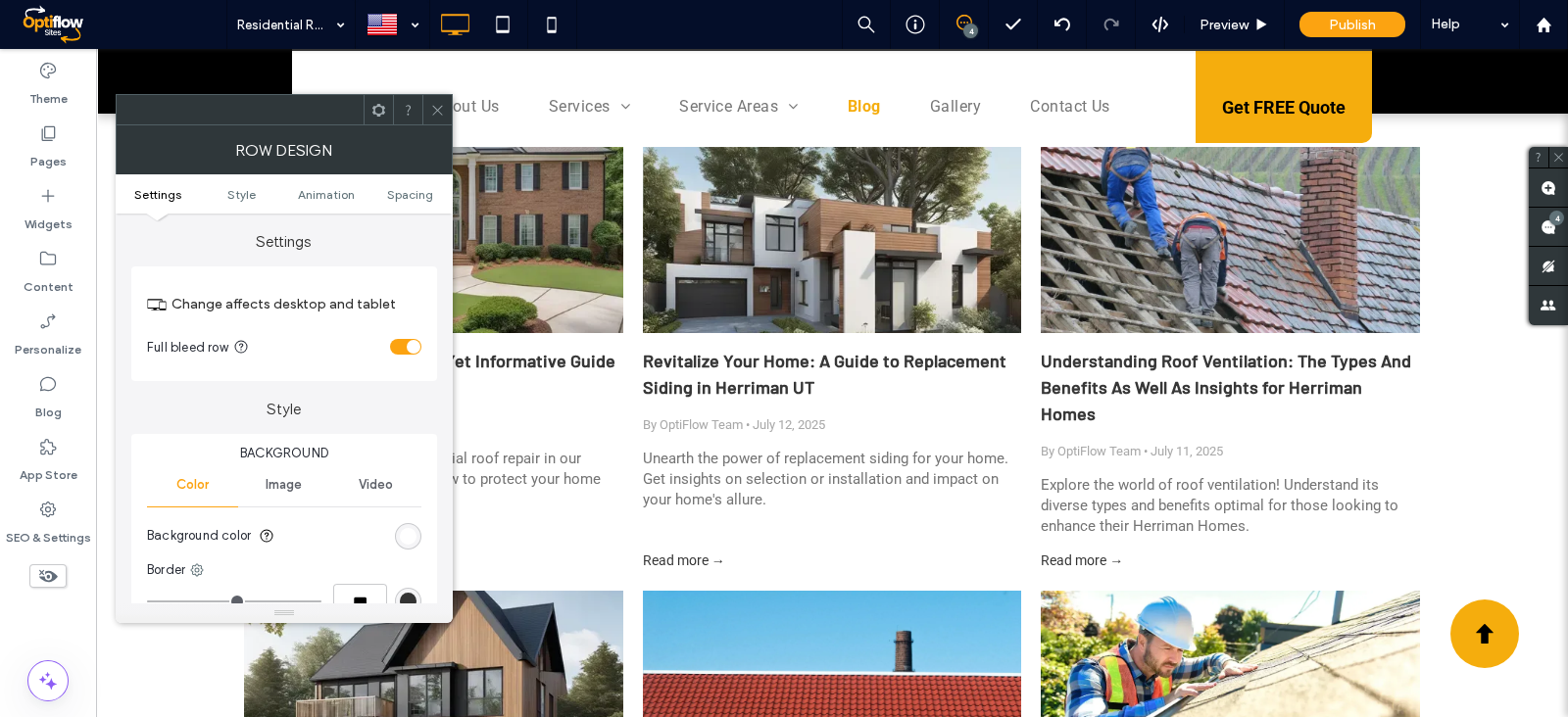 click at bounding box center (406, 347) 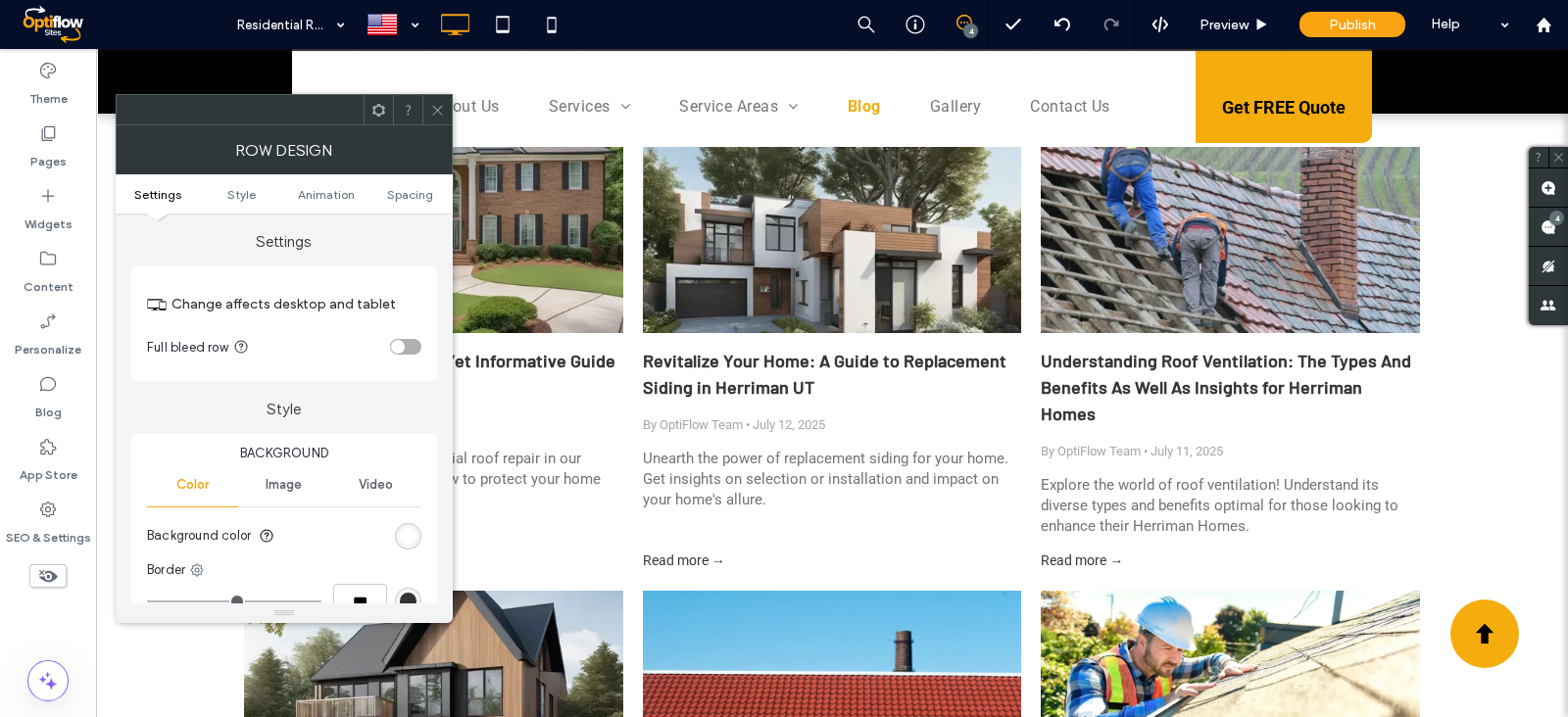 click 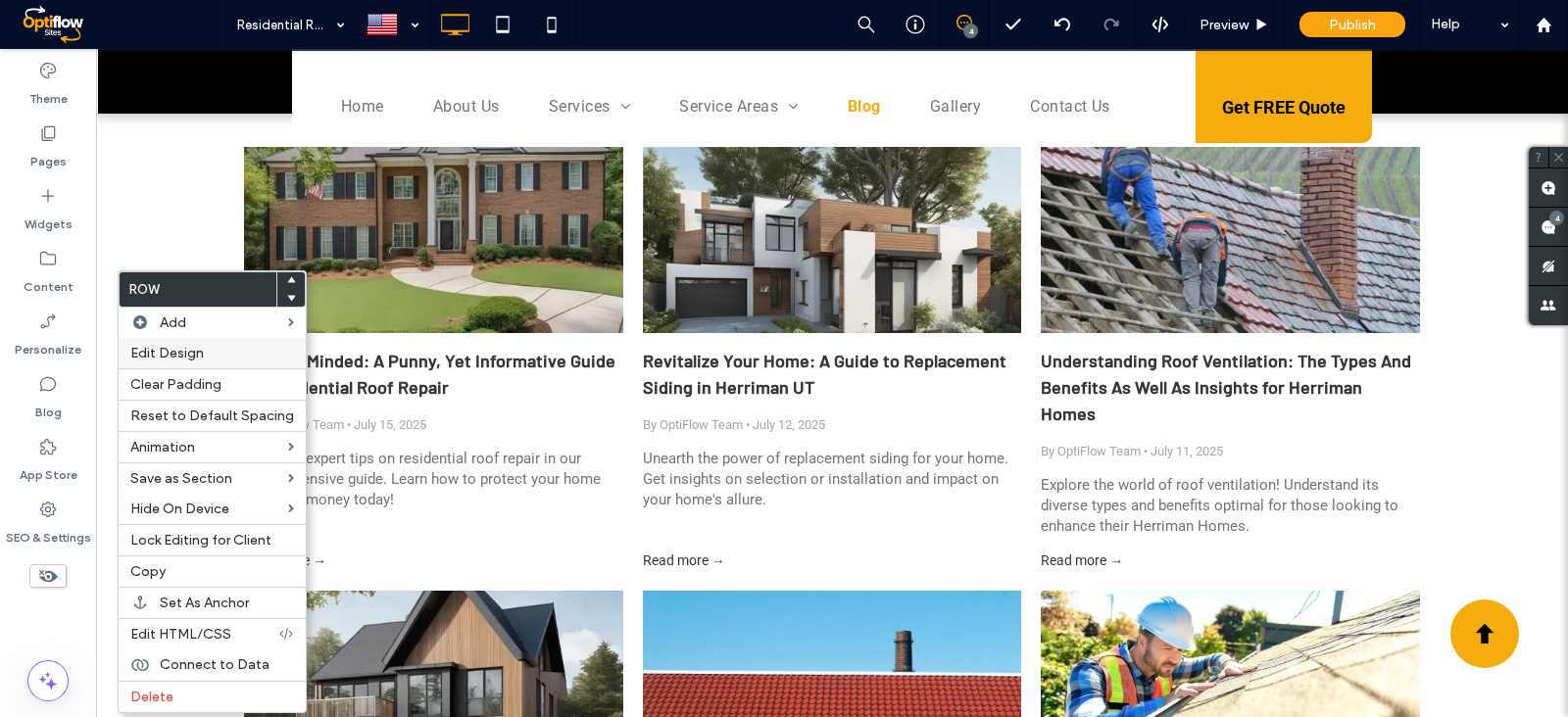 click on "Edit Design" at bounding box center [212, 353] 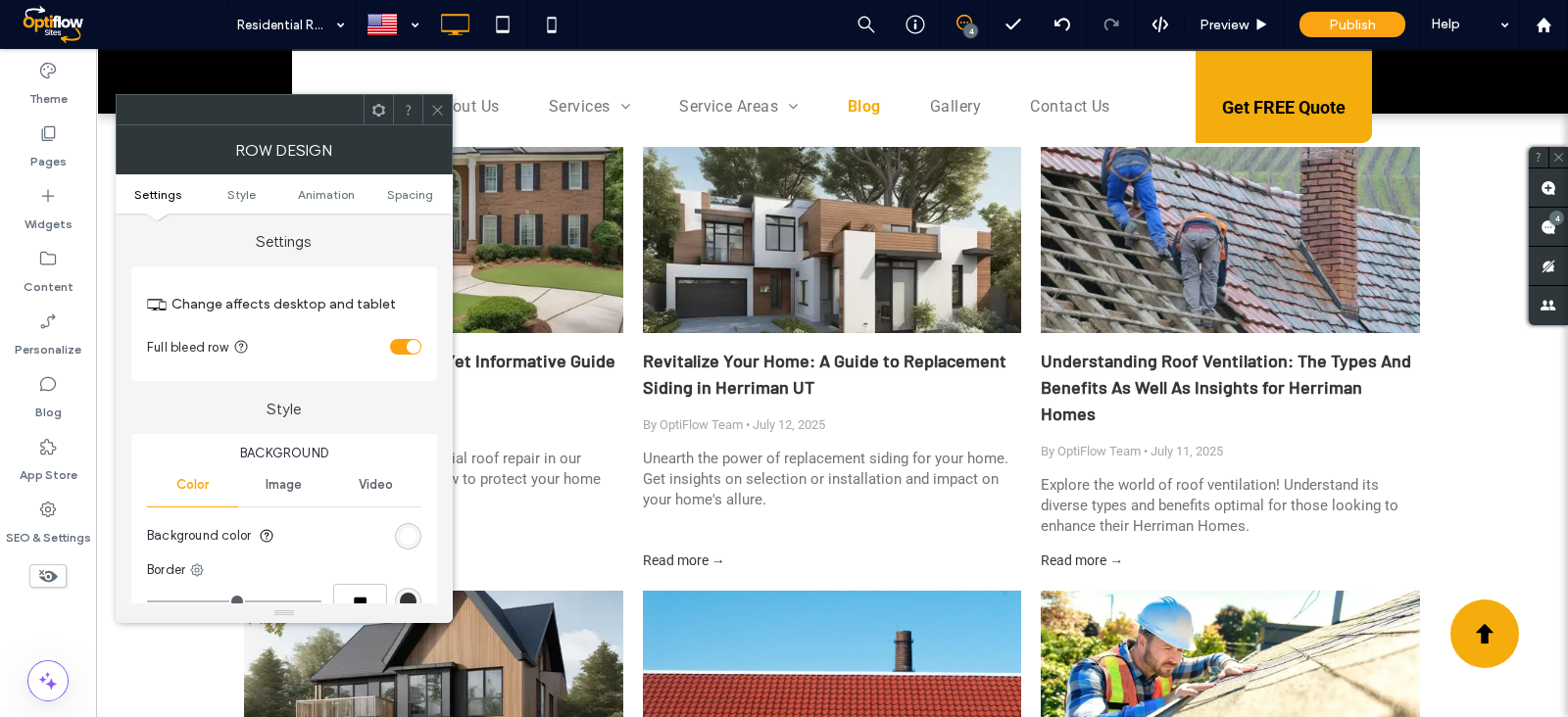 click at bounding box center [406, 347] 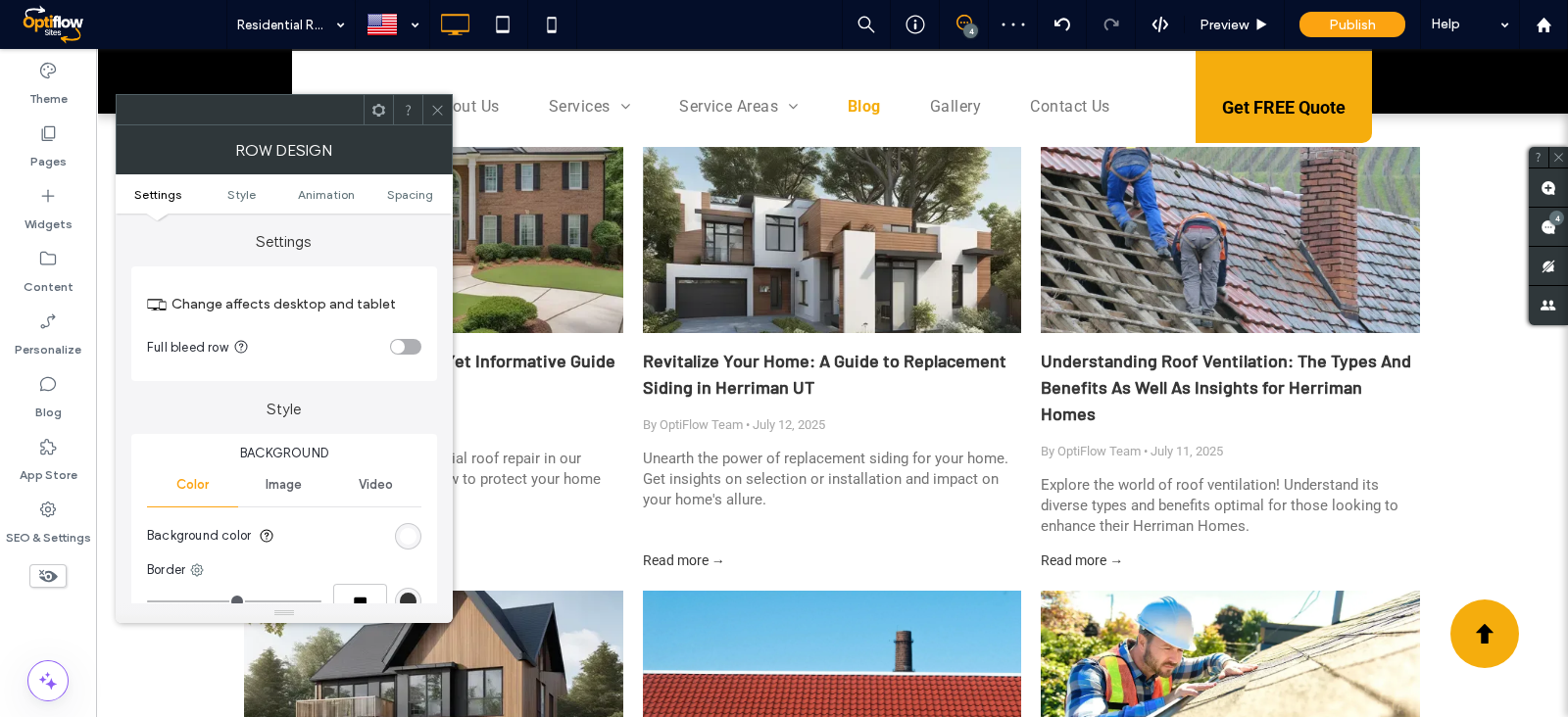 click 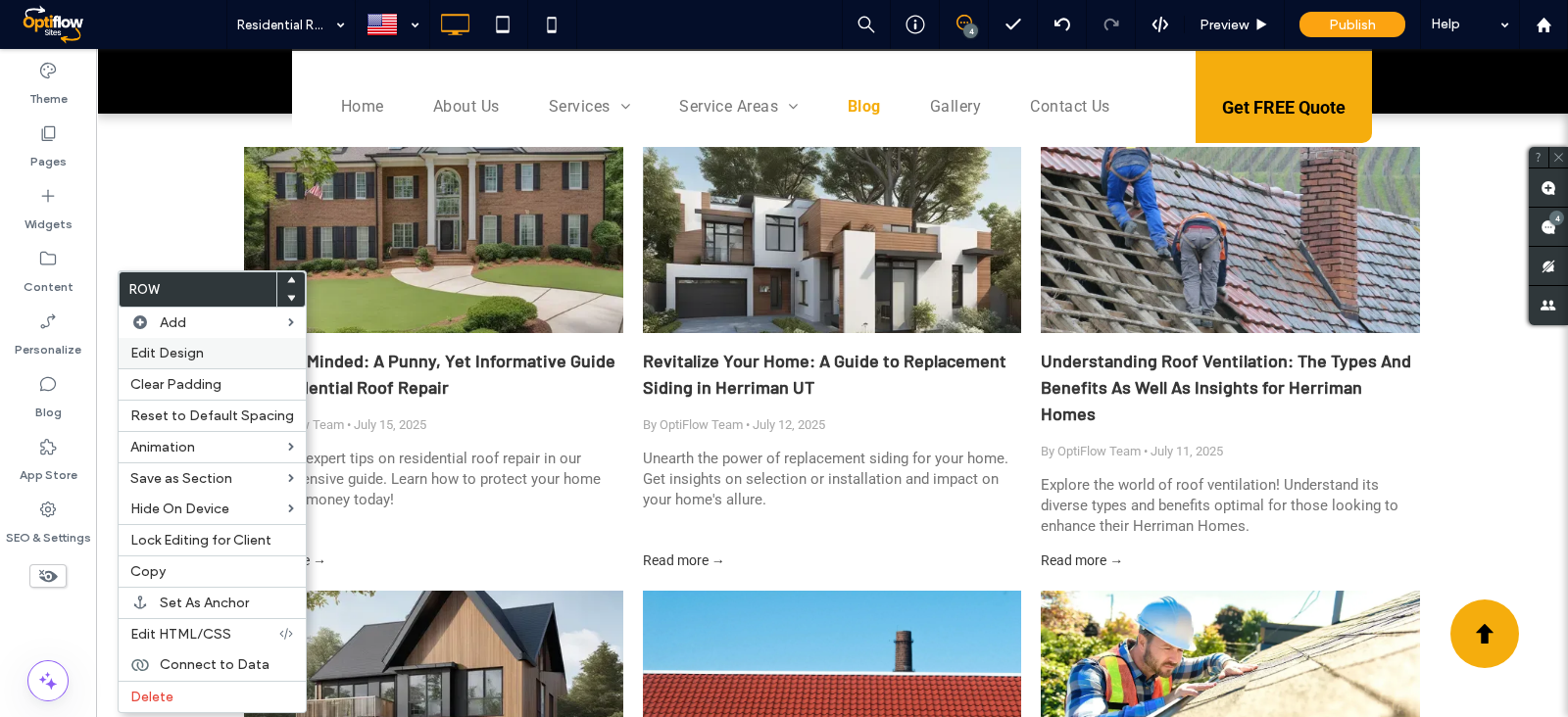 click on "Edit Design" at bounding box center (167, 353) 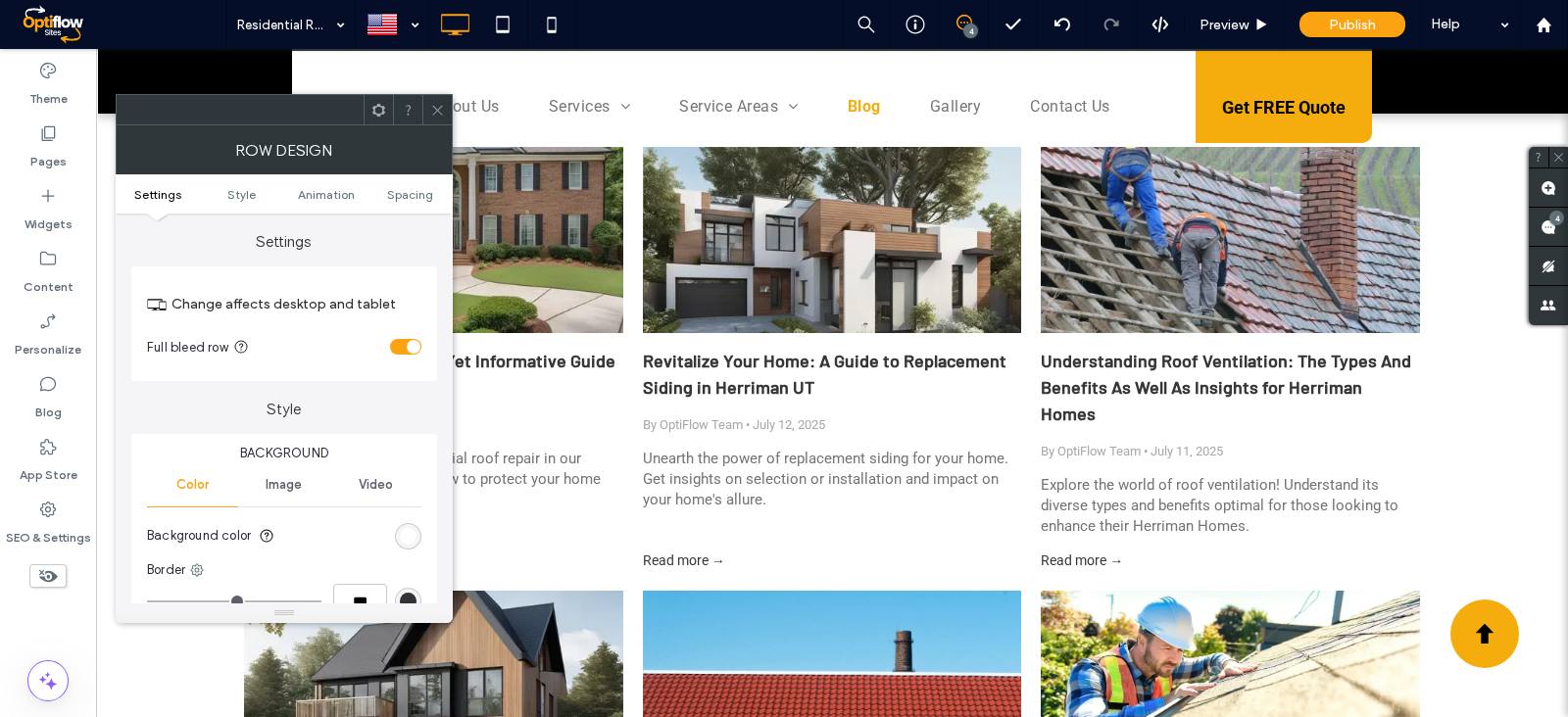 click at bounding box center [406, 347] 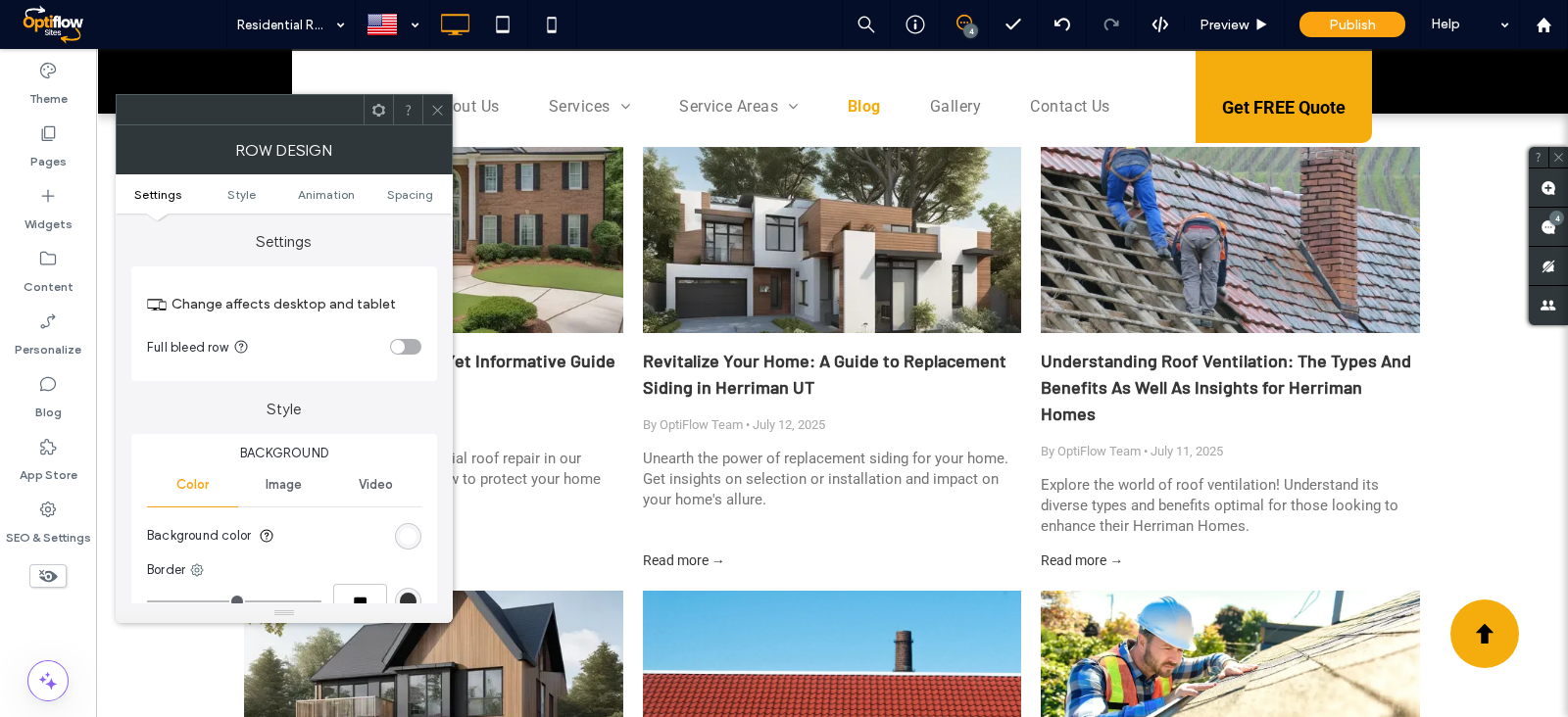 click at bounding box center [437, 110] 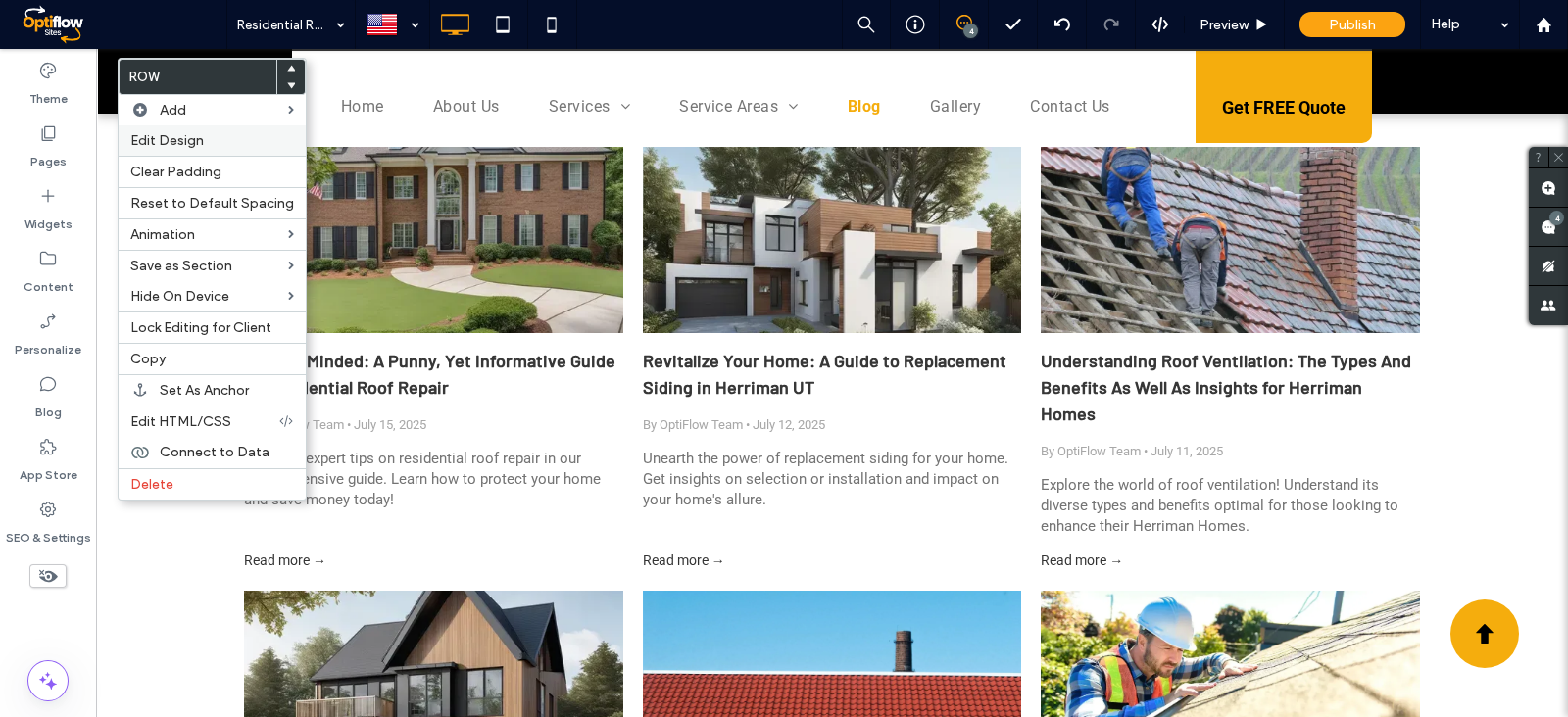 click on "Edit Design" at bounding box center [167, 140] 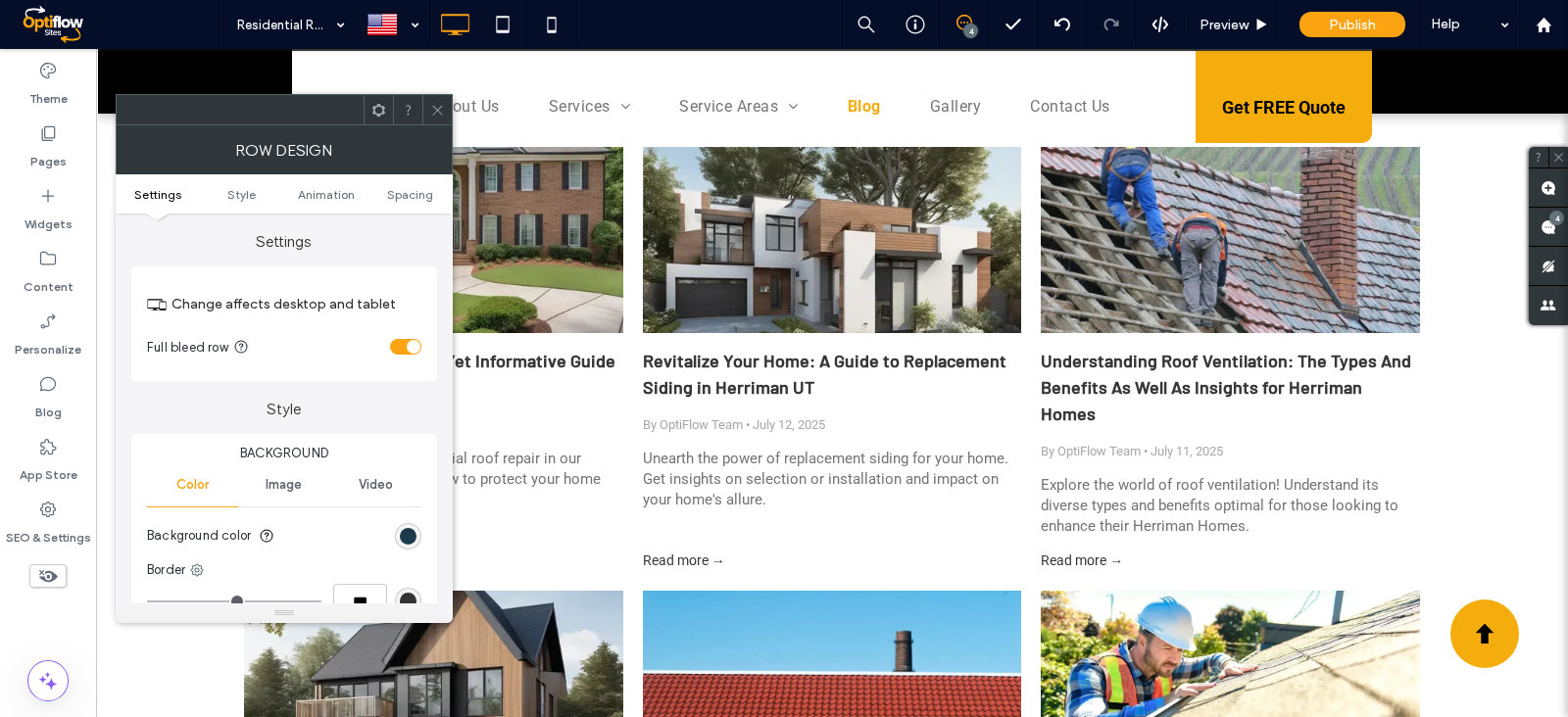 click at bounding box center (406, 347) 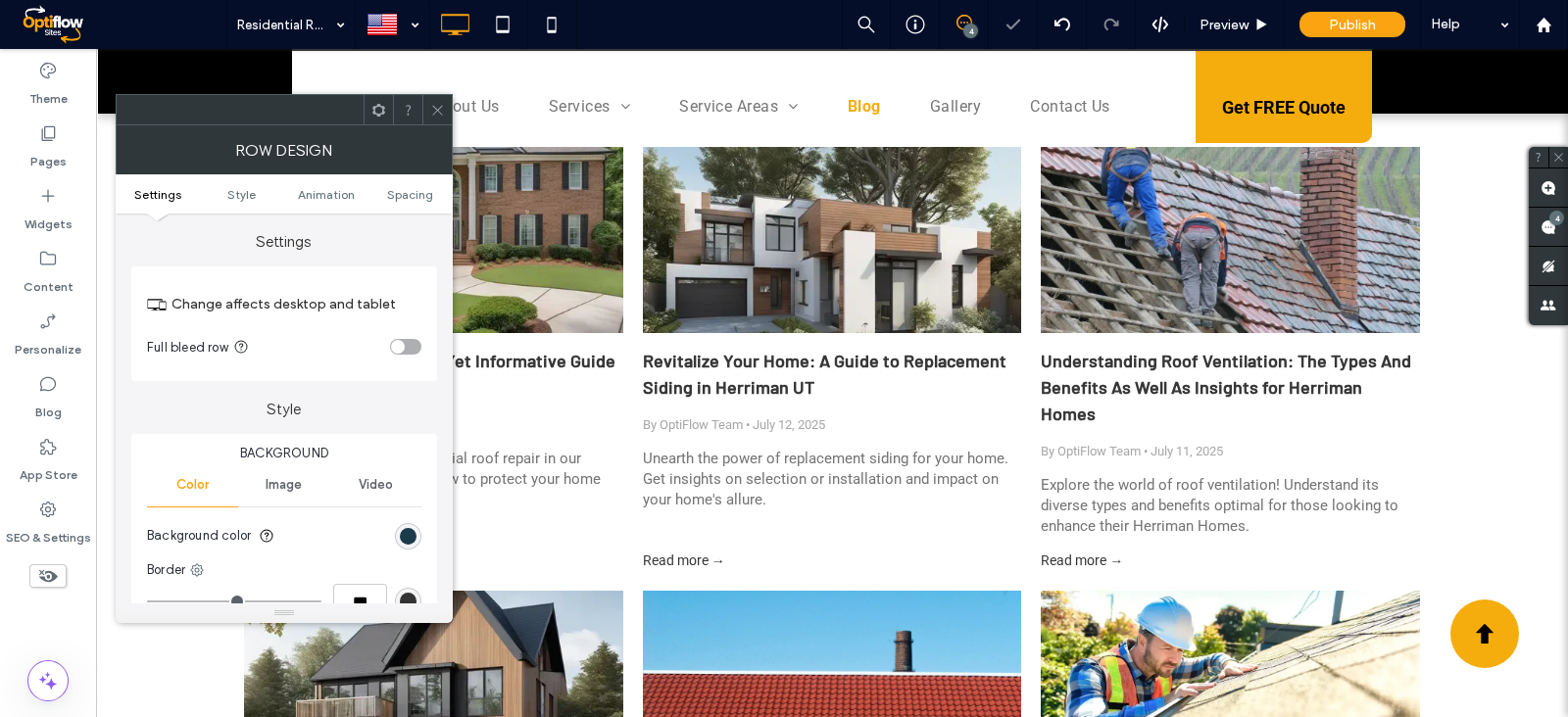 click at bounding box center (406, 347) 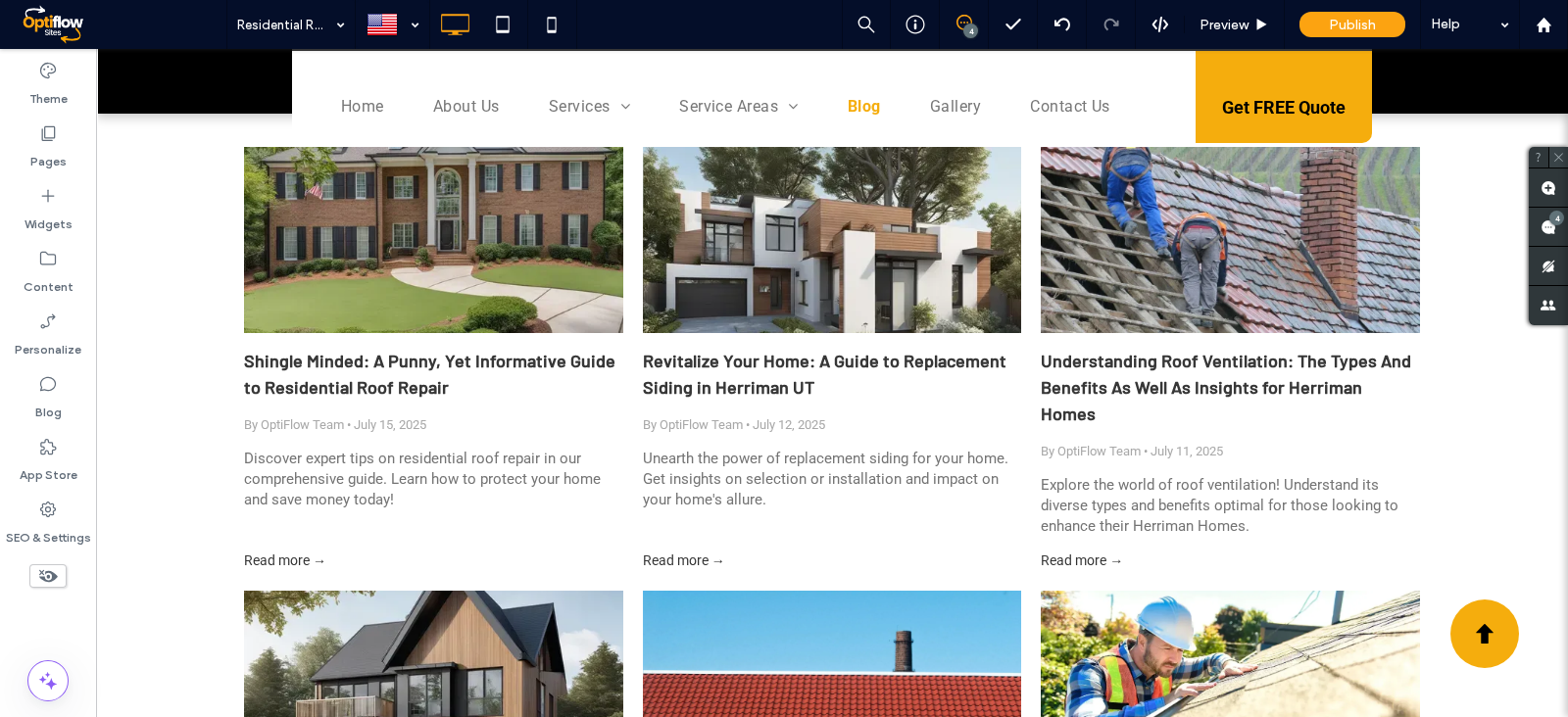 click 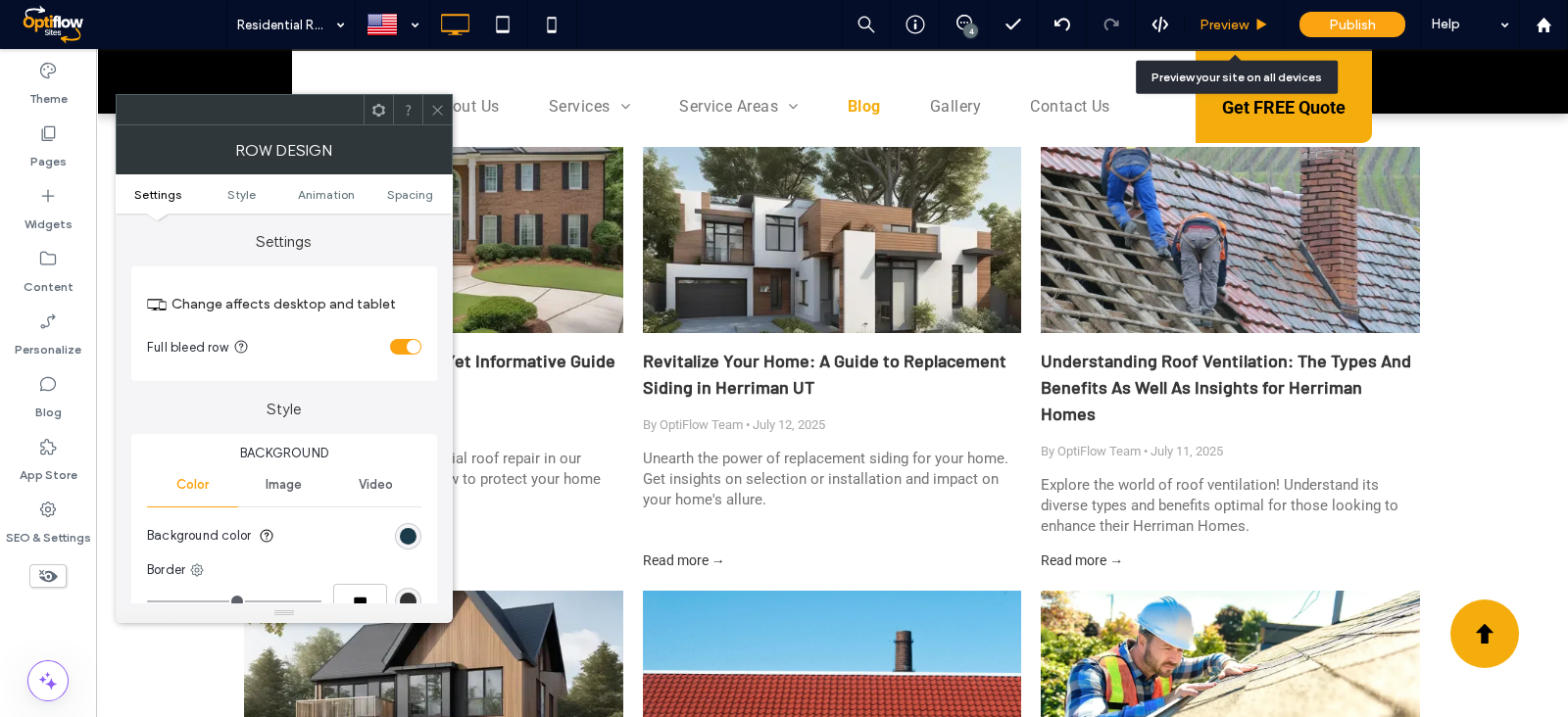 click on "Preview" at bounding box center (1224, 24) 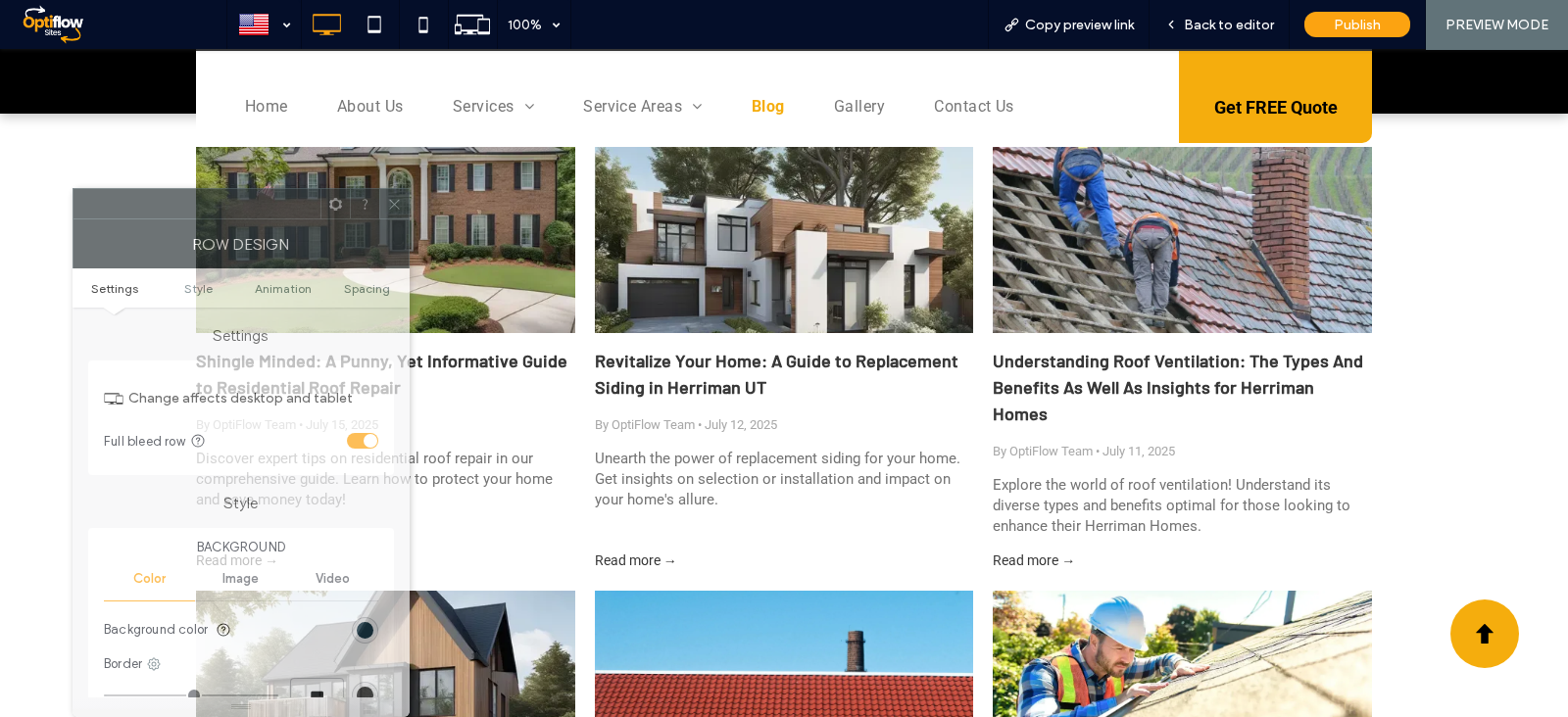 drag, startPoint x: 300, startPoint y: 120, endPoint x: 261, endPoint y: 365, distance: 248.08466 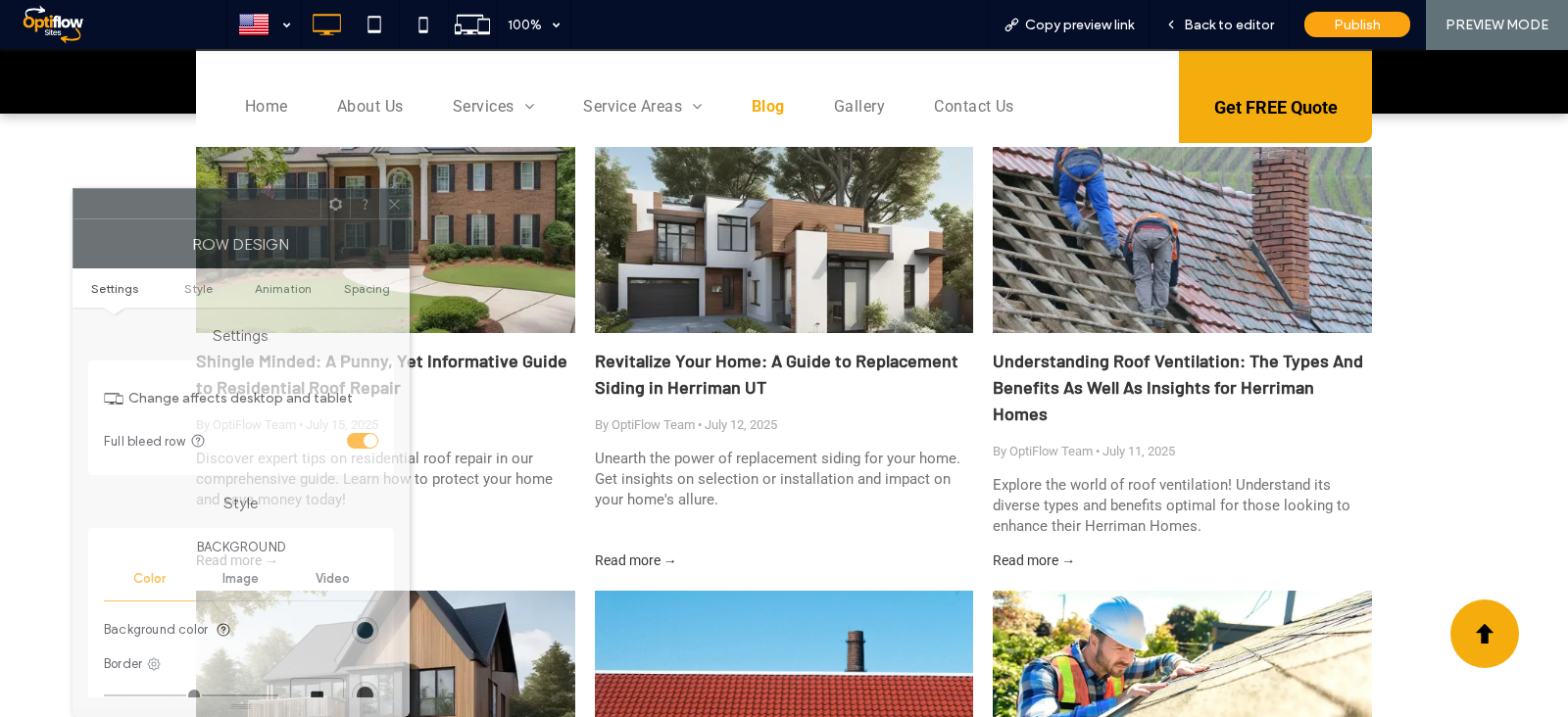 click on "Row Design Settings Style Animation Spacing Settings Change affects desktop and tablet Full bleed row Style Background Color Image Video Background color Border *** Shadow Animation Spacing" at bounding box center (241, 453) 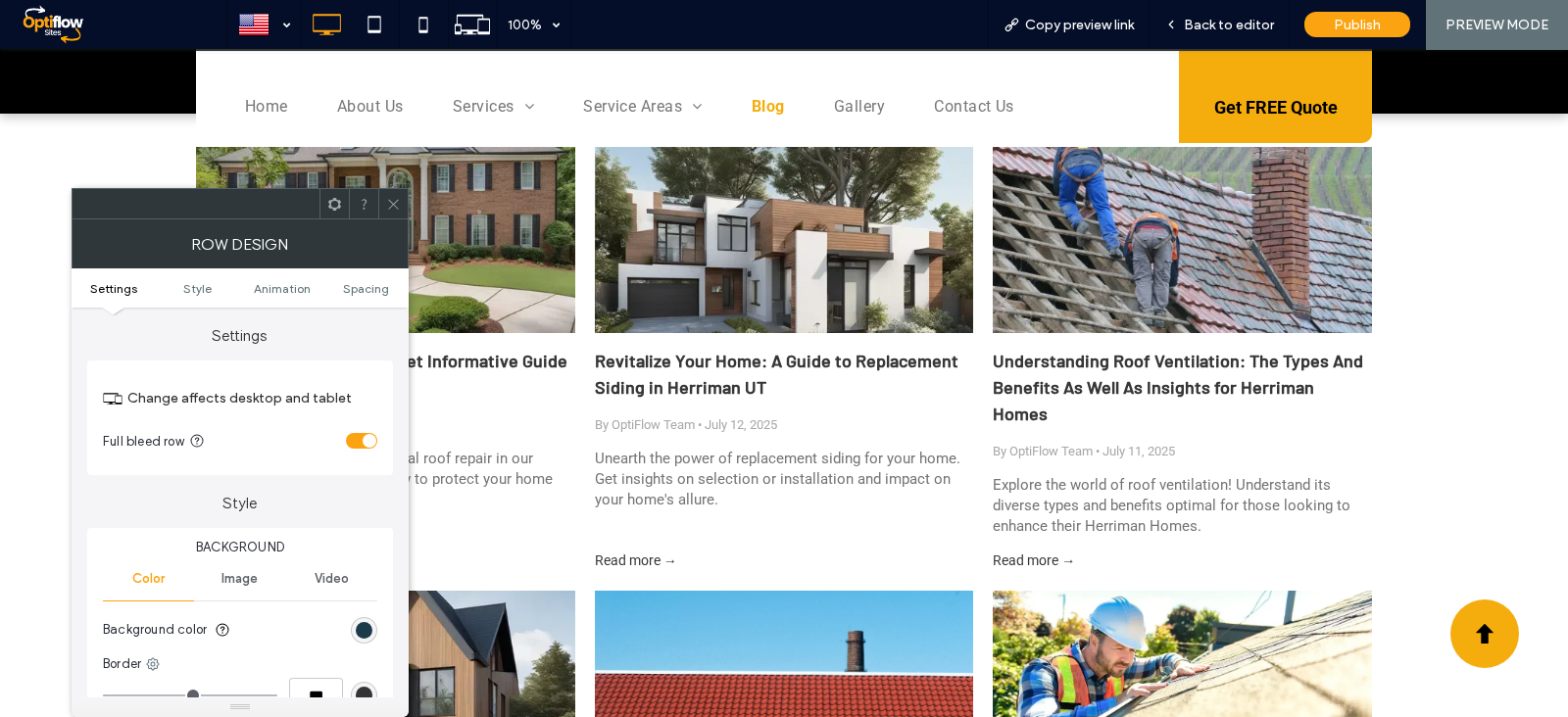 click 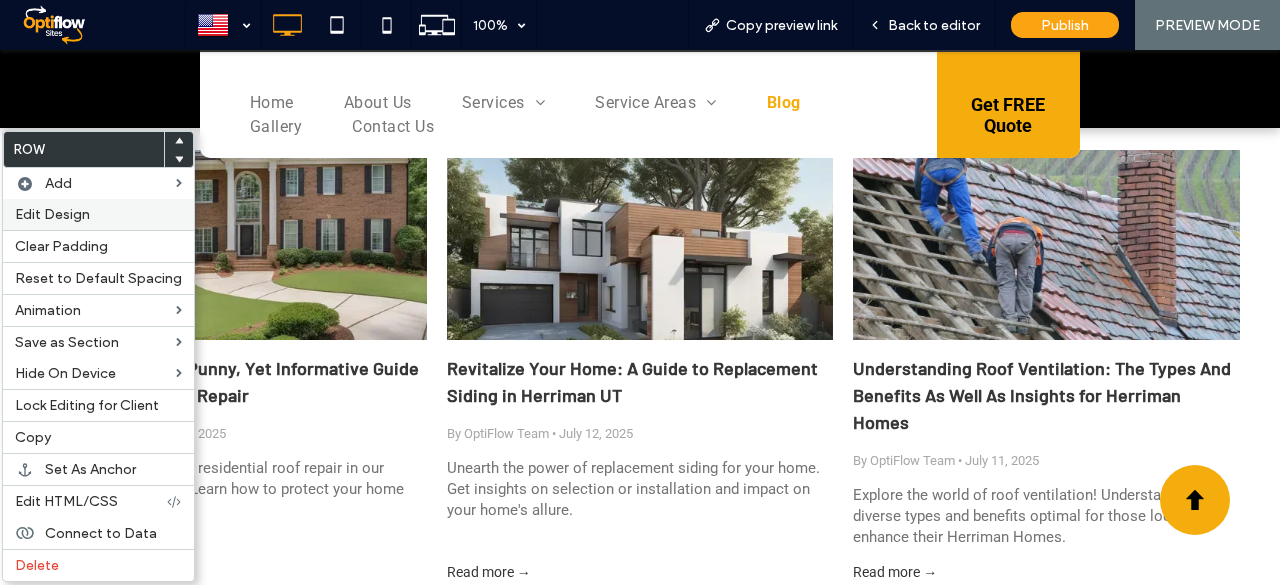 click on "Edit Design" at bounding box center [52, 214] 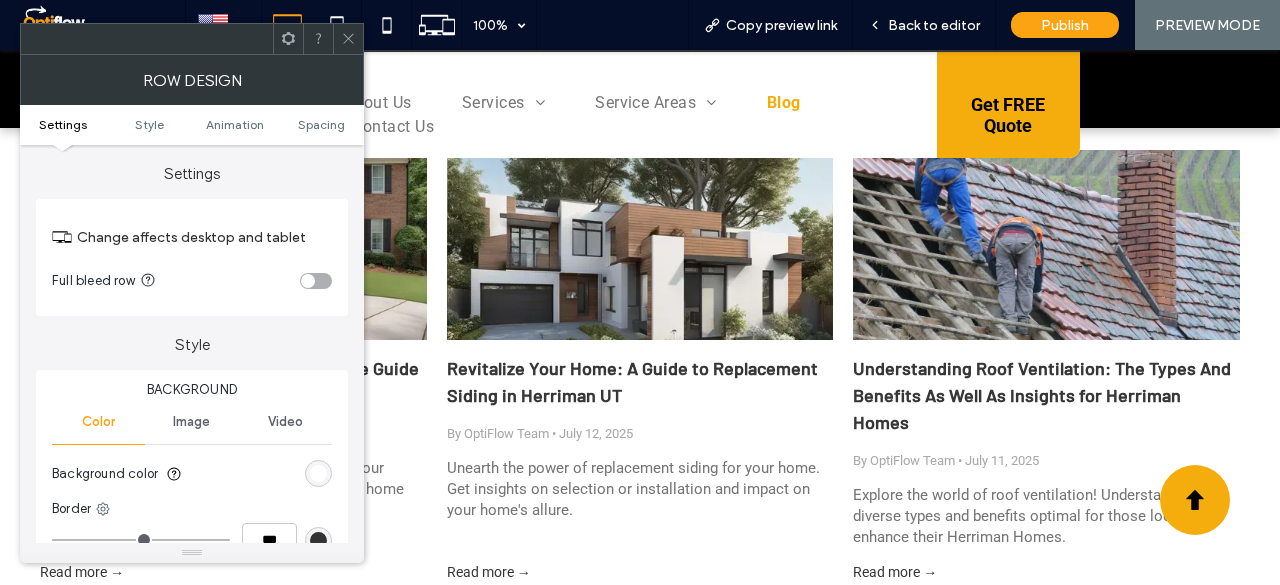 click at bounding box center [316, 281] 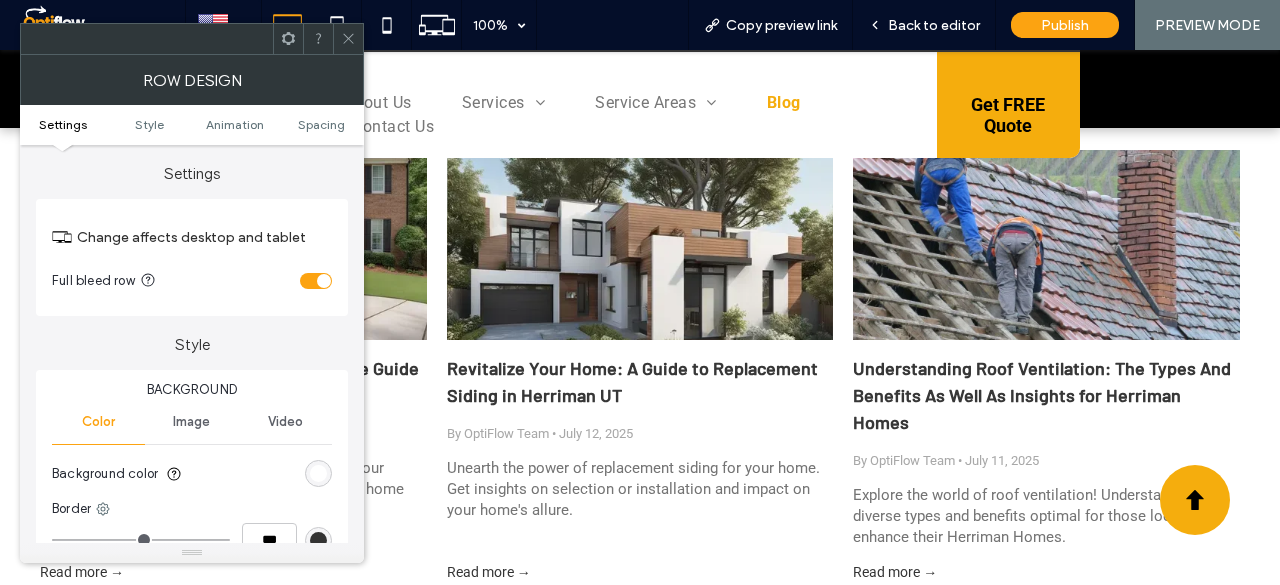 click 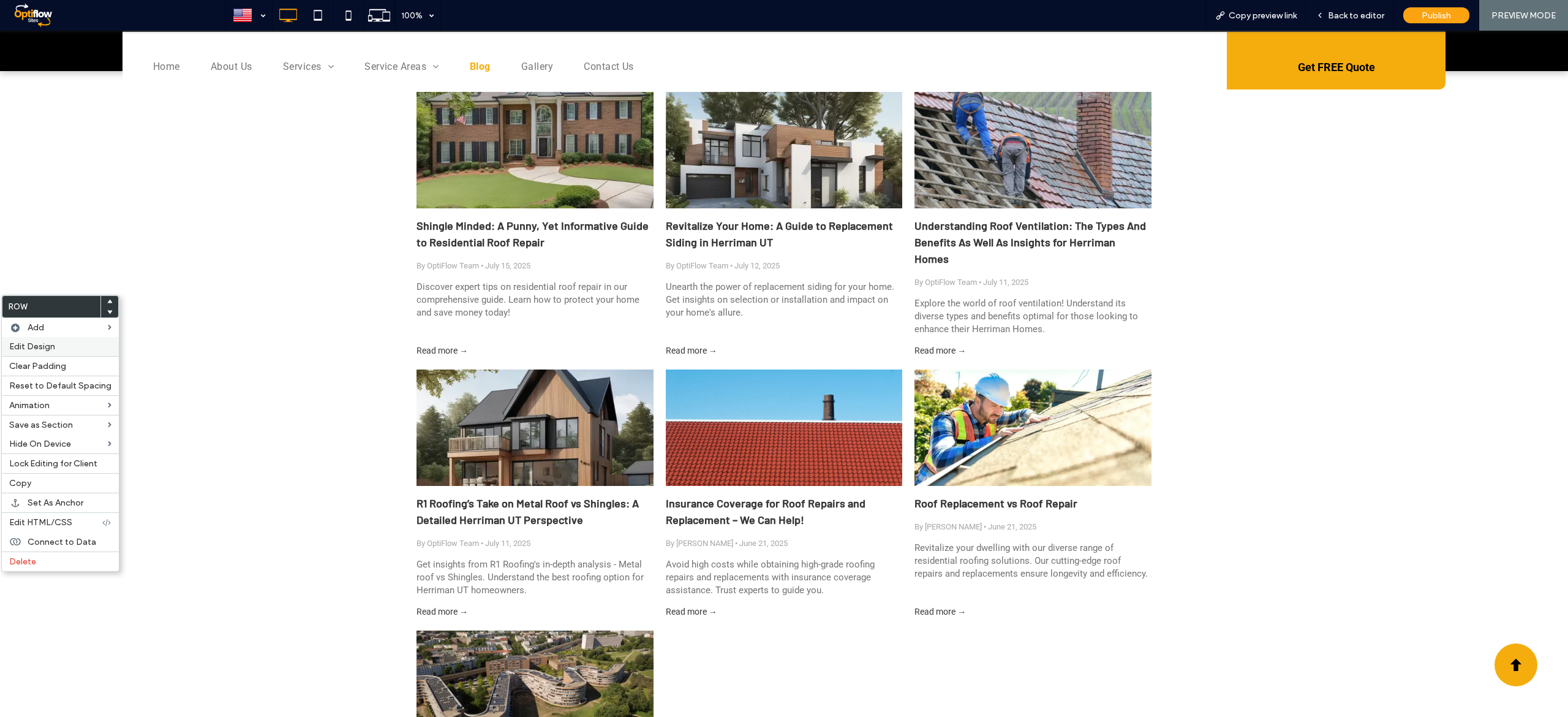 click on "Edit Design" at bounding box center (60, 346) 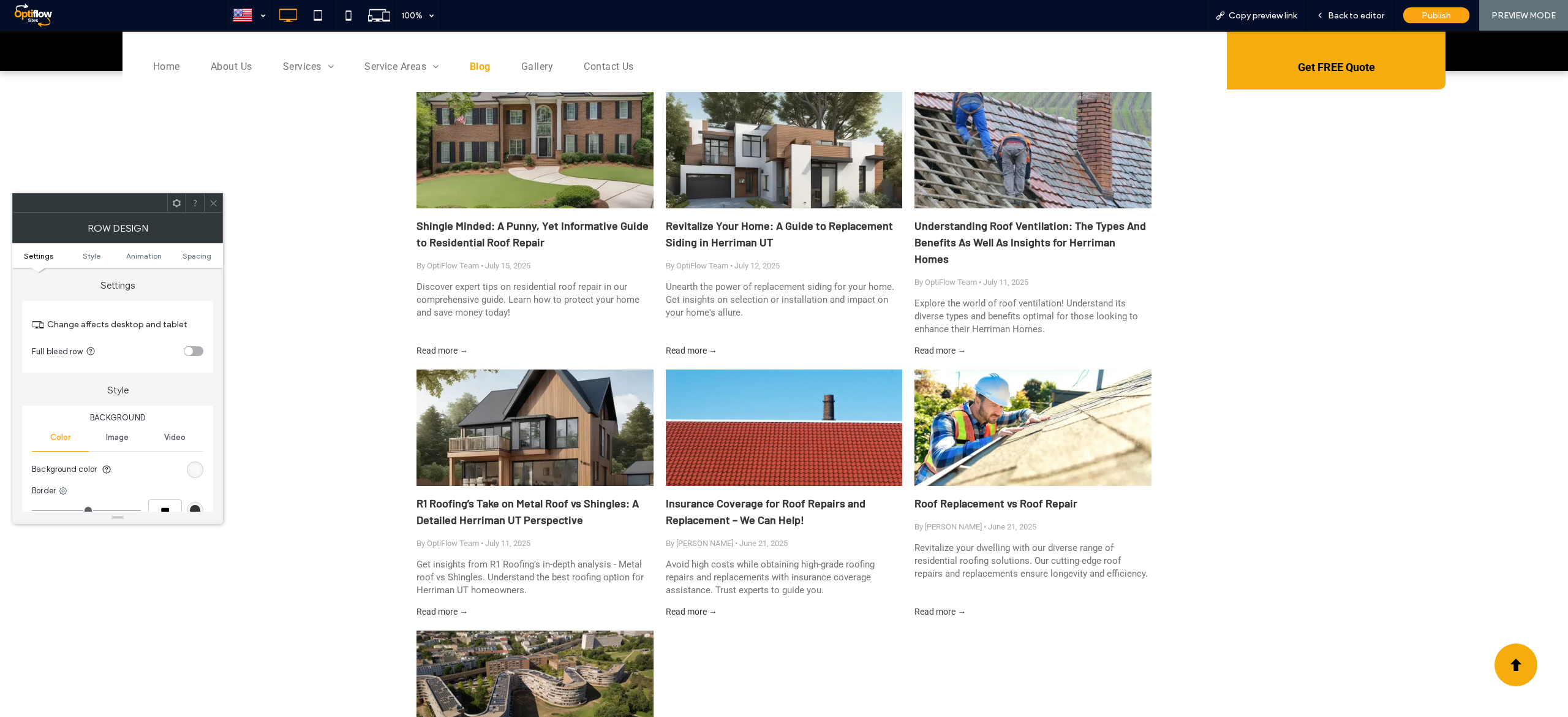 click at bounding box center (194, 351) 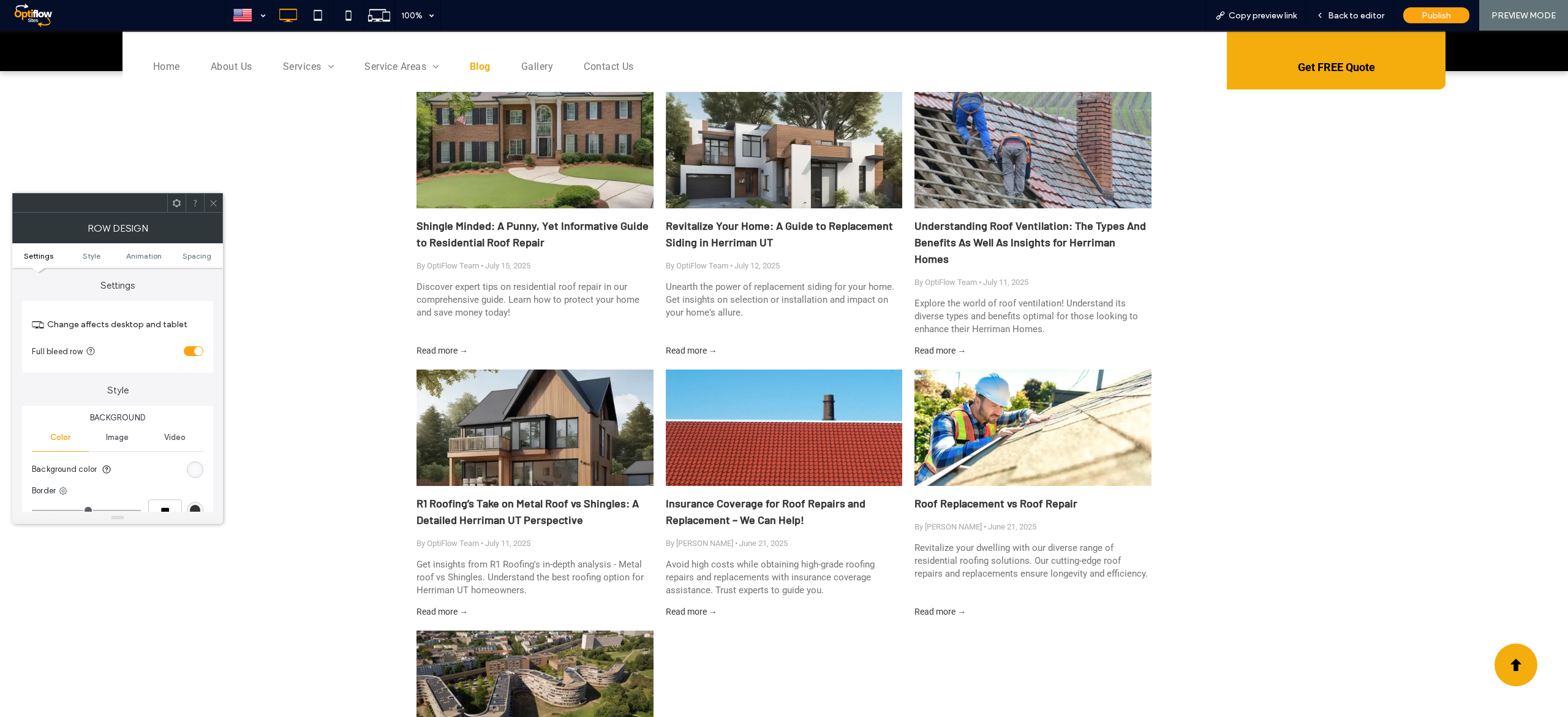 click at bounding box center (194, 351) 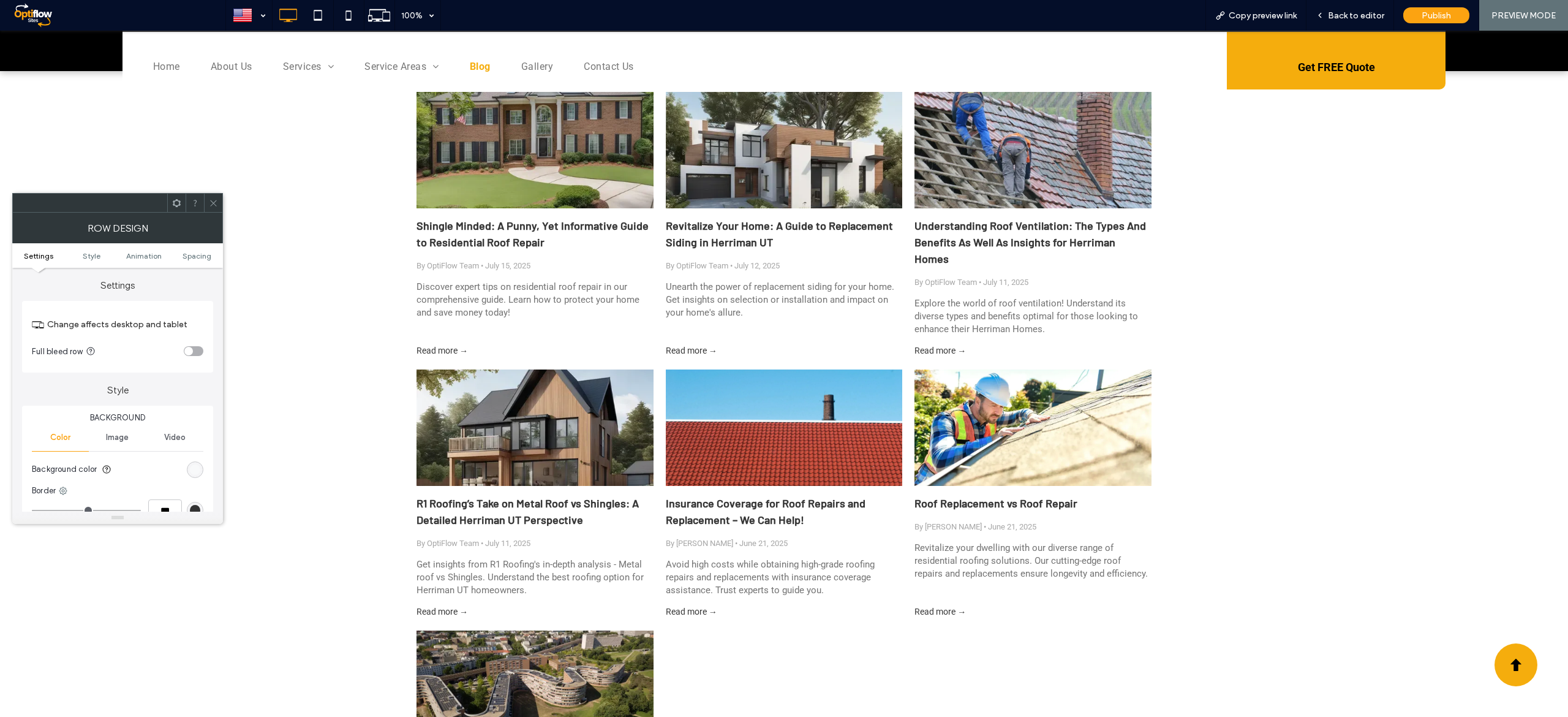 click at bounding box center (213, 203) 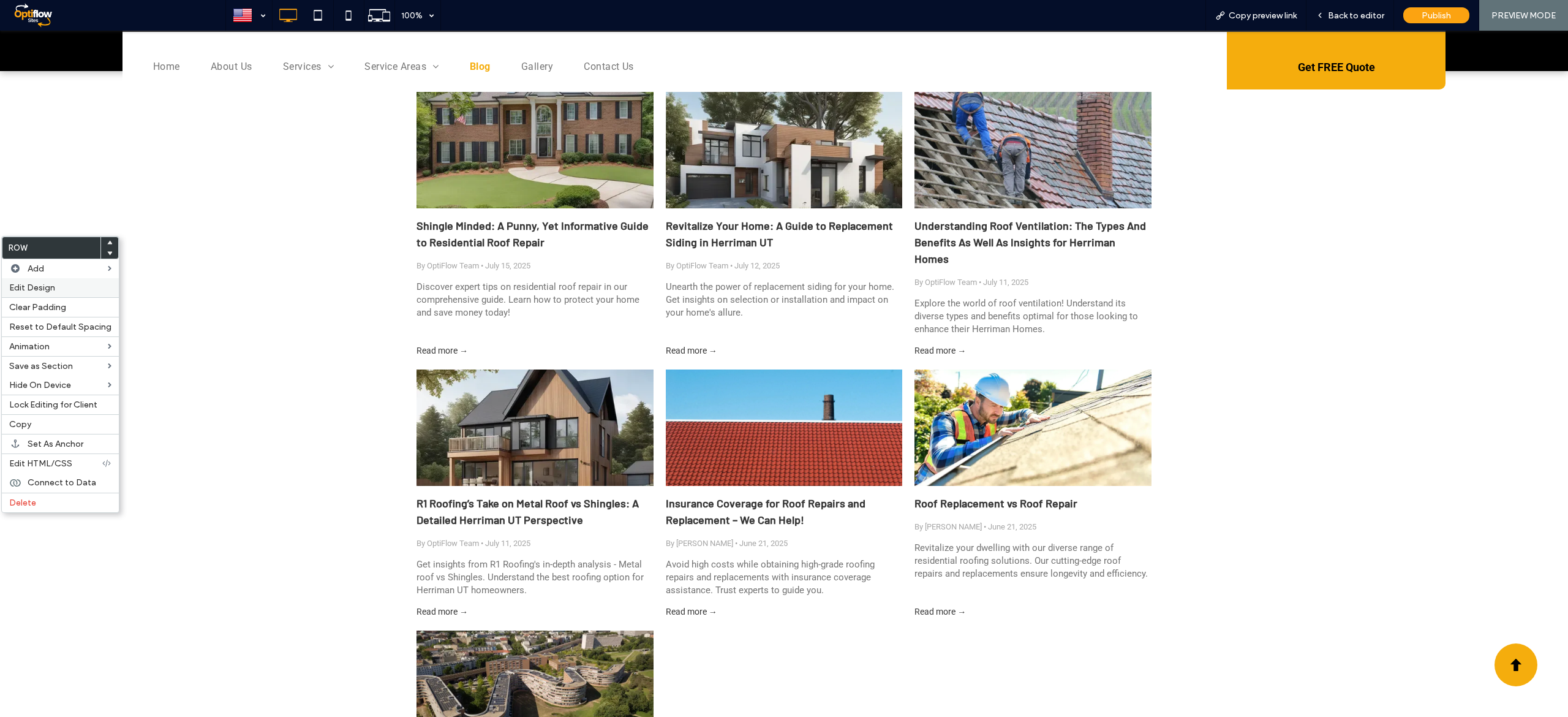 click on "Edit Design" at bounding box center (60, 287) 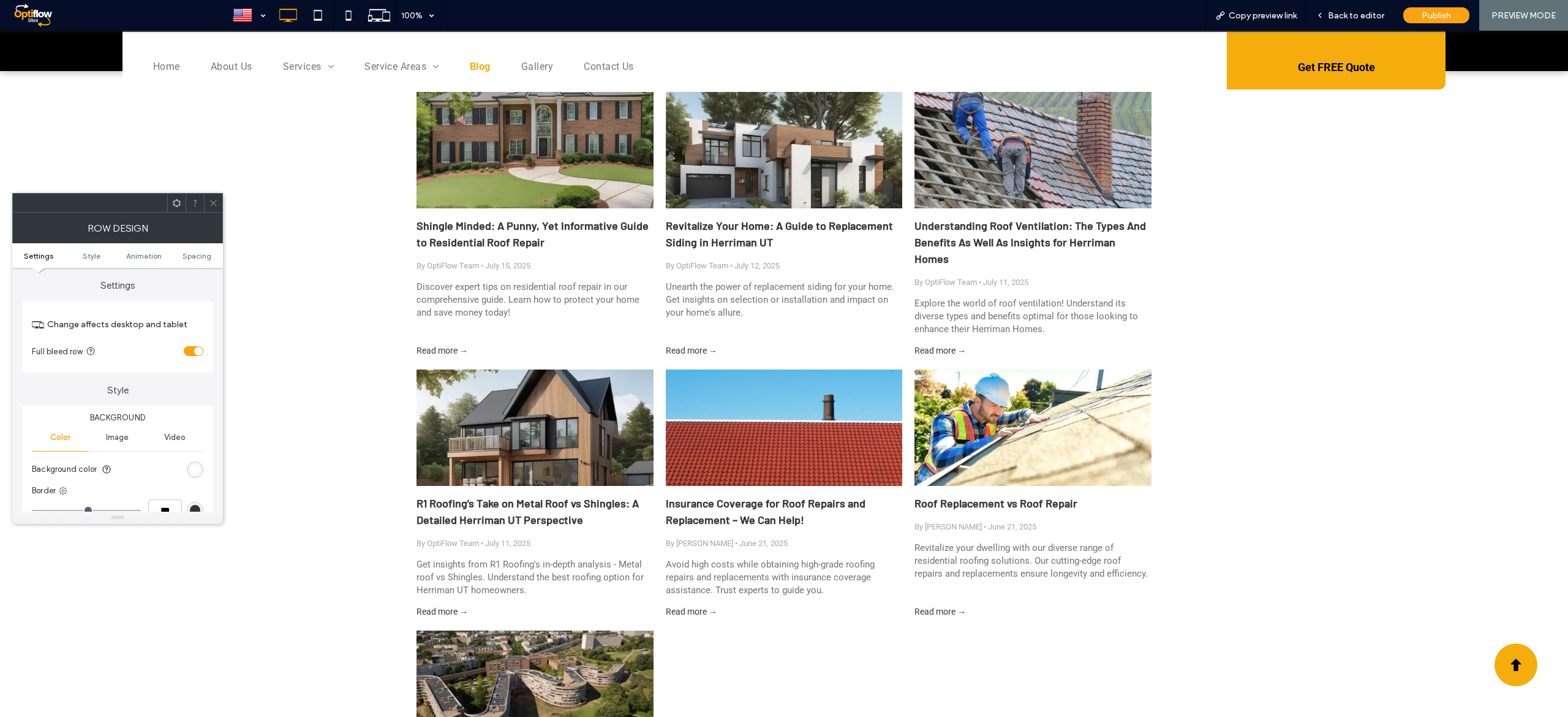 click at bounding box center (194, 351) 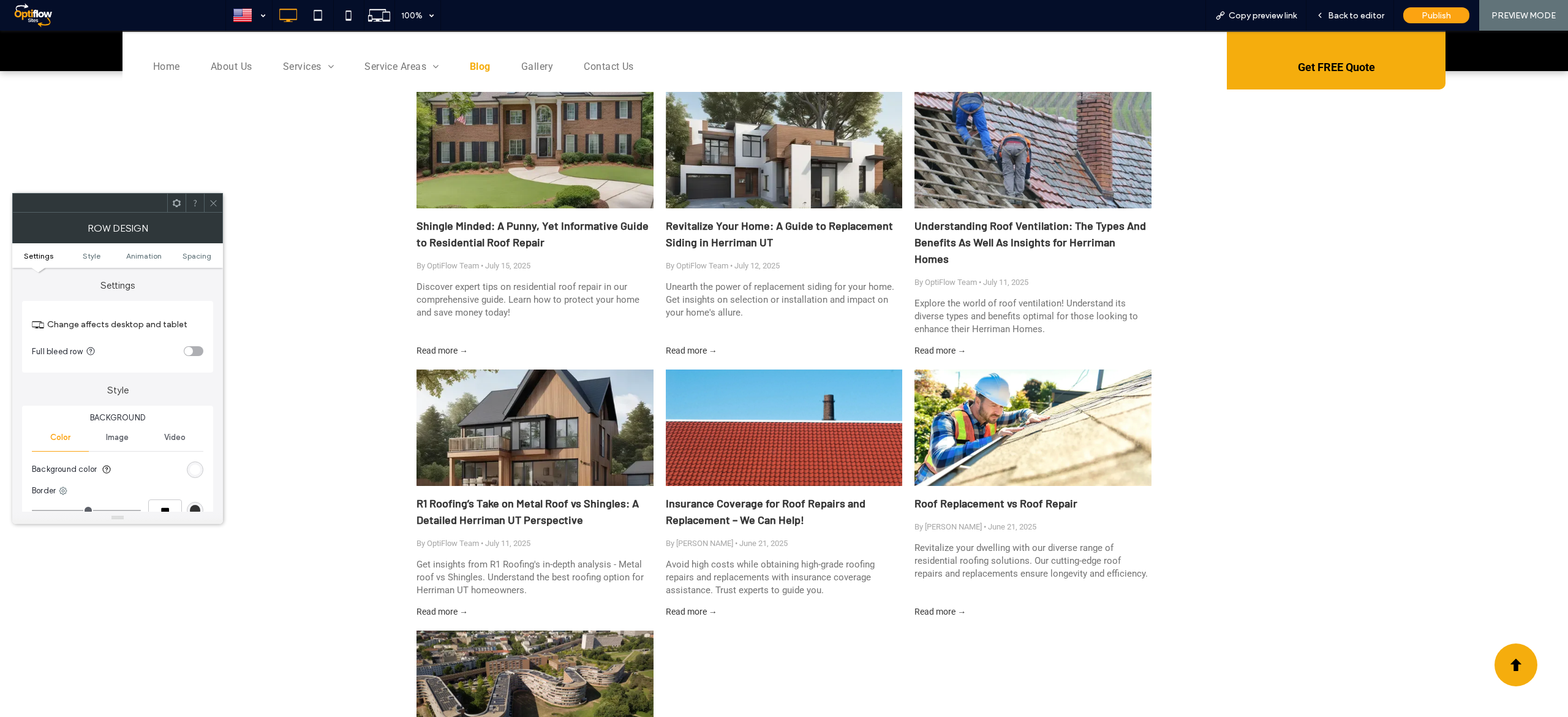 click 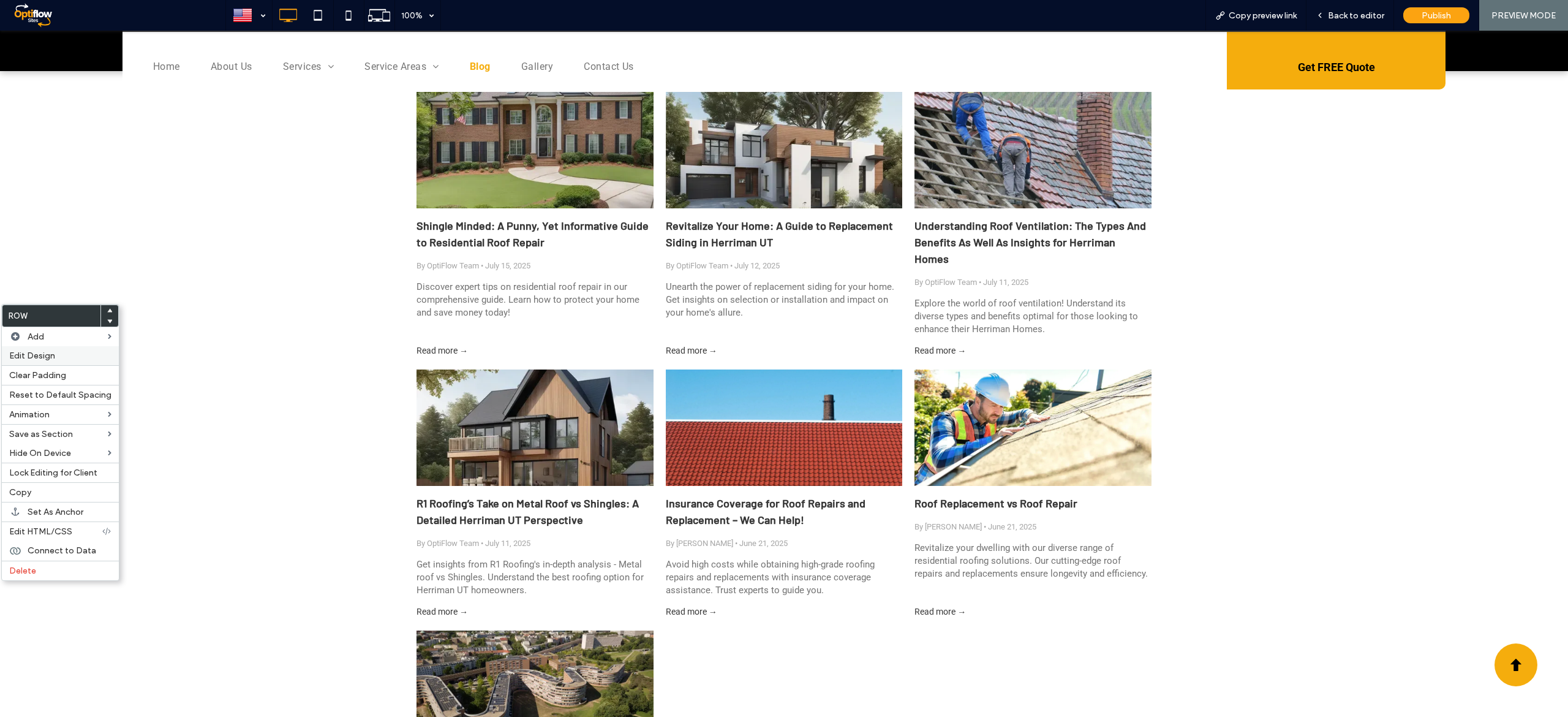click on "Edit Design" at bounding box center (32, 355) 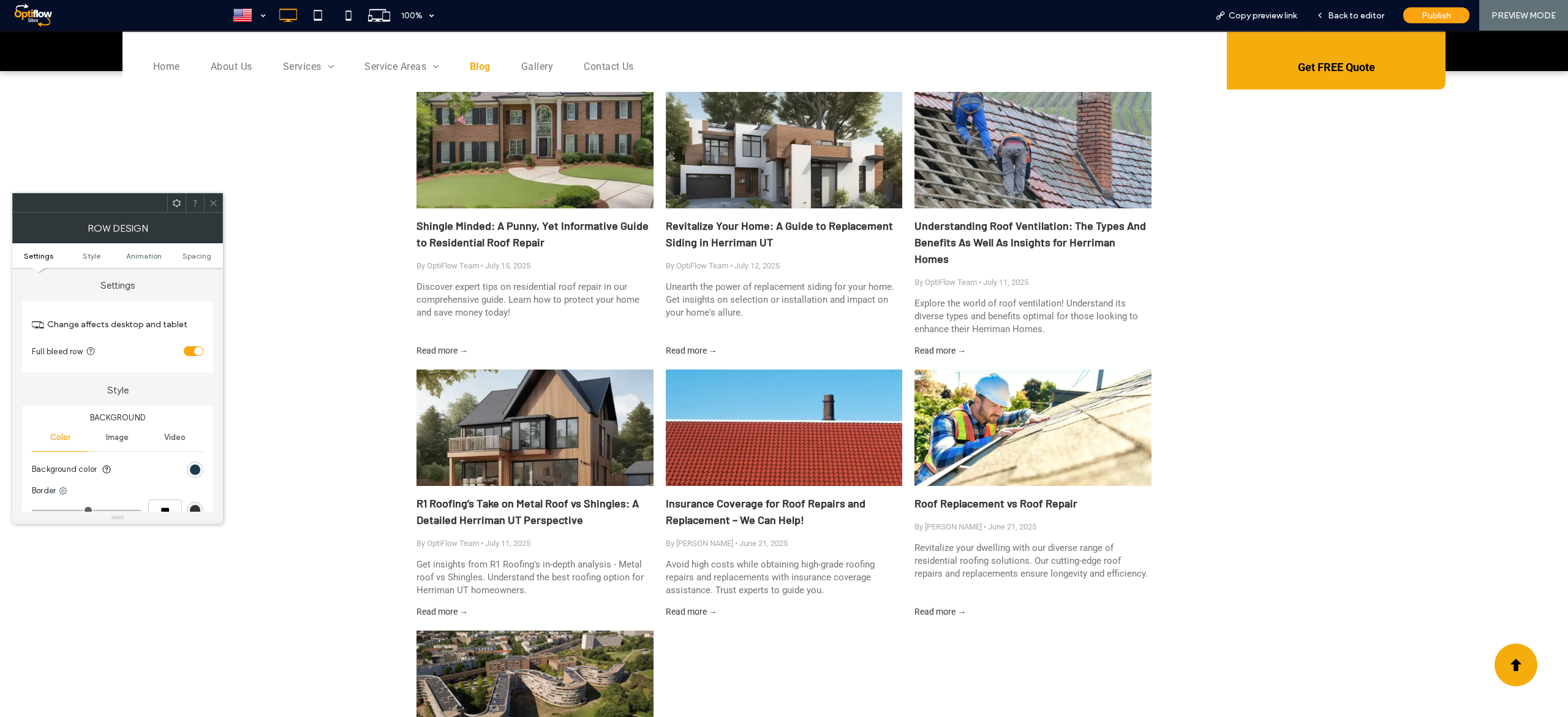 click at bounding box center (194, 351) 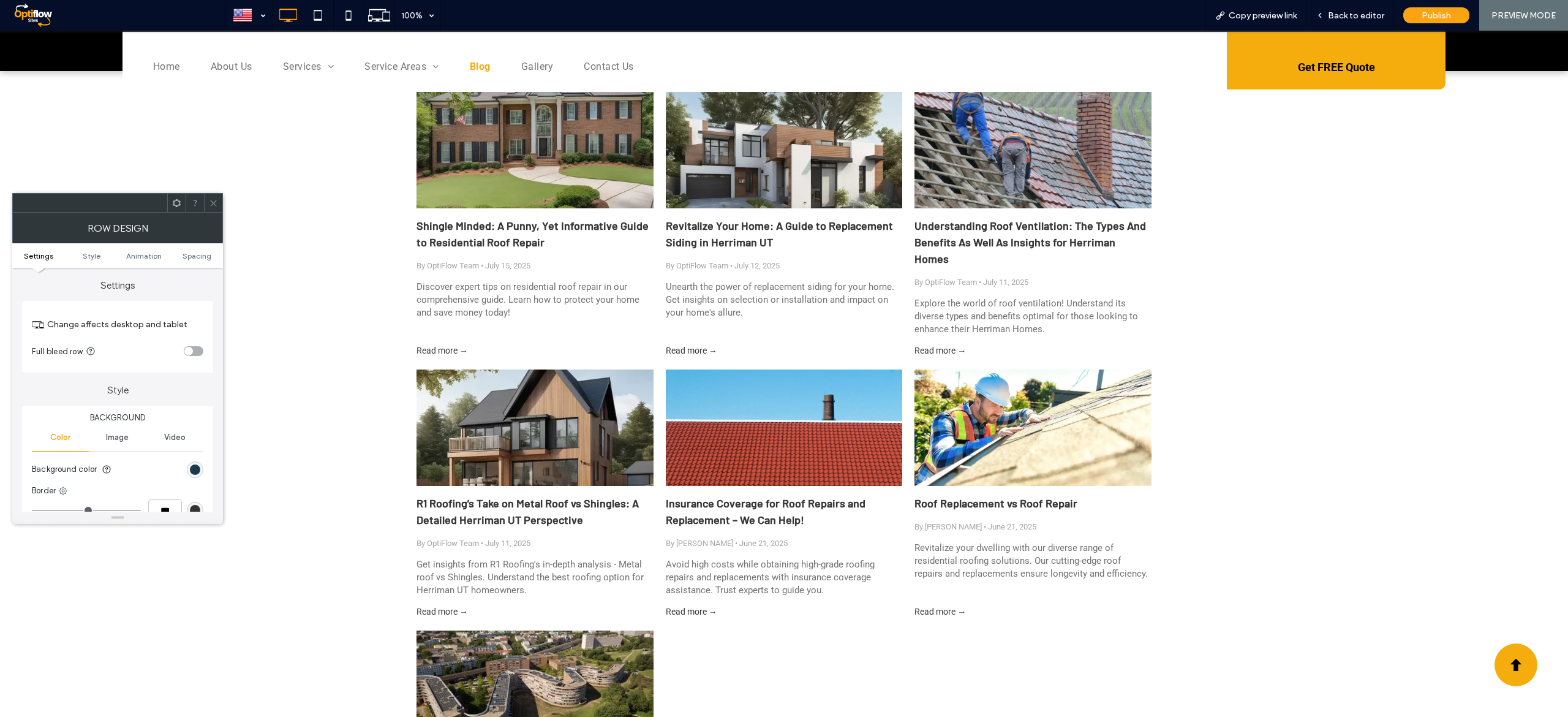 click on "Row Design" at bounding box center [118, 228] 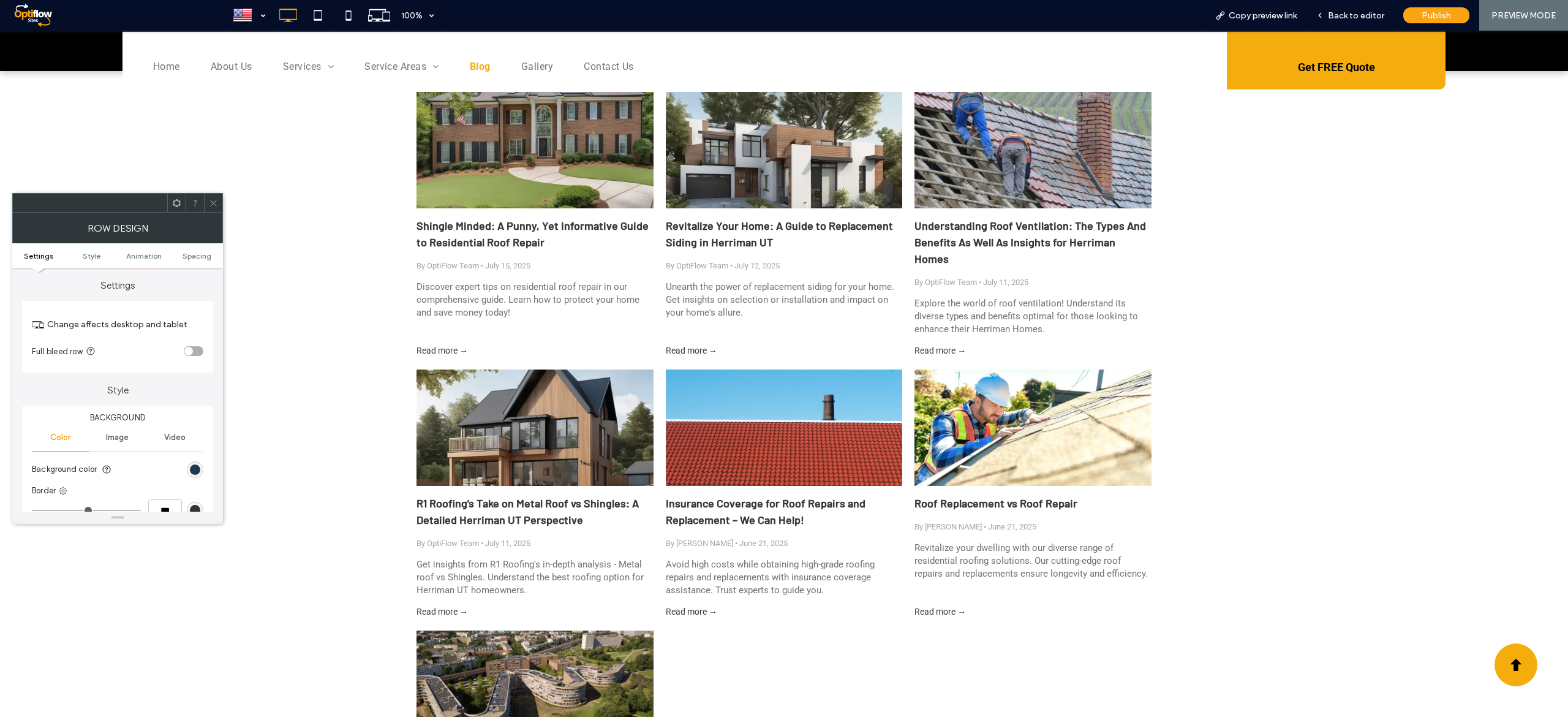 click 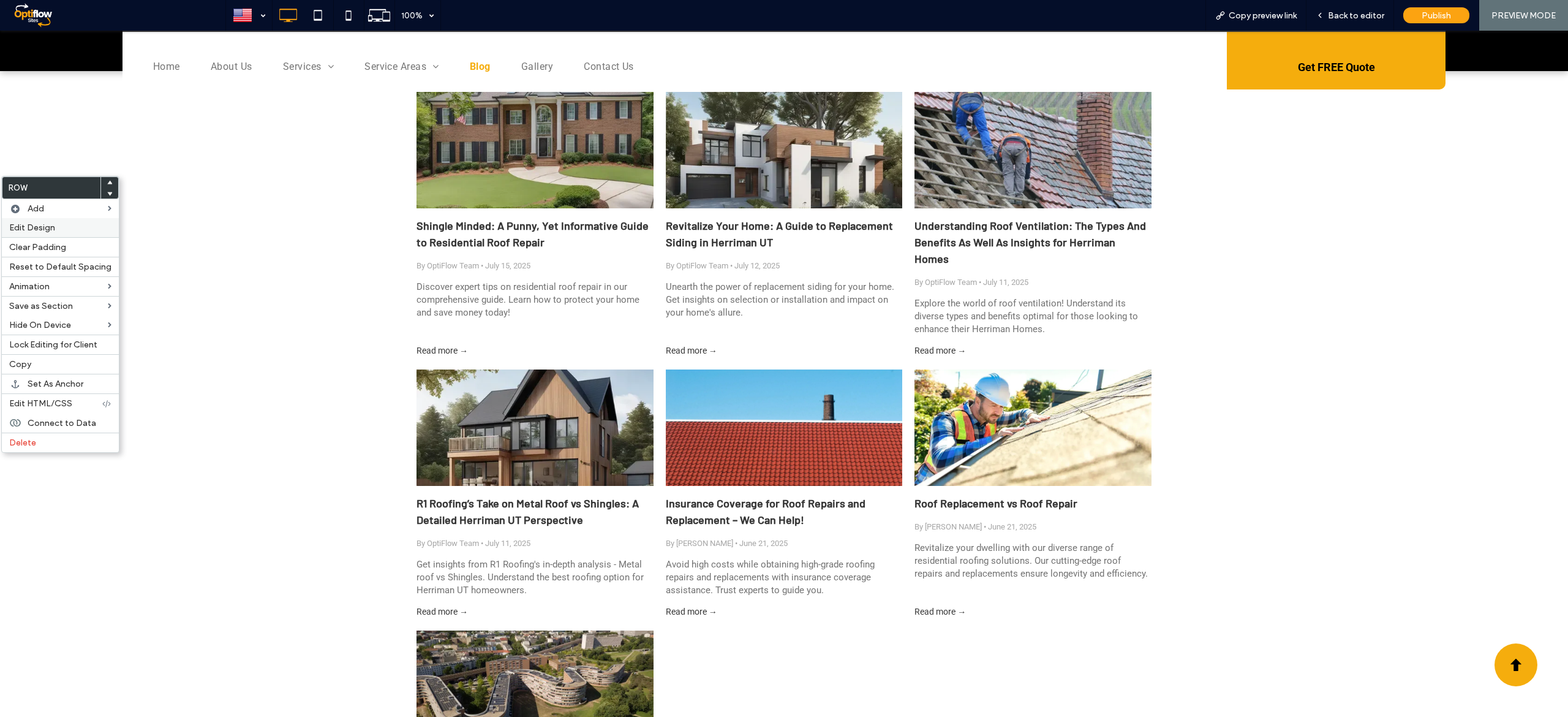 click on "Edit Design" at bounding box center (60, 227) 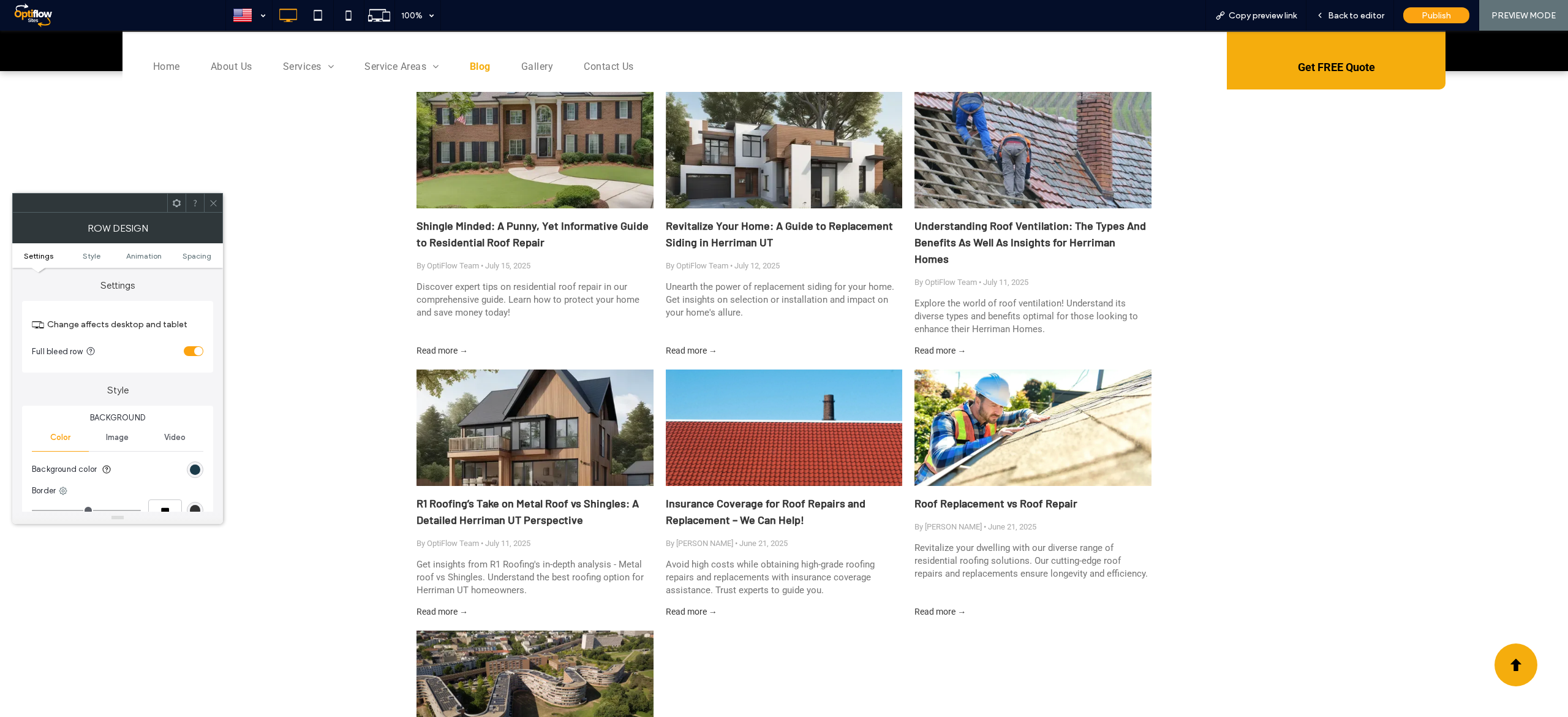 click at bounding box center [194, 351] 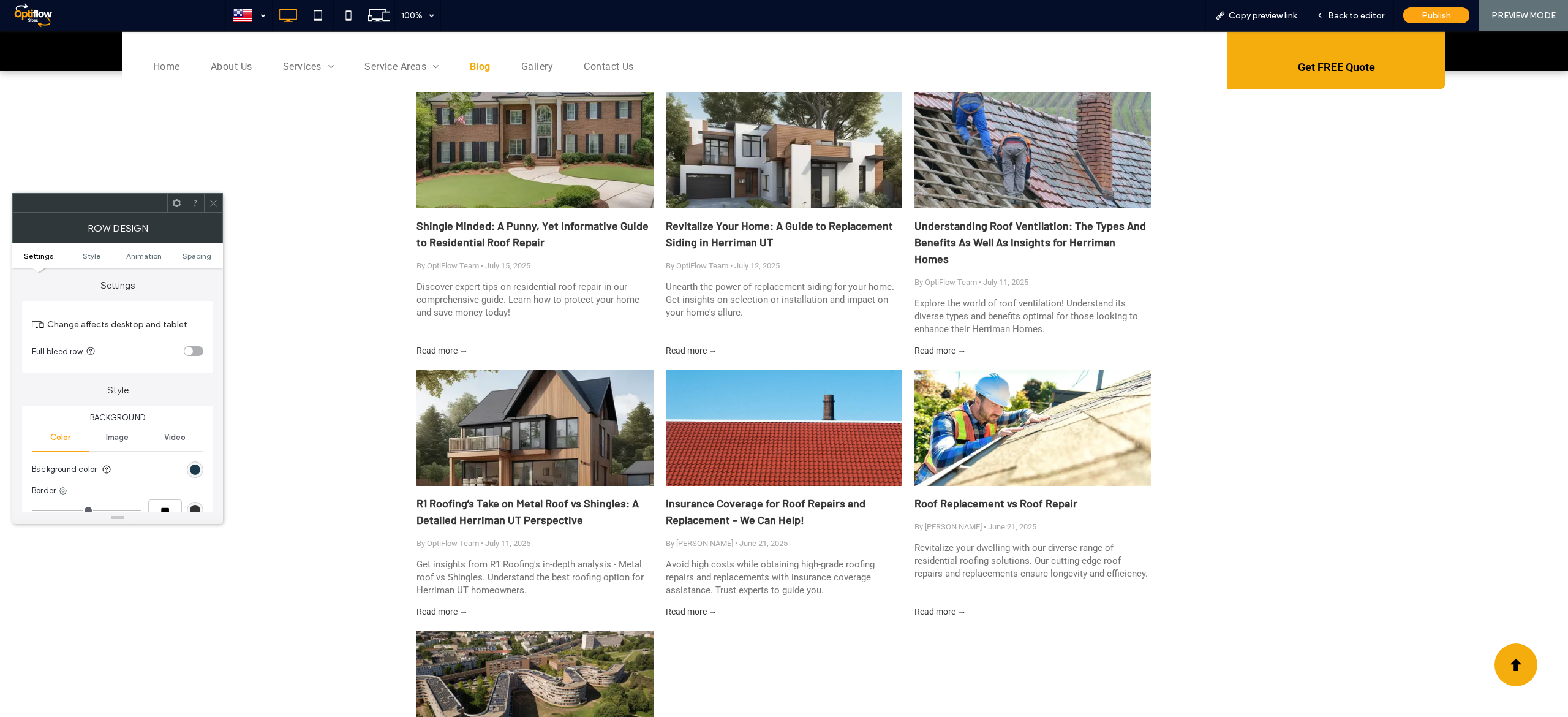 click at bounding box center [118, 518] 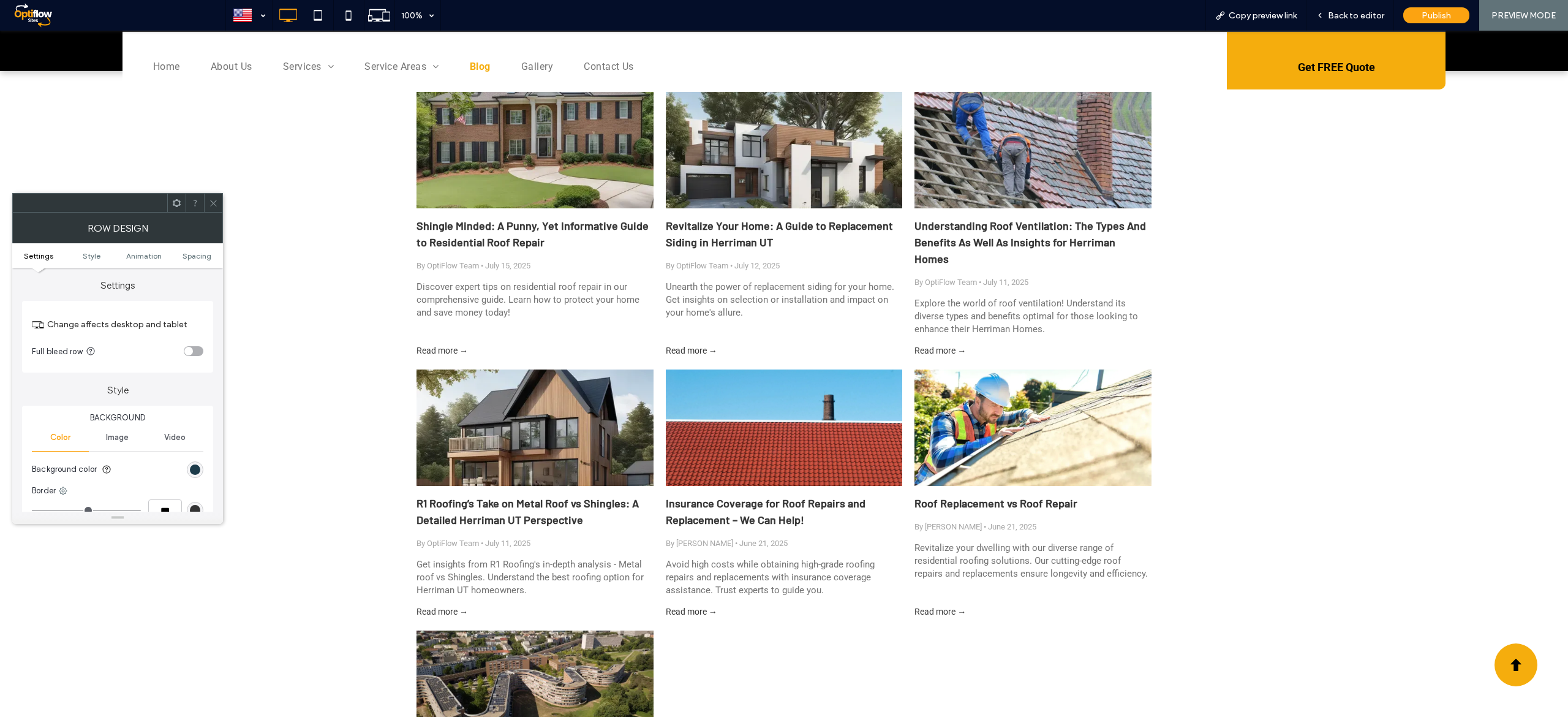 click 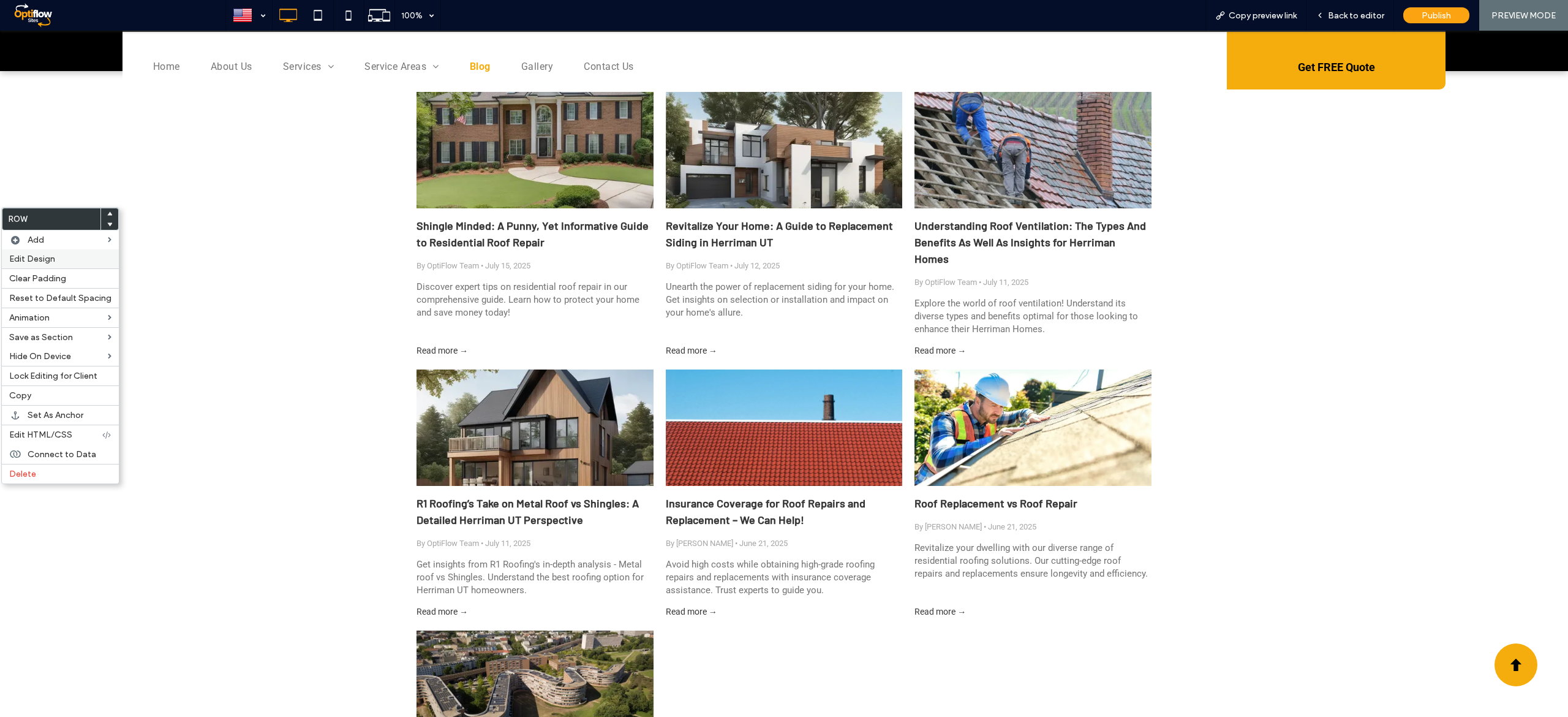 click on "Edit Design" at bounding box center [60, 259] 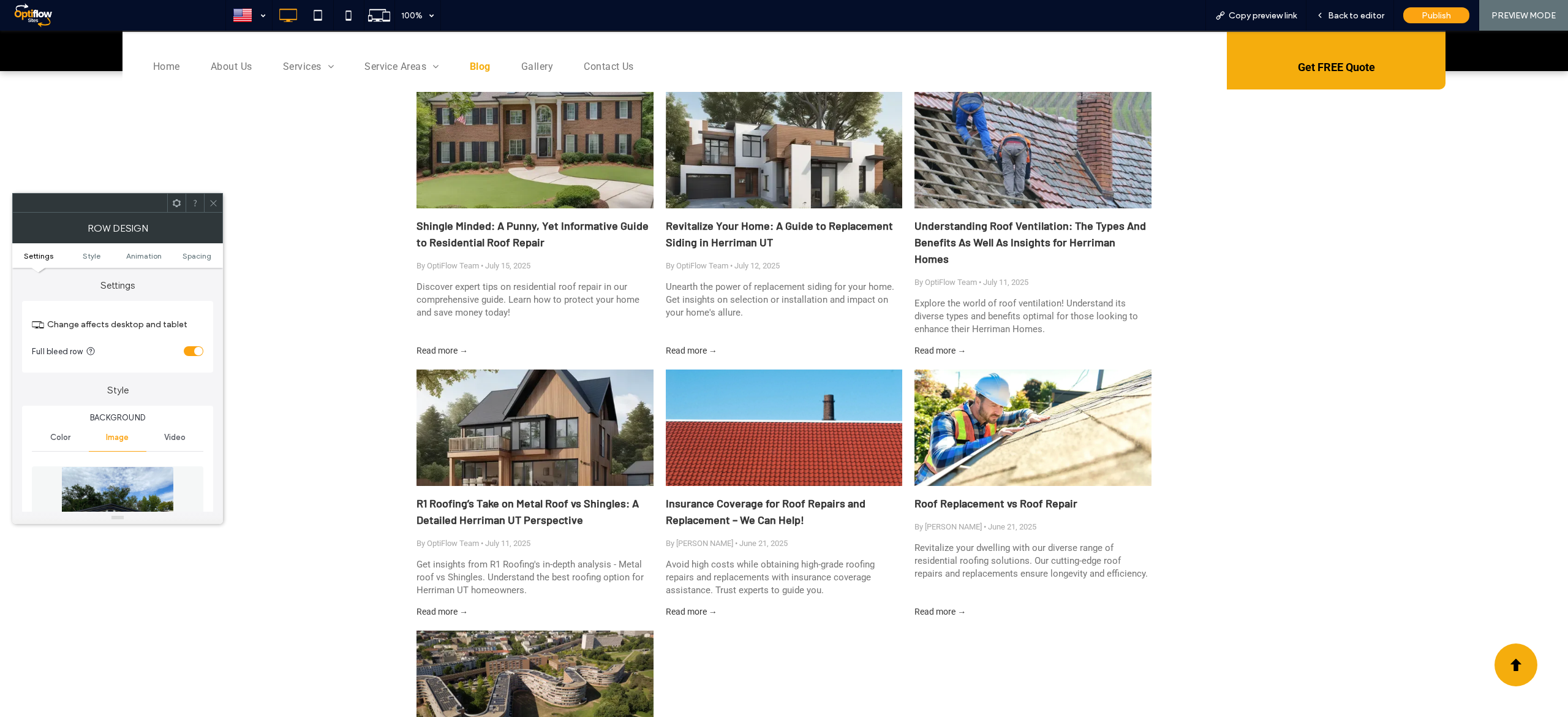 click at bounding box center [194, 351] 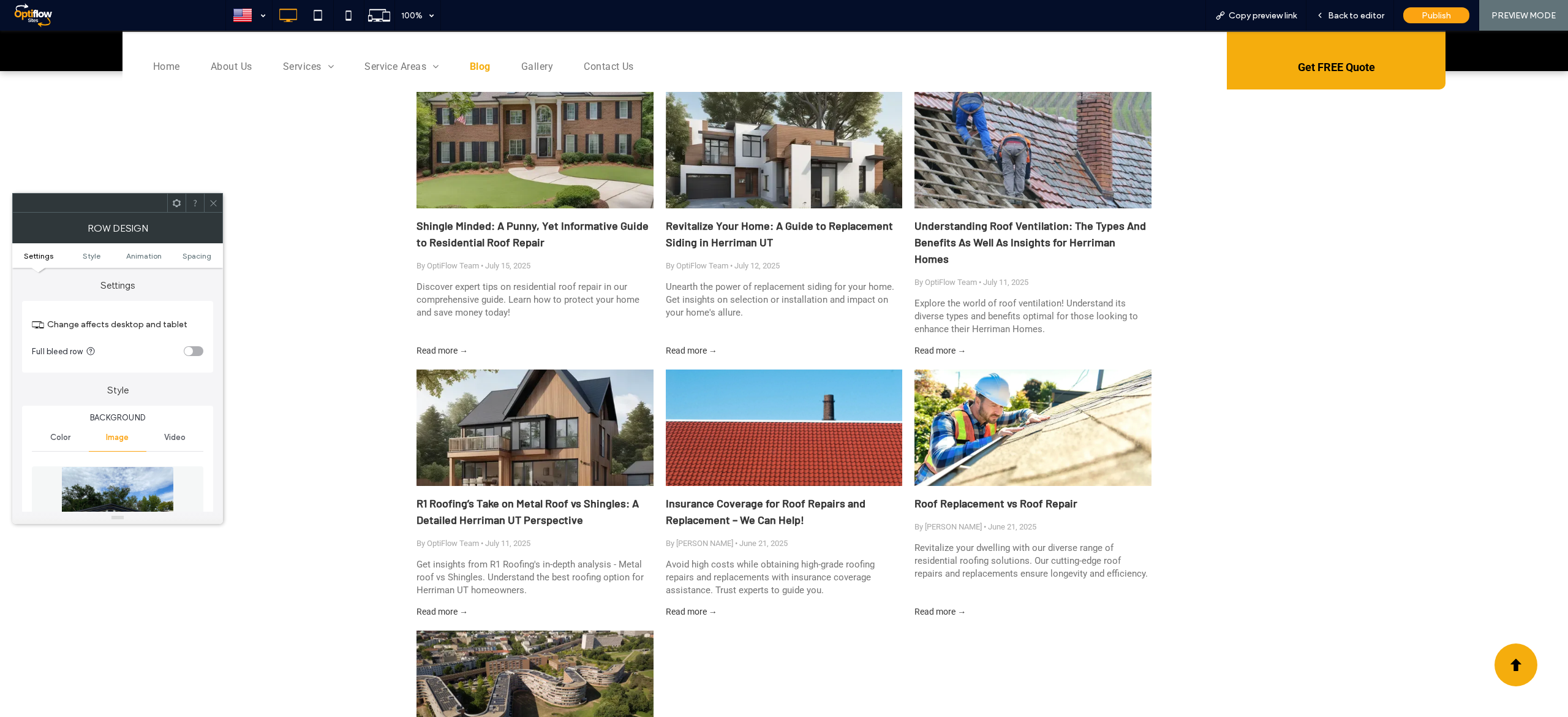 click 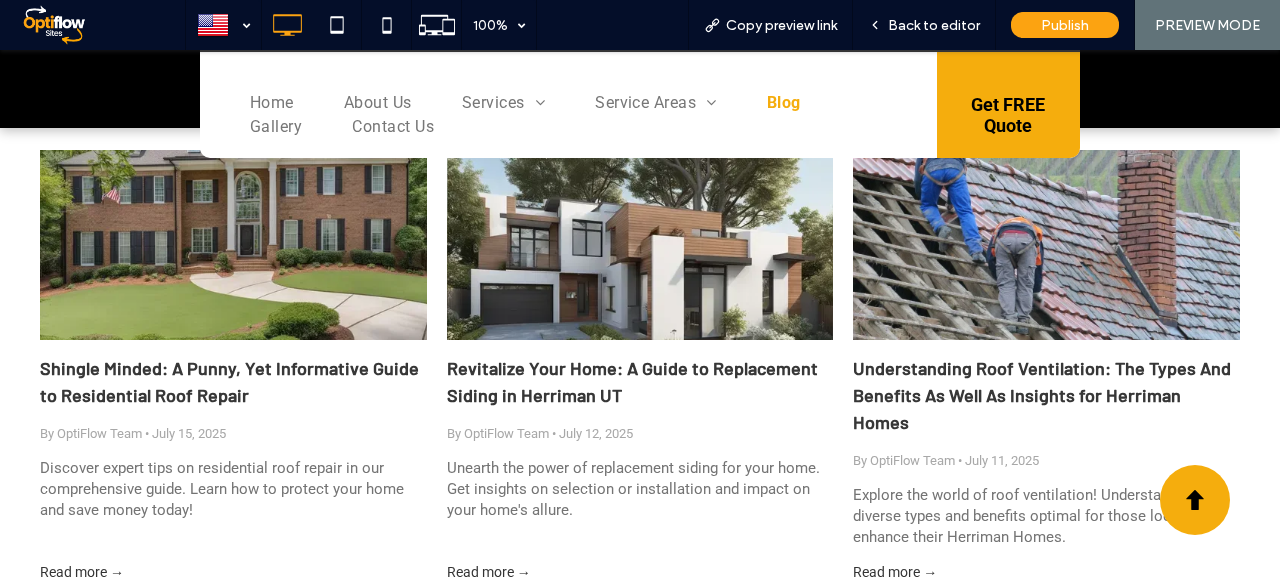 drag, startPoint x: 2558, startPoint y: 3, endPoint x: 0, endPoint y: 280, distance: 2572.954 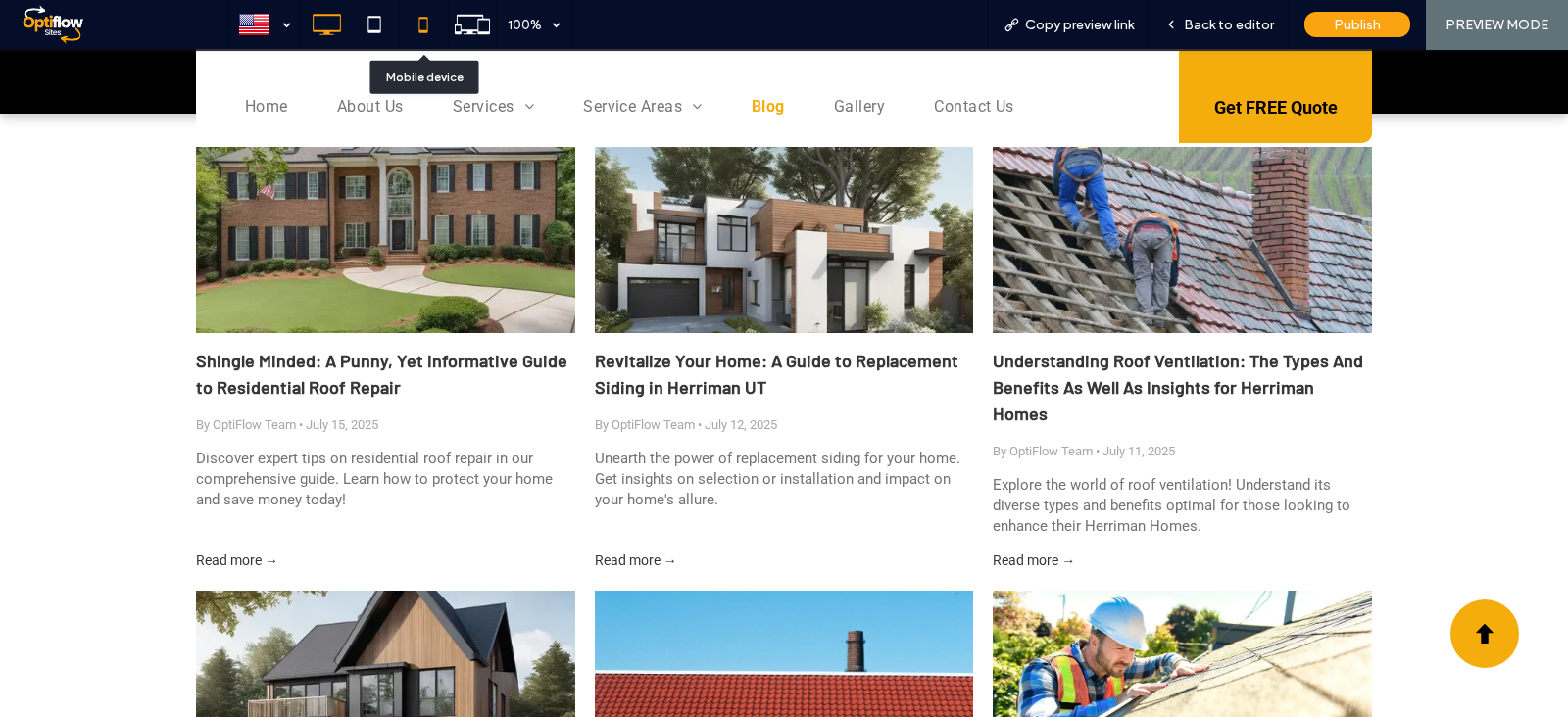click 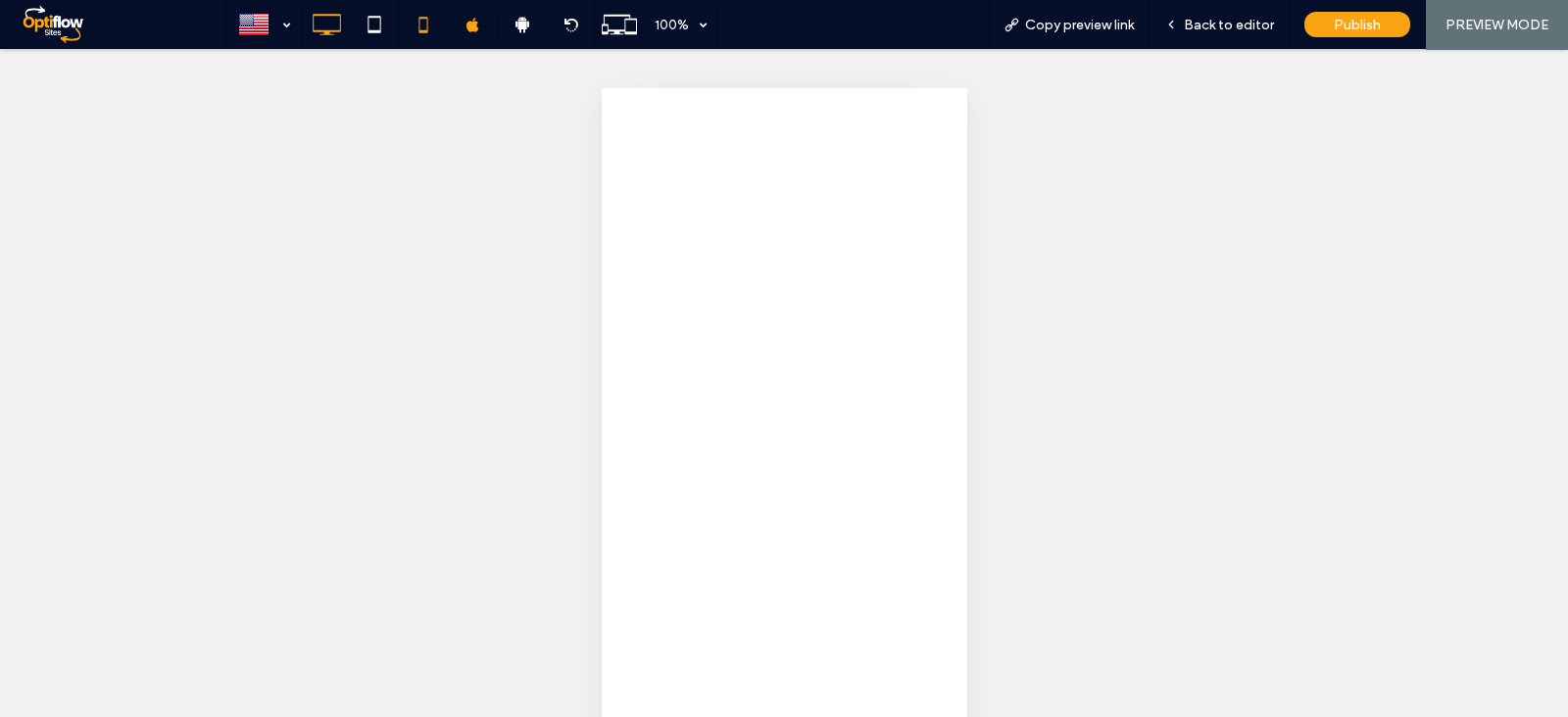 click 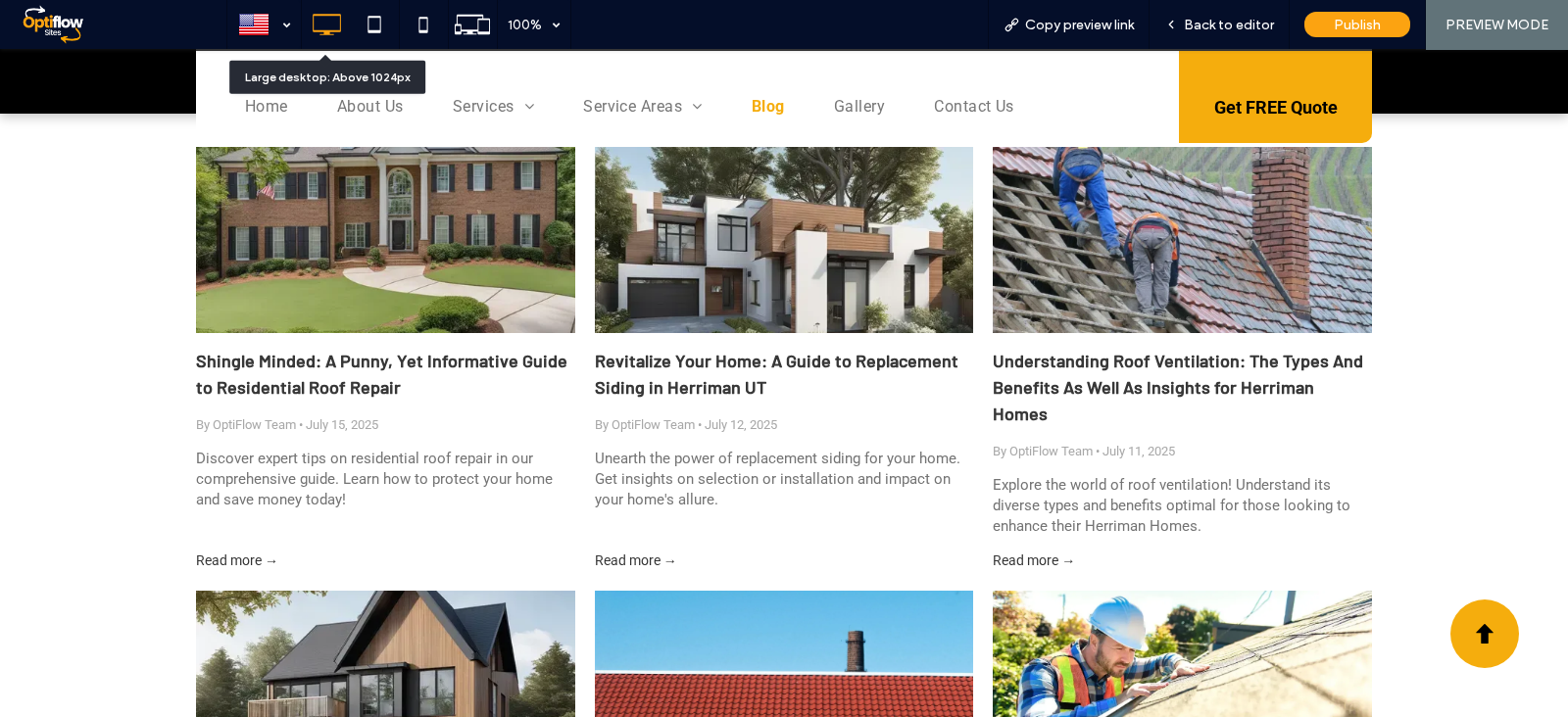 click 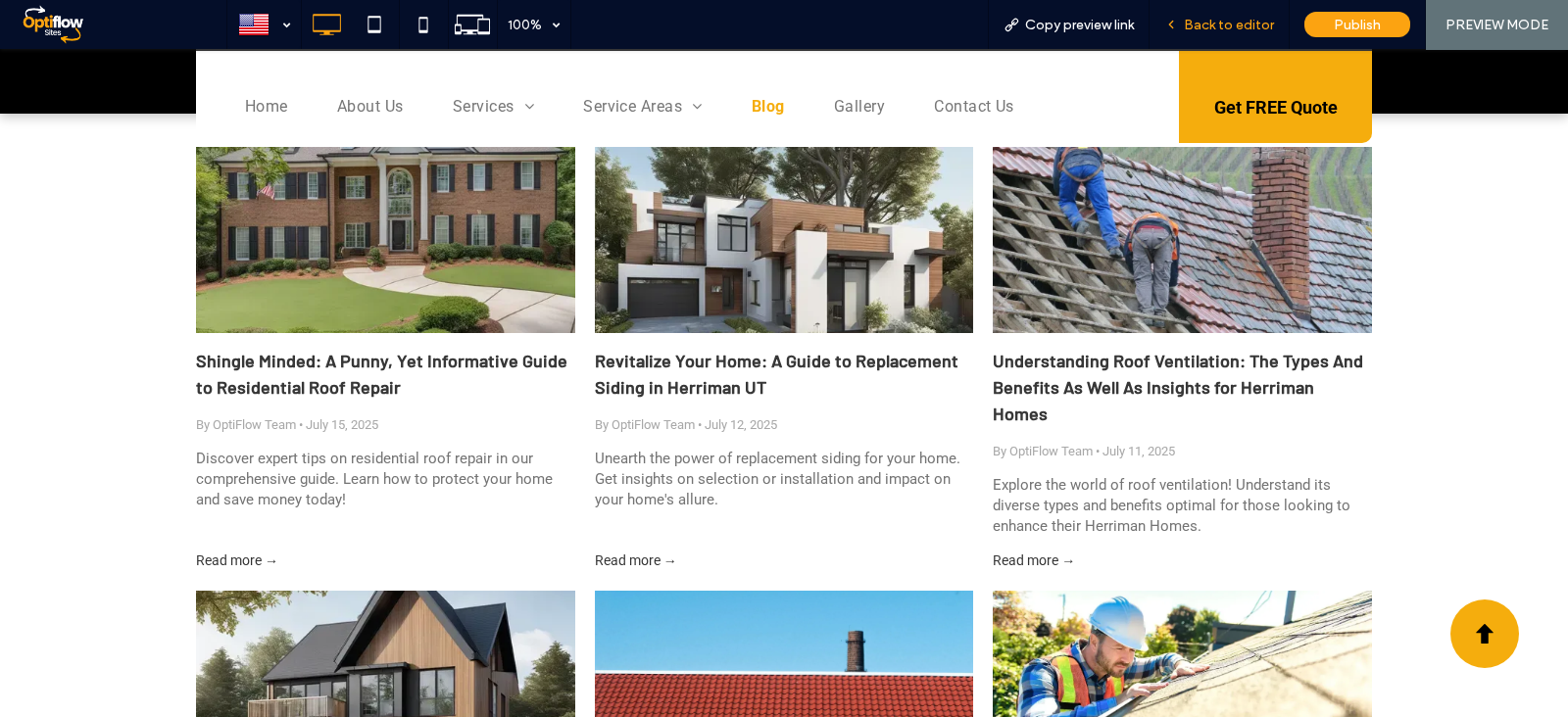click on "Back to editor" at bounding box center (1229, 24) 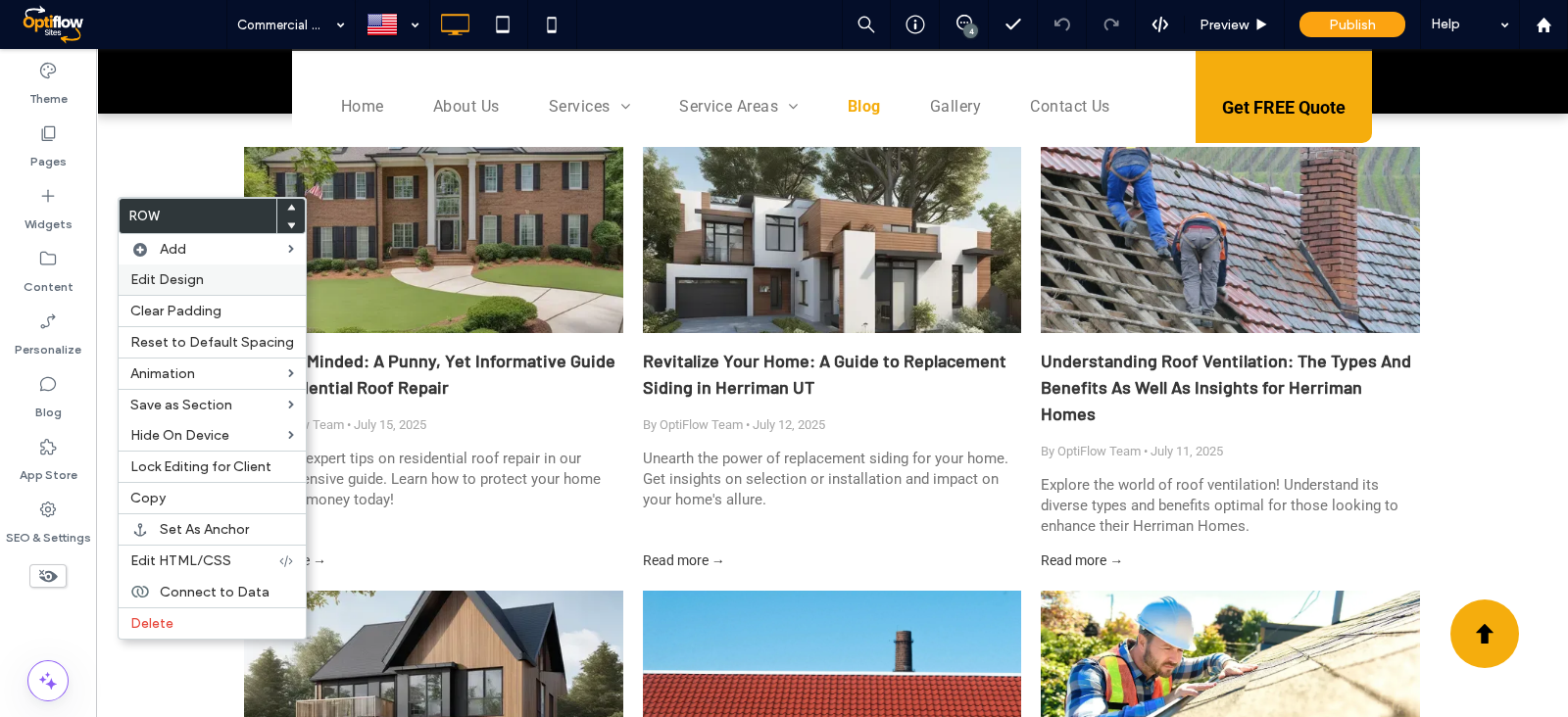 click on "Edit Design" at bounding box center [212, 279] 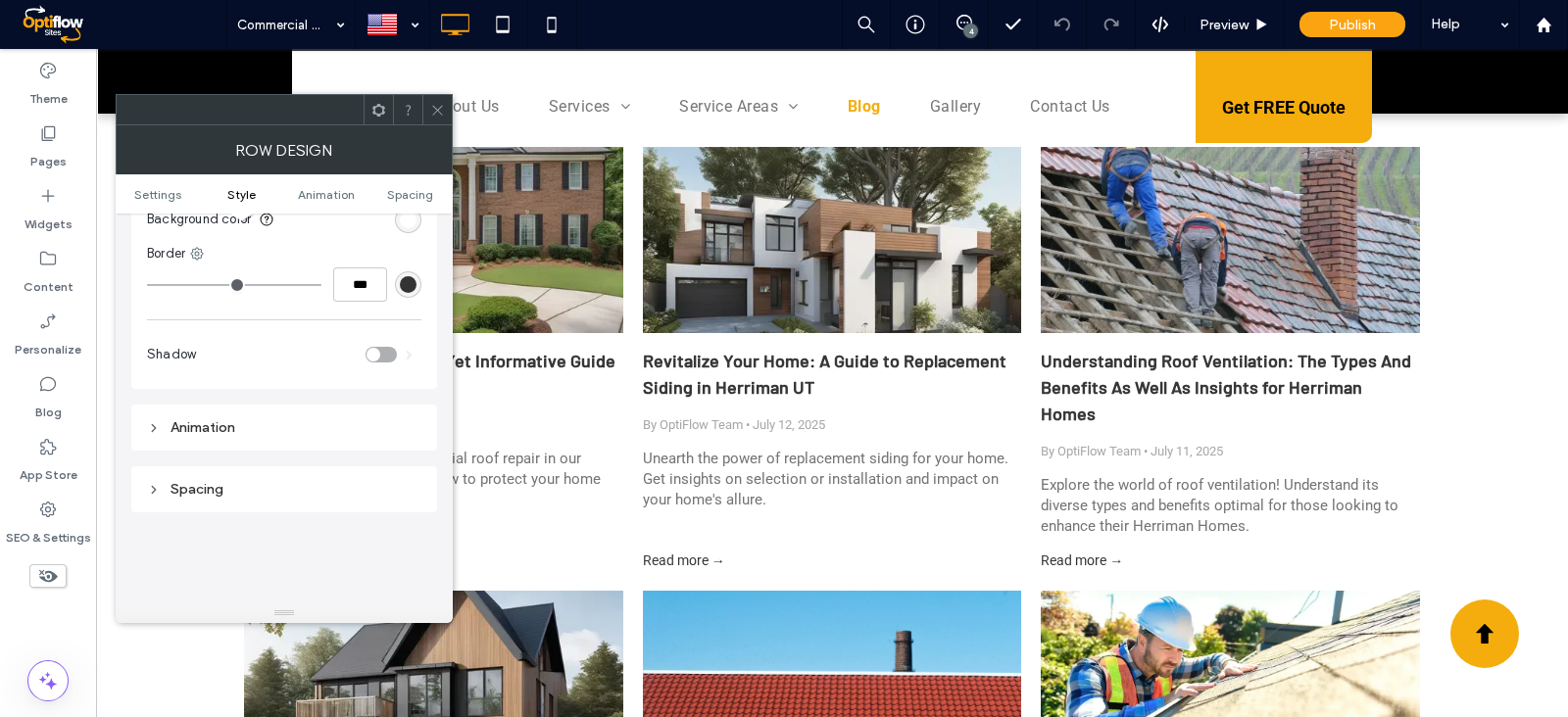 scroll, scrollTop: 367, scrollLeft: 0, axis: vertical 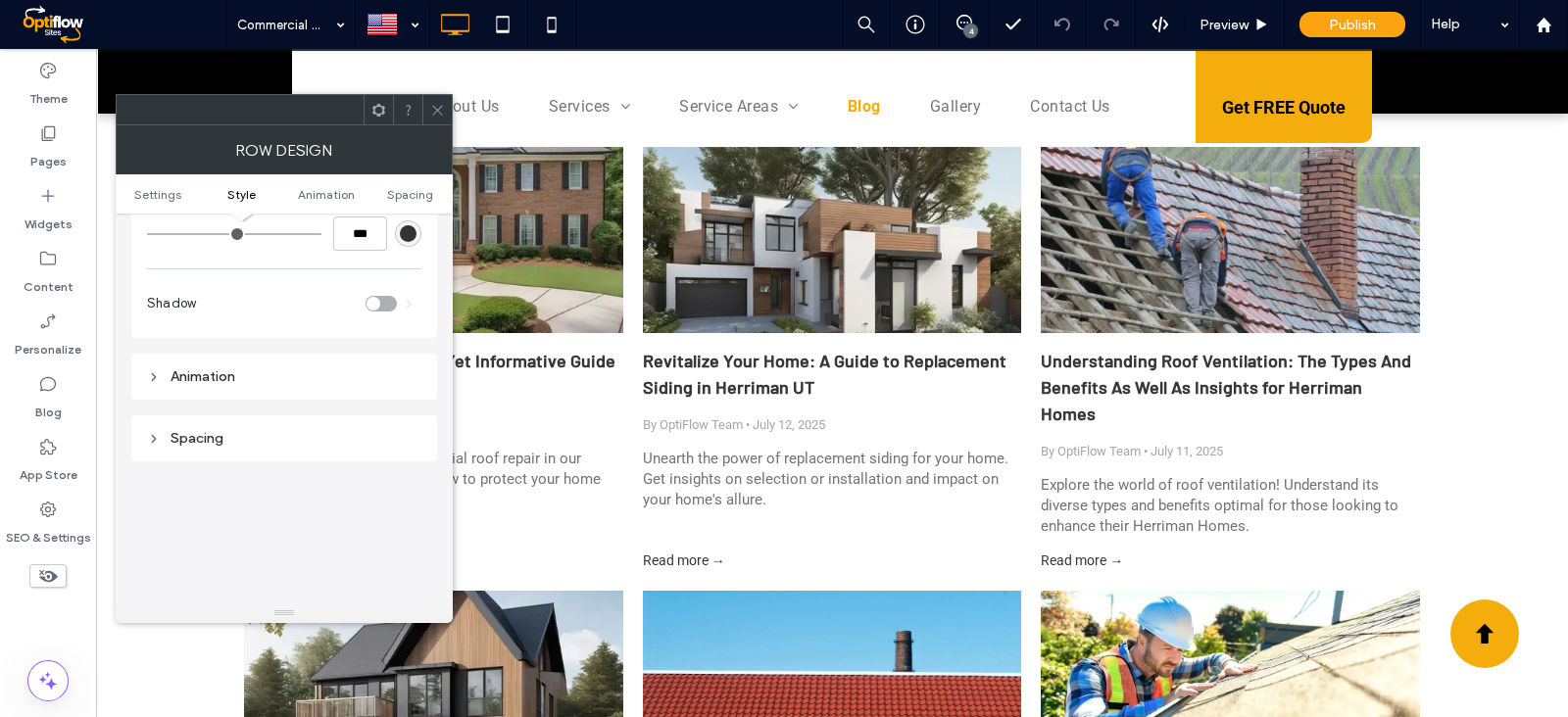 click on "Spacing" at bounding box center [284, 438] 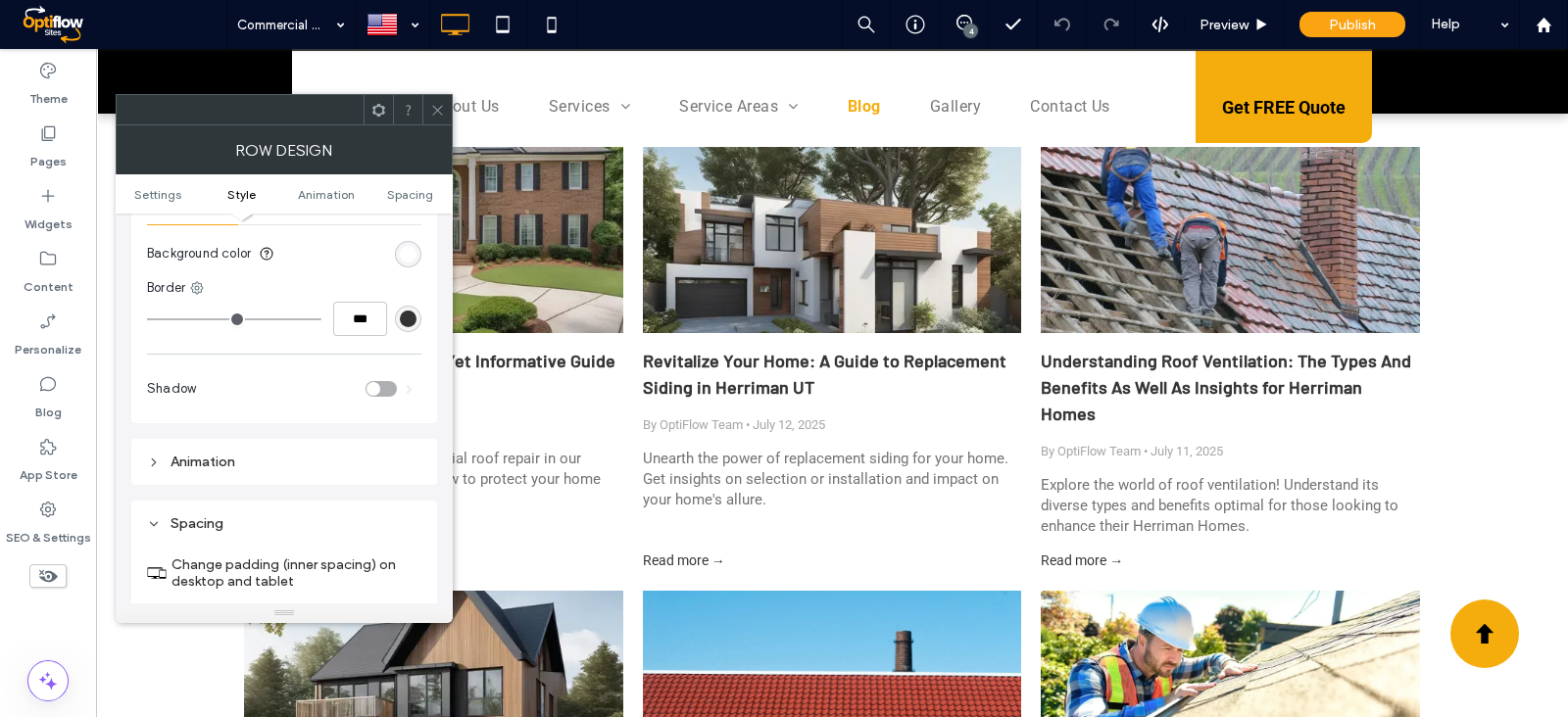 scroll, scrollTop: 244, scrollLeft: 0, axis: vertical 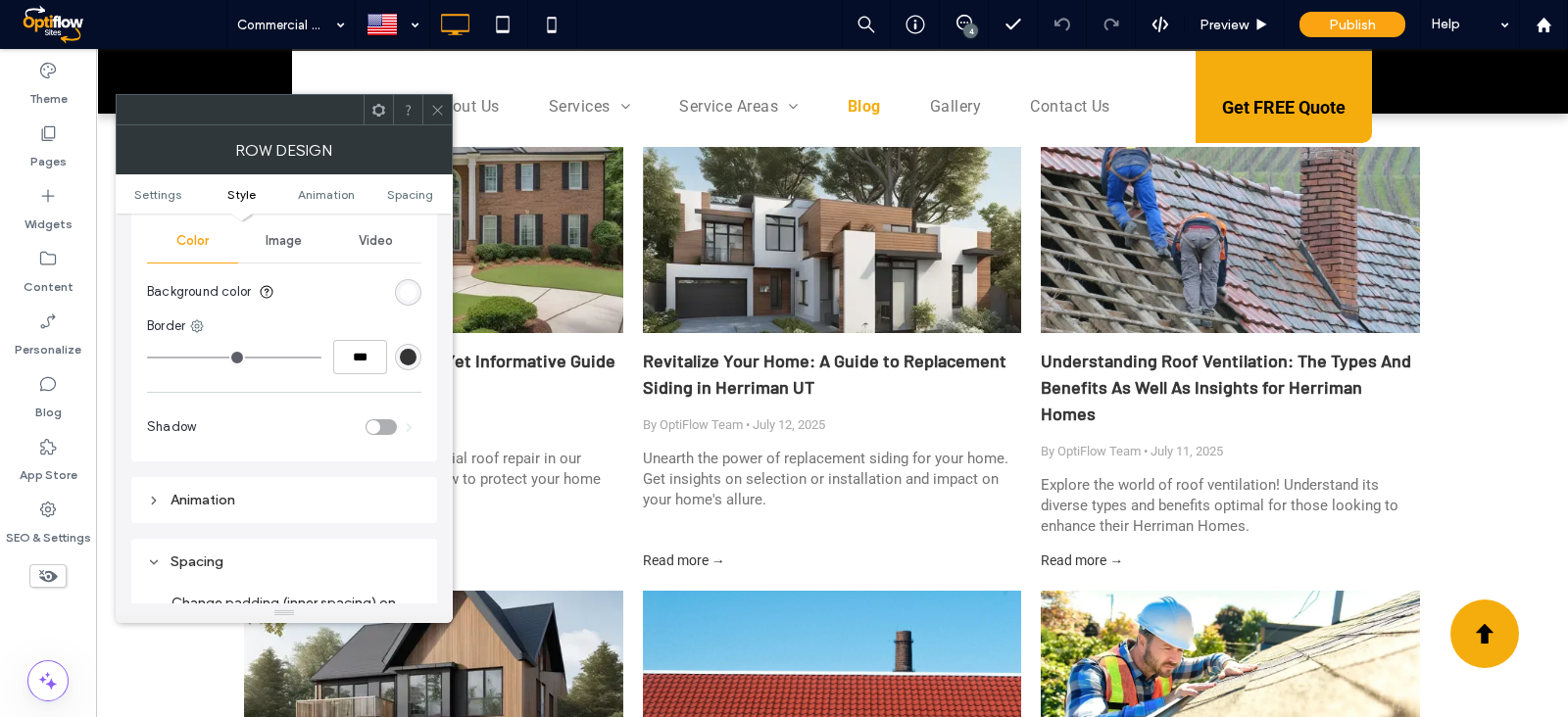 click on "Animation" at bounding box center [284, 500] 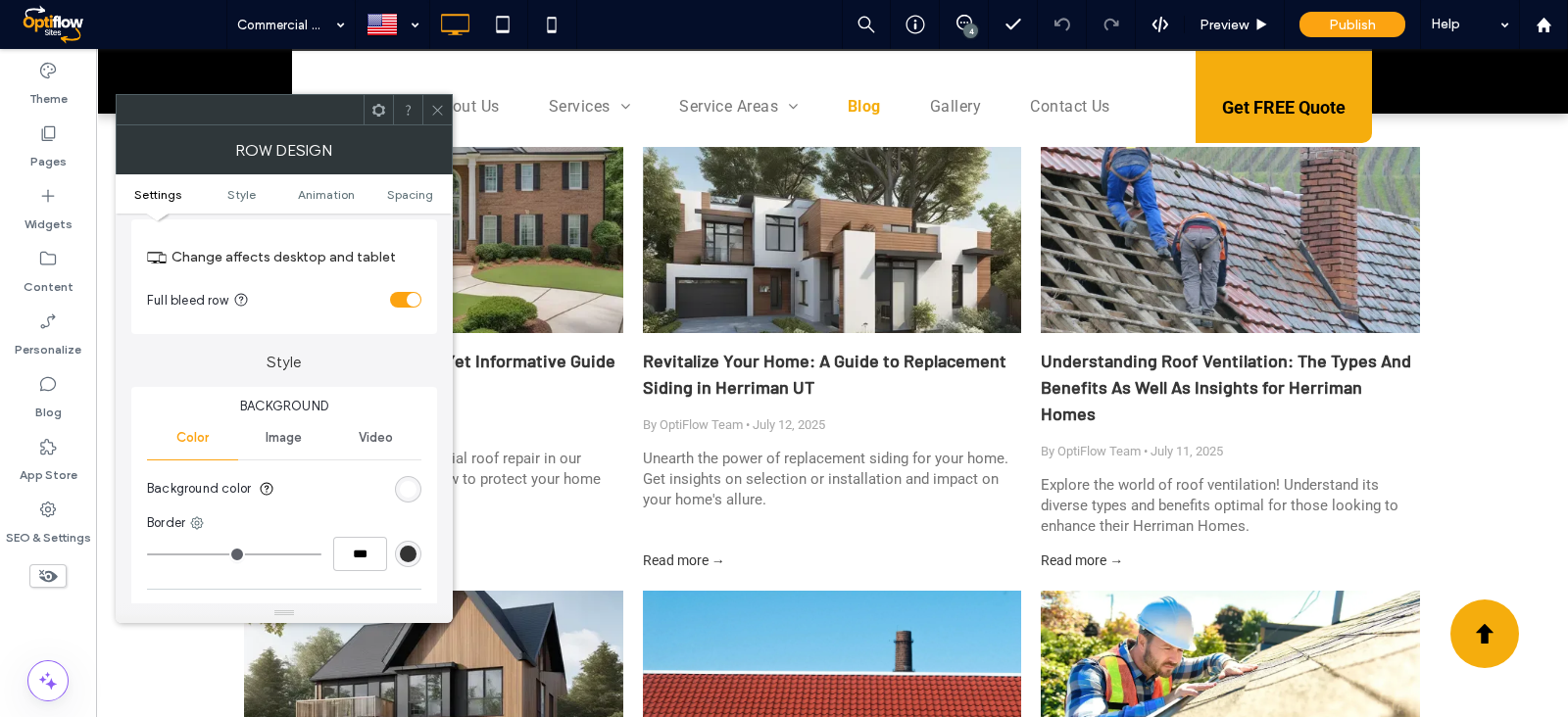 scroll, scrollTop: 0, scrollLeft: 0, axis: both 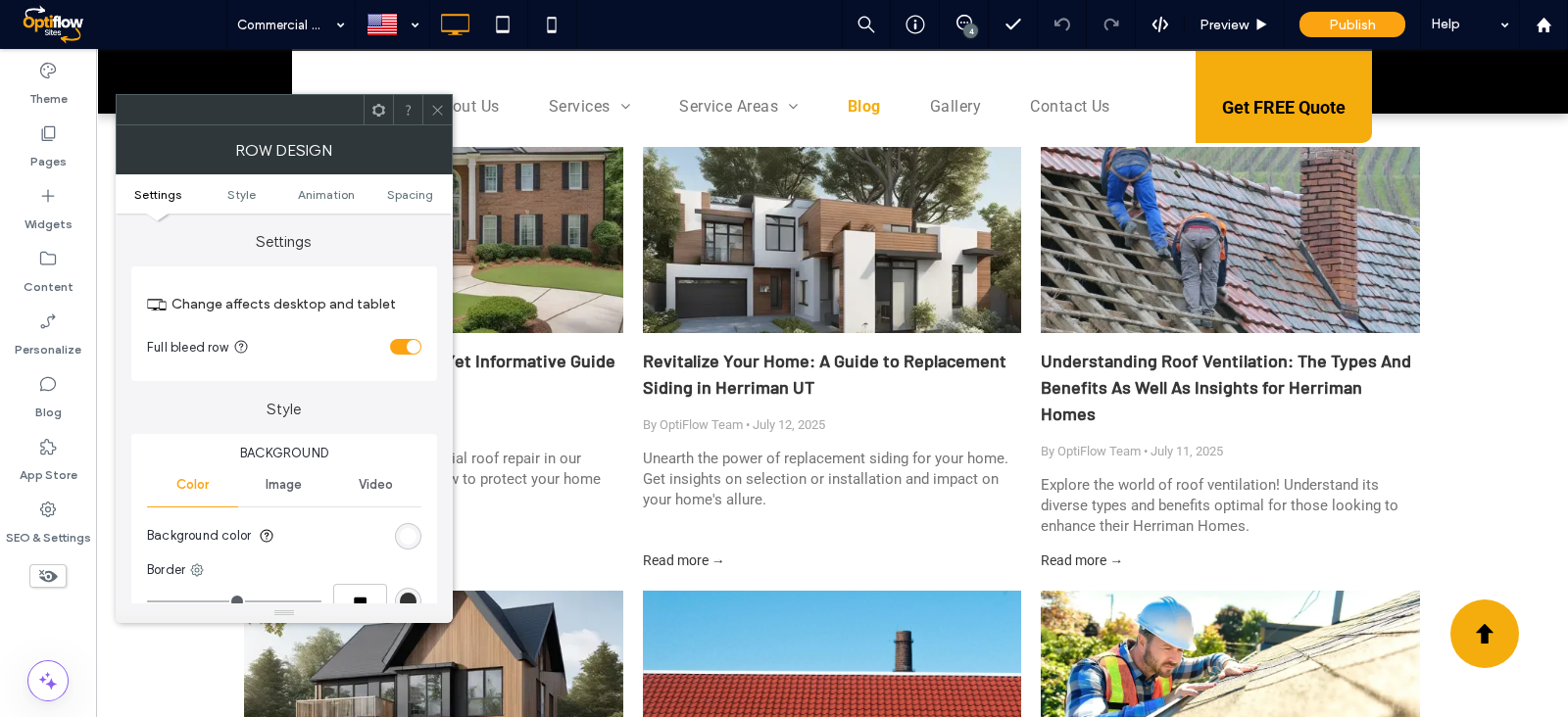 click at bounding box center (406, 347) 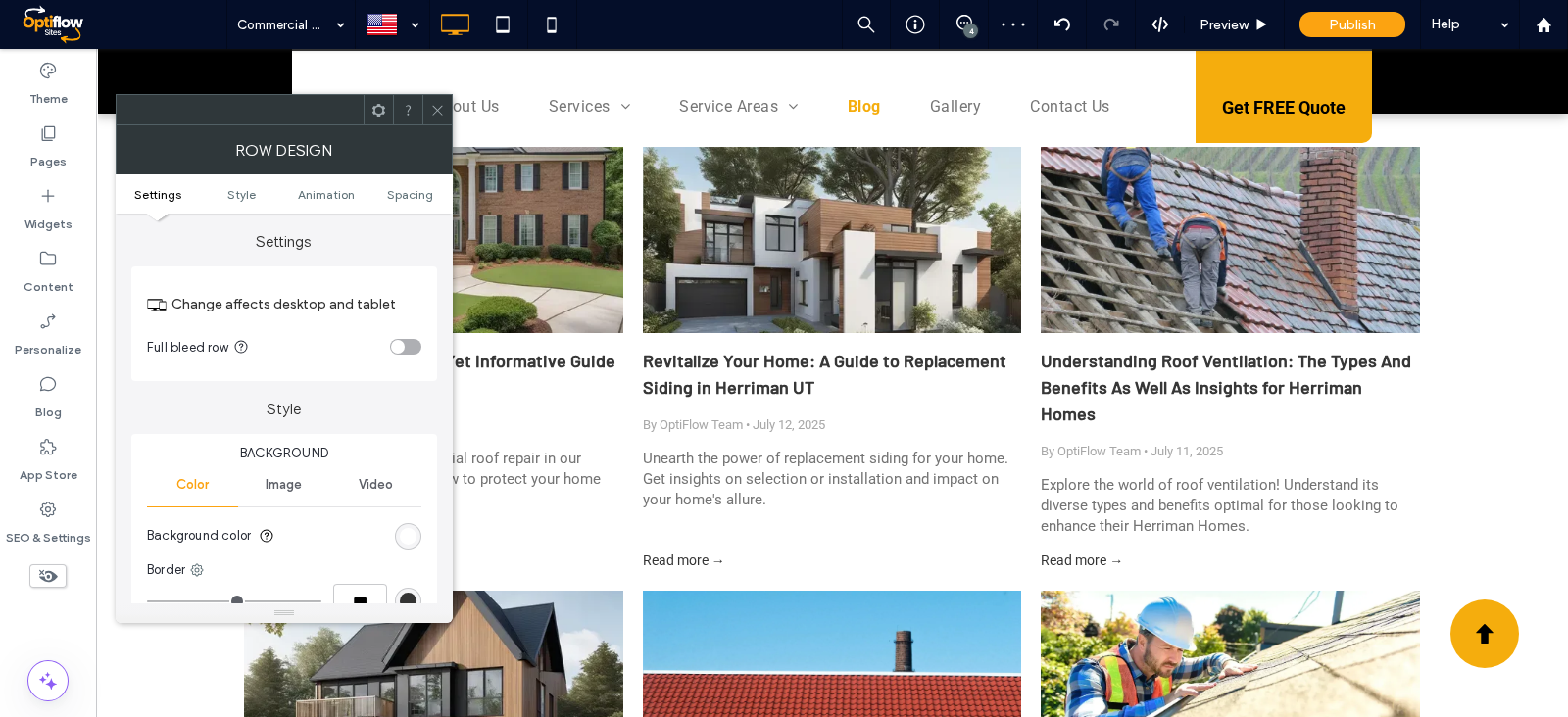 click at bounding box center (406, 347) 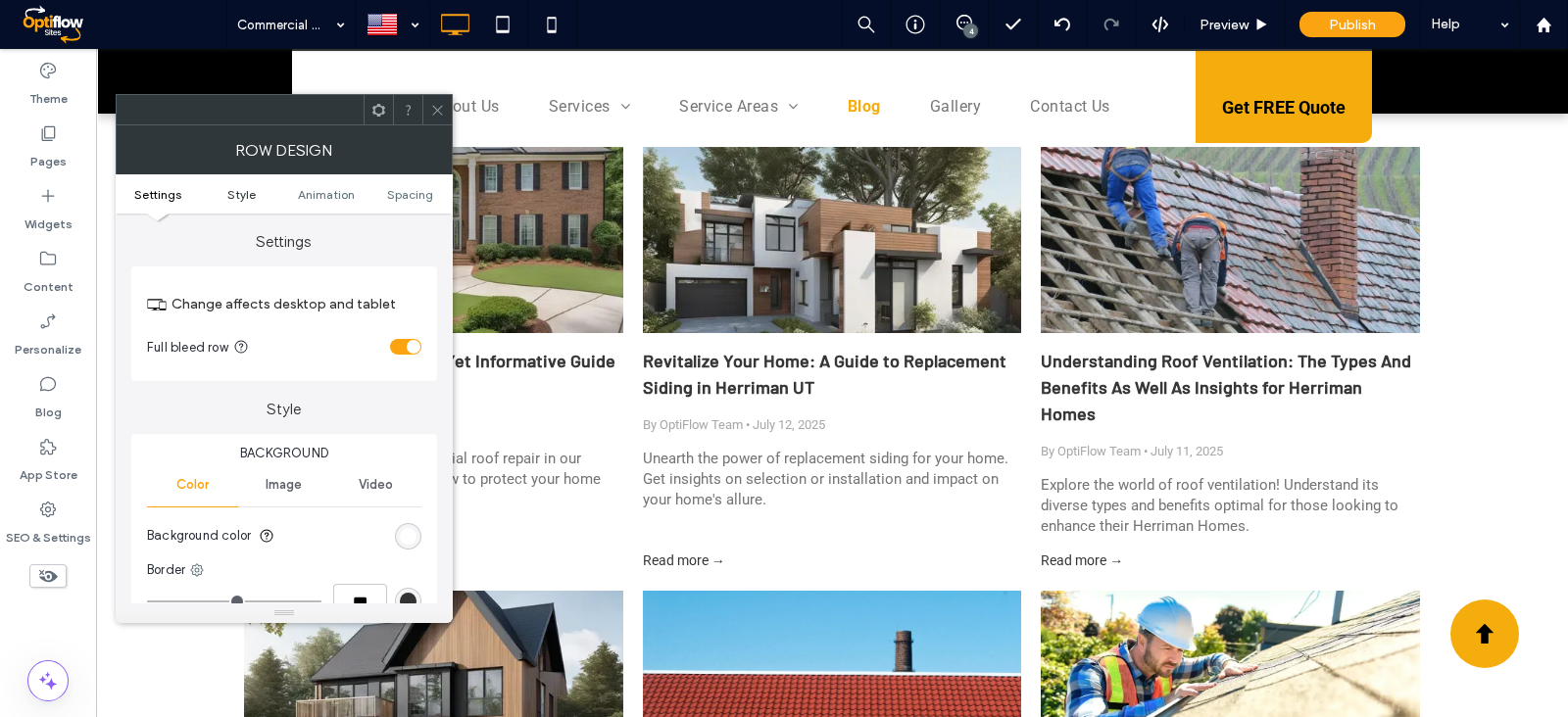 click on "Style" at bounding box center (241, 194) 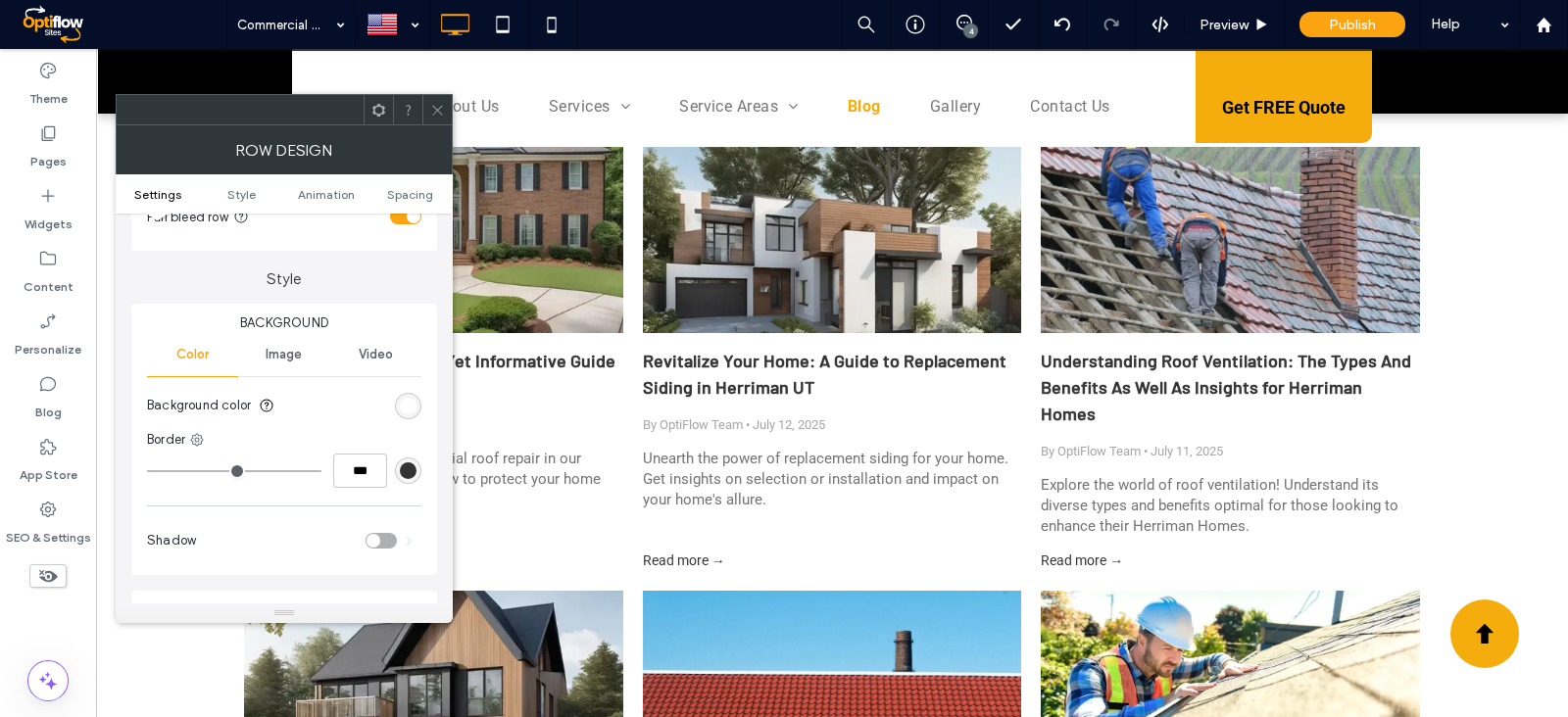 scroll, scrollTop: 167, scrollLeft: 0, axis: vertical 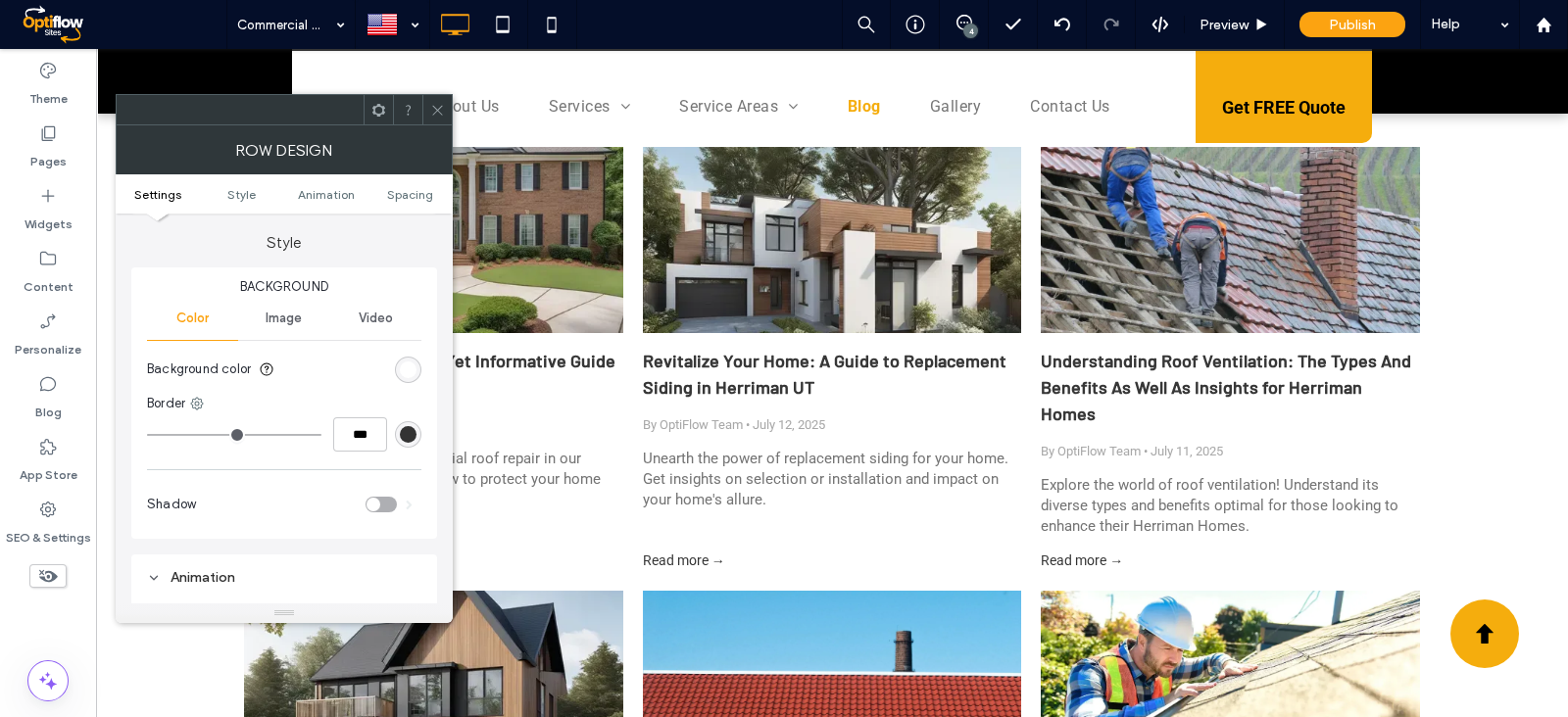 click on "Settings Style Animation Spacing" at bounding box center [284, 194] 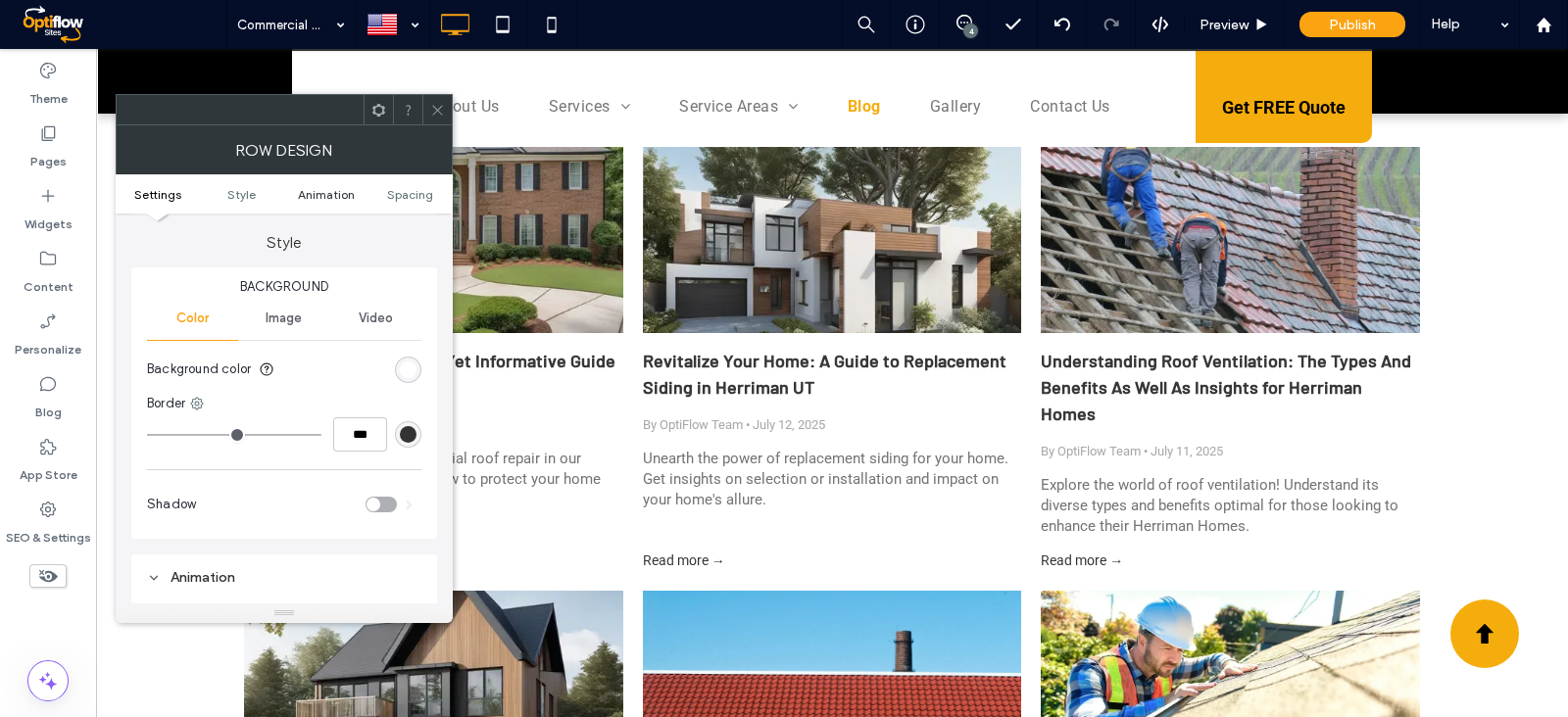 click on "Animation" at bounding box center (326, 194) 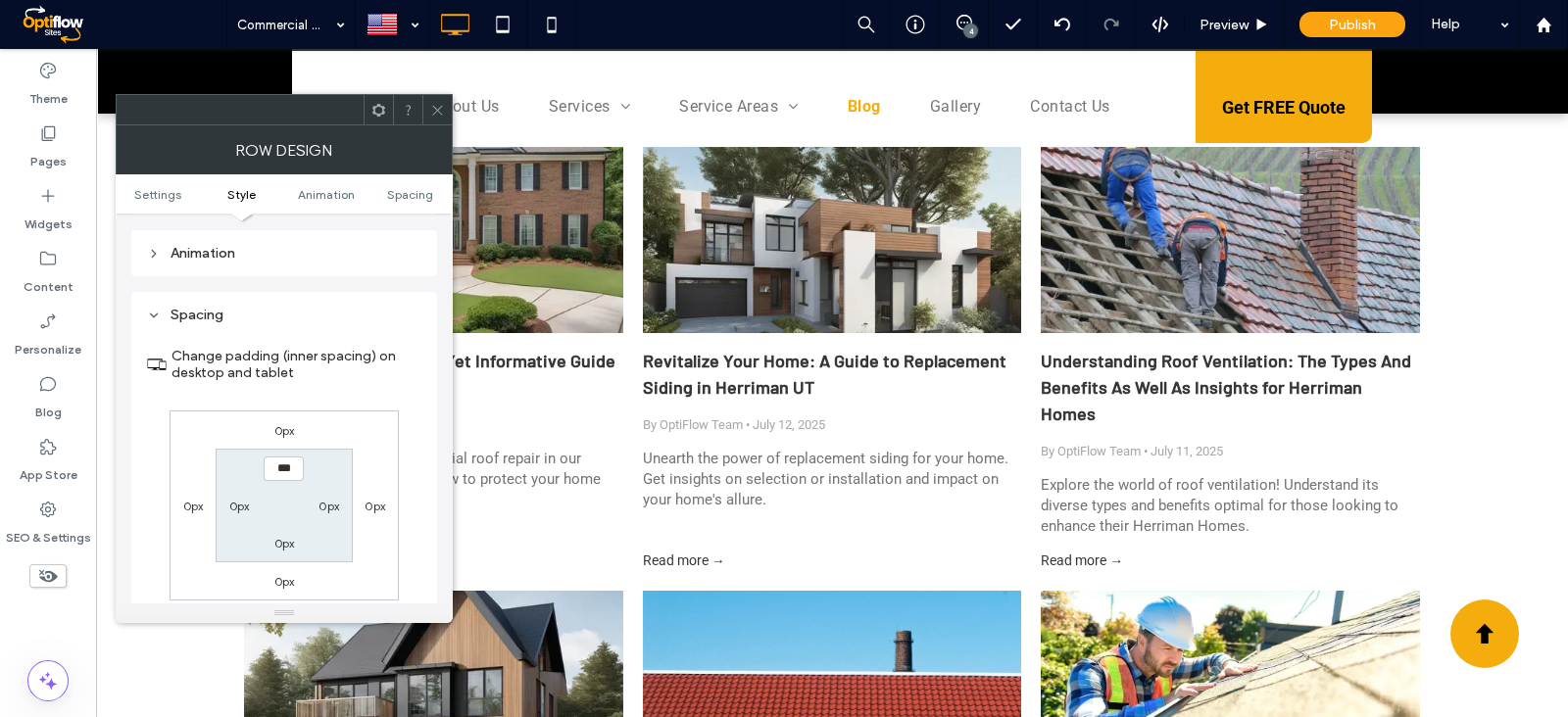 scroll, scrollTop: 491, scrollLeft: 0, axis: vertical 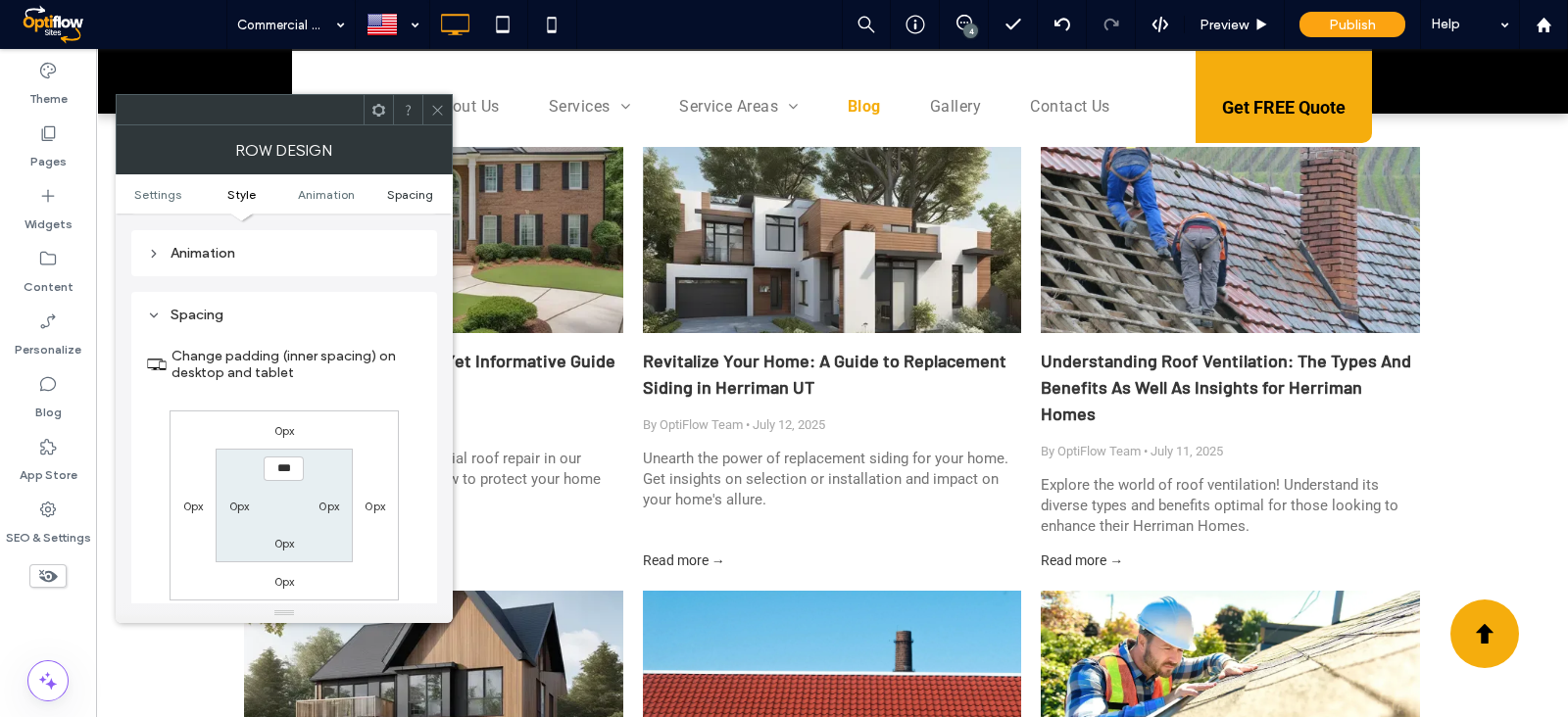 click on "Spacing" at bounding box center (410, 194) 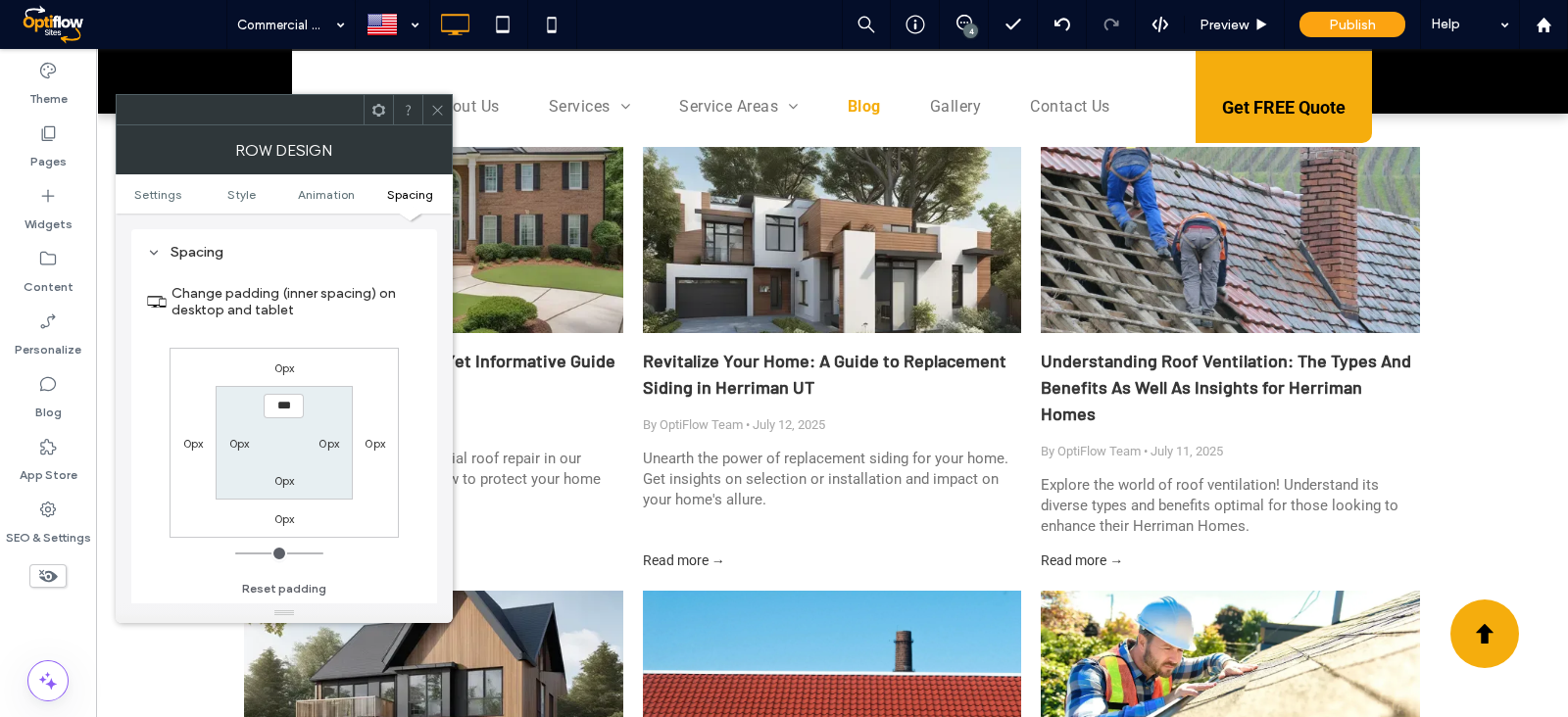 scroll, scrollTop: 553, scrollLeft: 0, axis: vertical 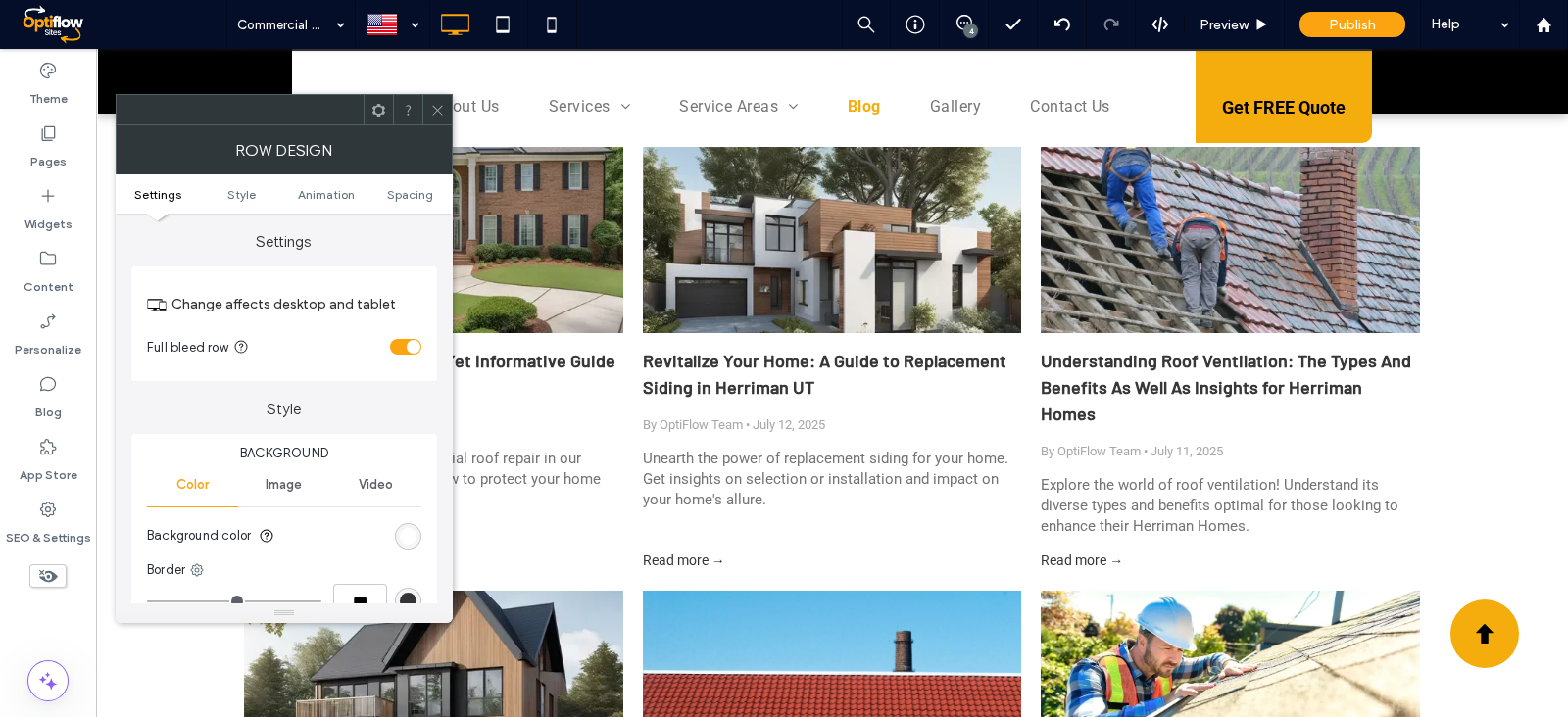 drag, startPoint x: 397, startPoint y: 344, endPoint x: 407, endPoint y: 357, distance: 16.40122 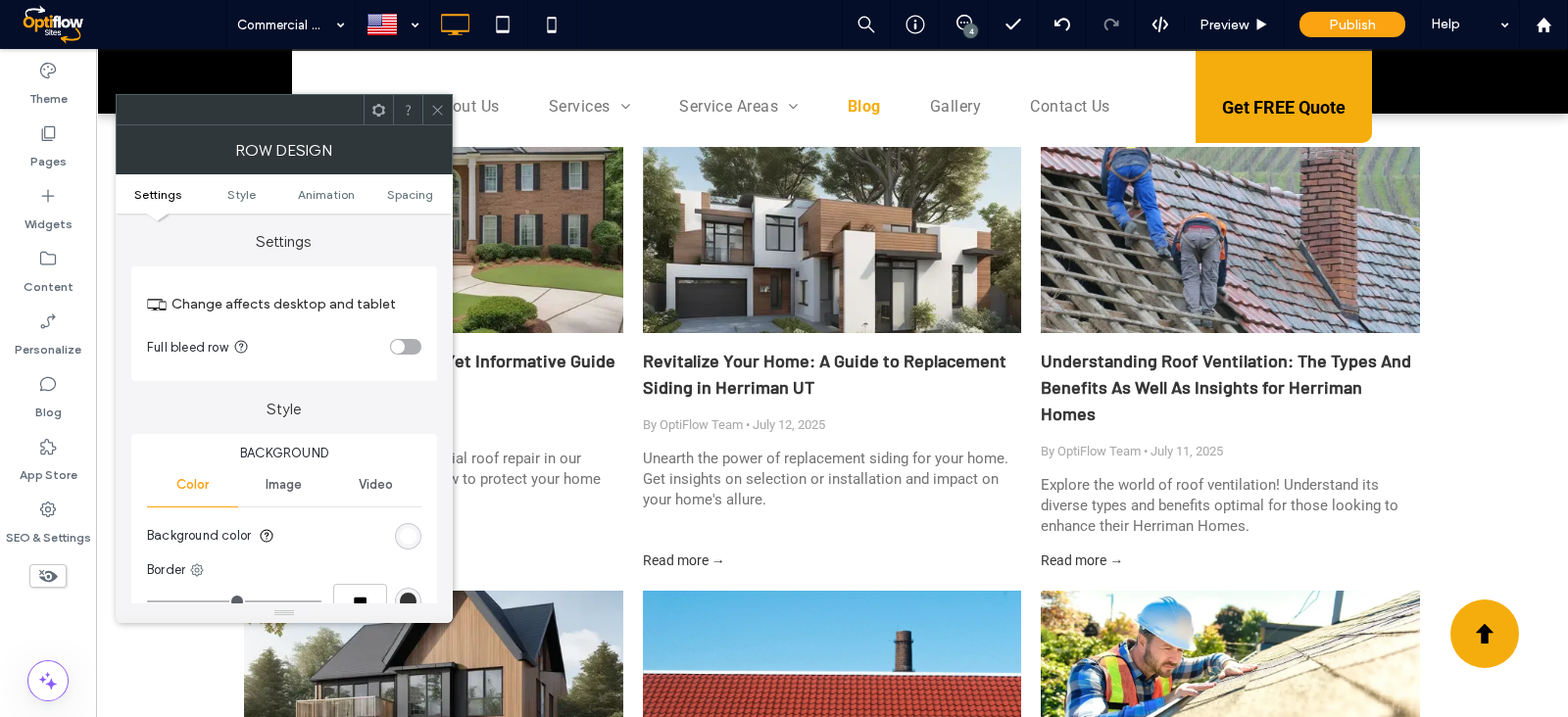 drag, startPoint x: 441, startPoint y: 113, endPoint x: 438, endPoint y: 124, distance: 11.401754 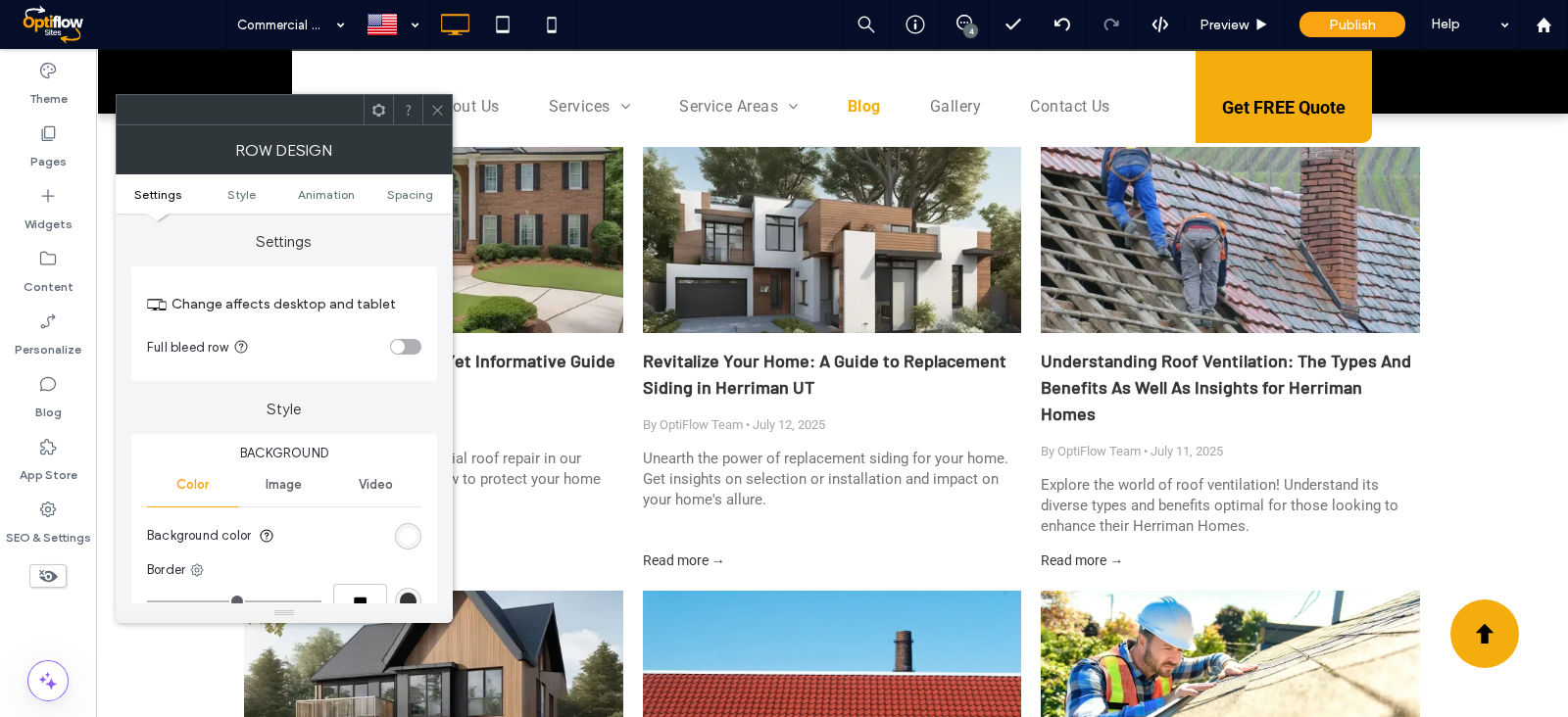 click 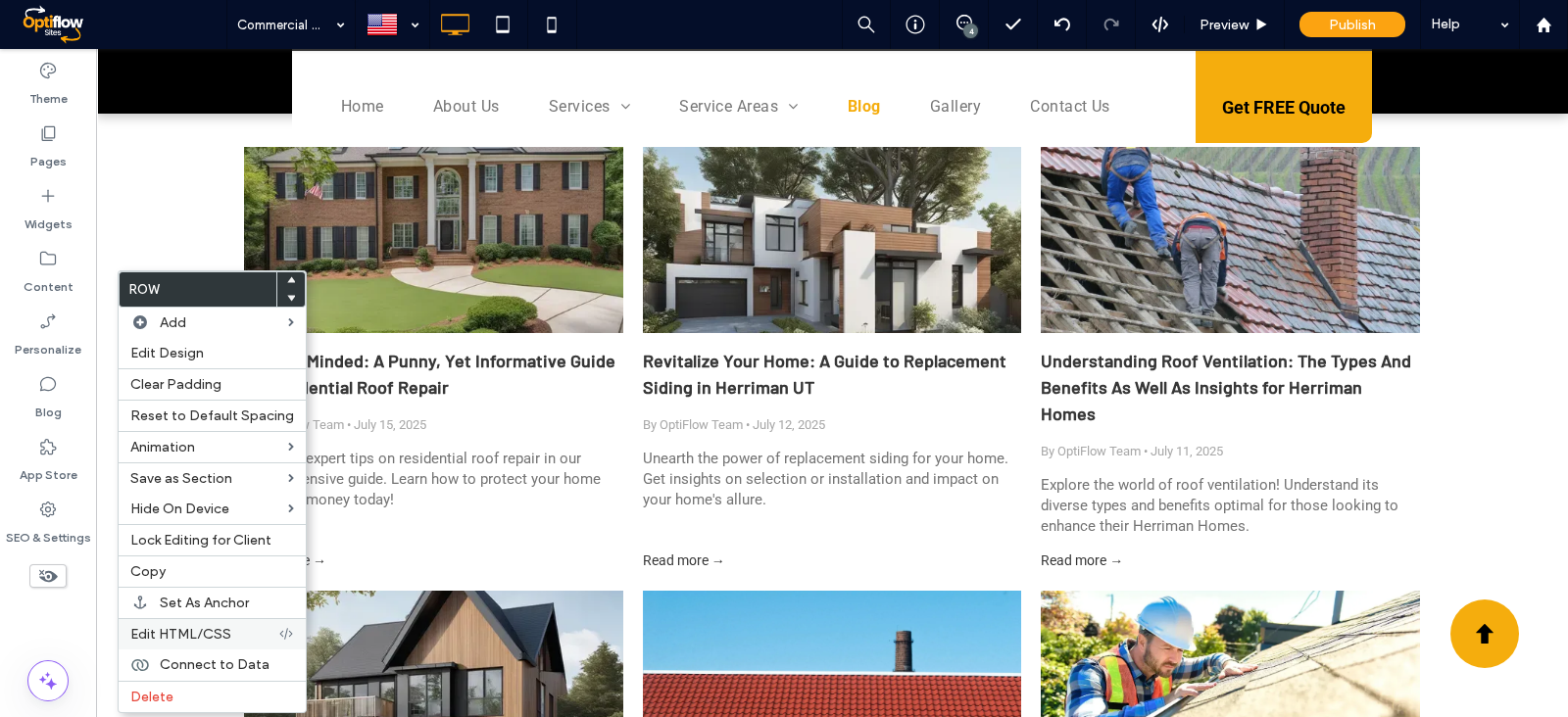 click on "Edit HTML/CSS" at bounding box center (204, 634) 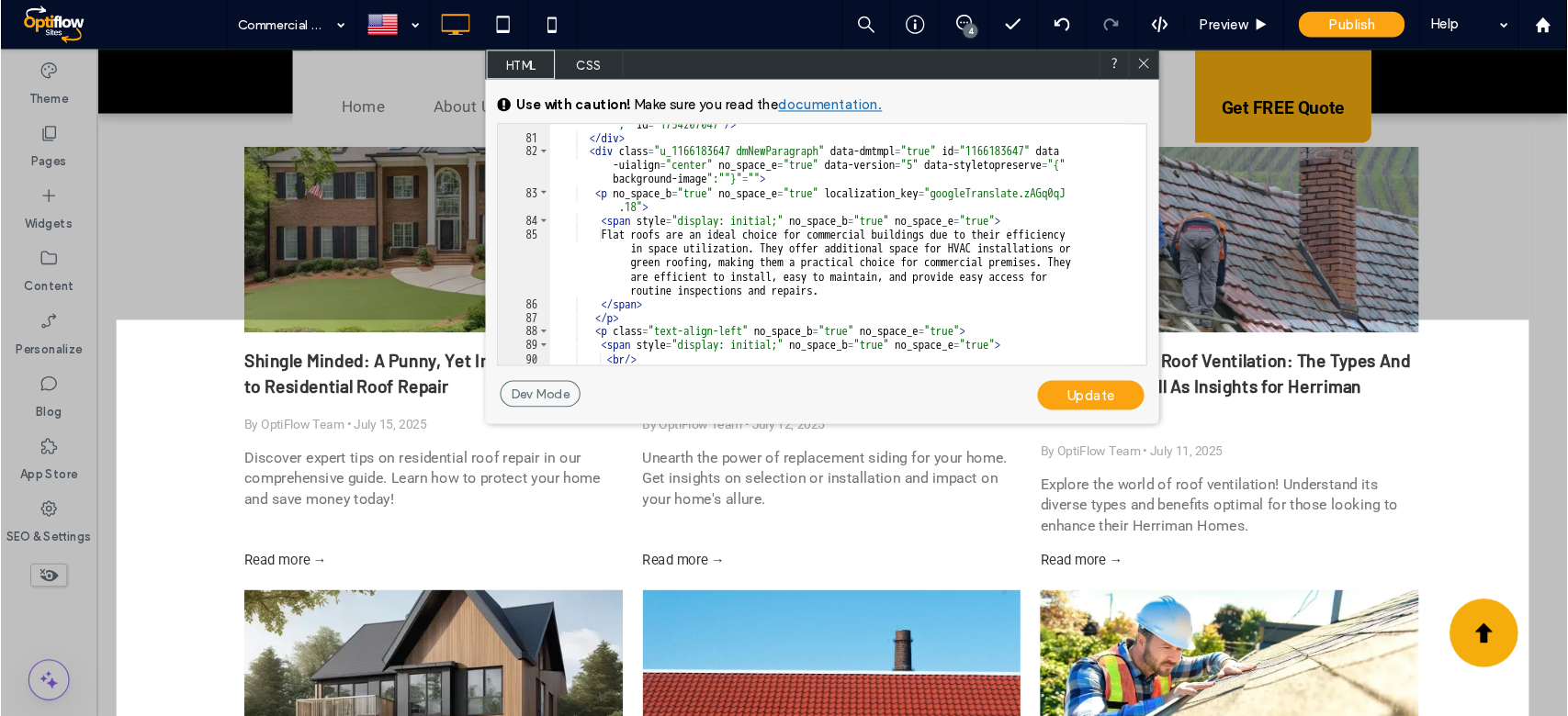 scroll, scrollTop: 1711, scrollLeft: 0, axis: vertical 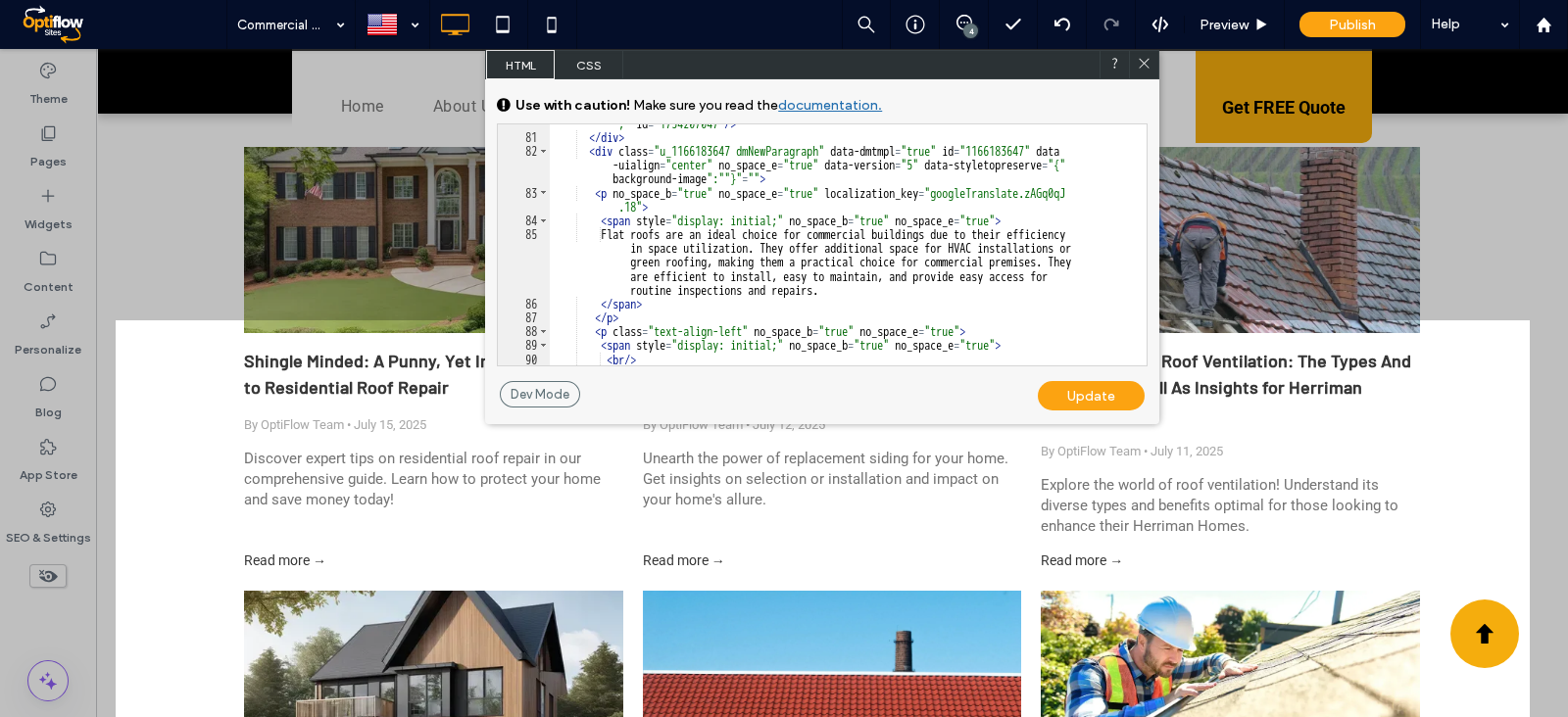 click 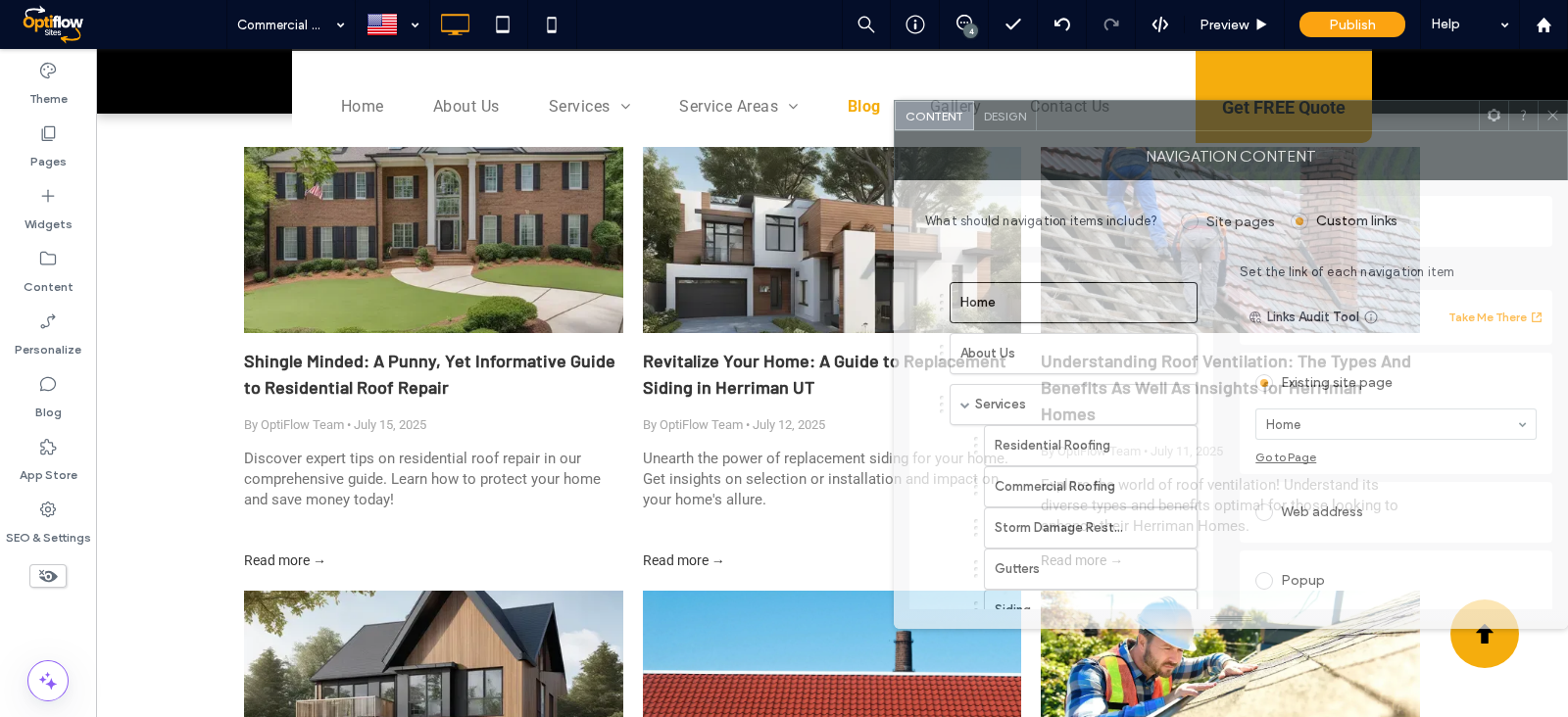drag, startPoint x: 1377, startPoint y: 121, endPoint x: 1106, endPoint y: 127, distance: 271.06641 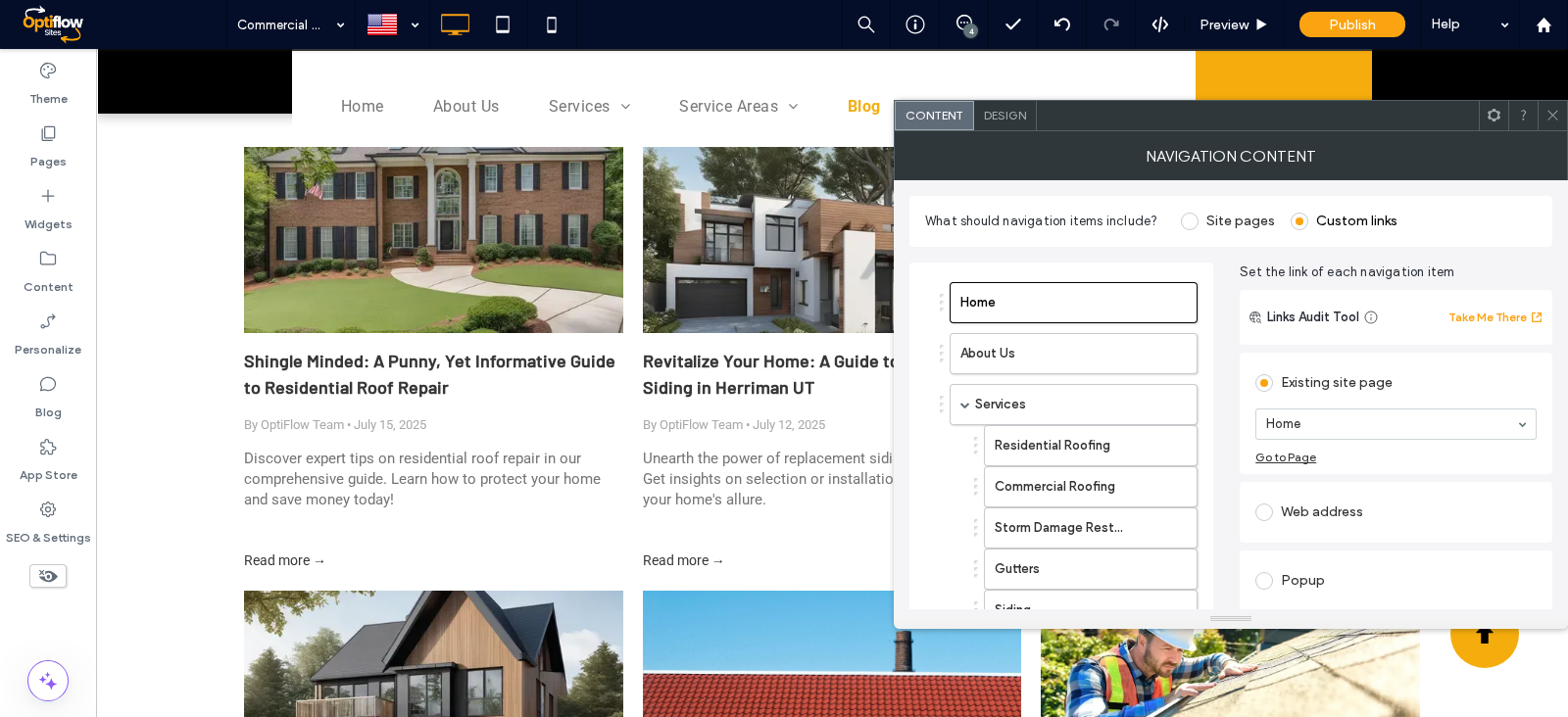 click 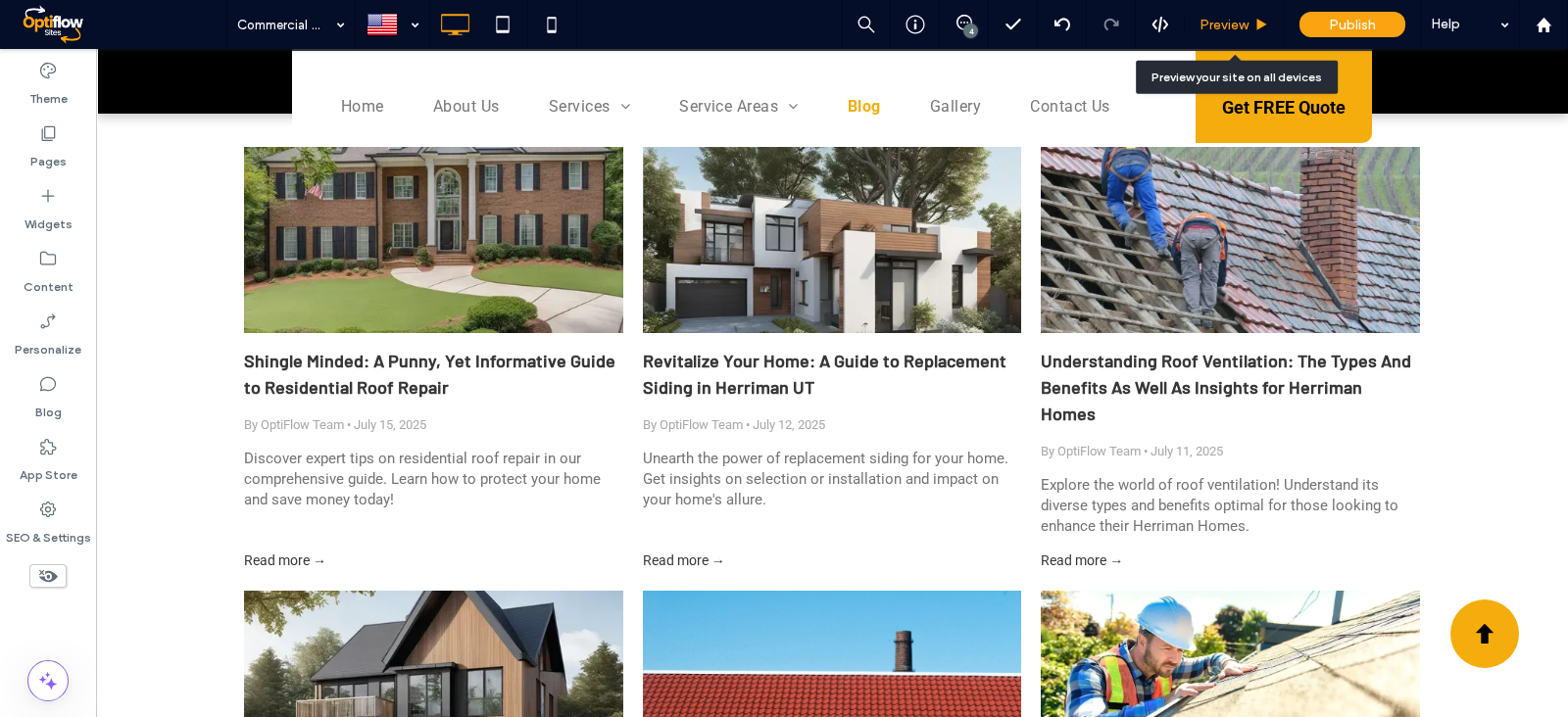 click on "Preview" at bounding box center (1224, 24) 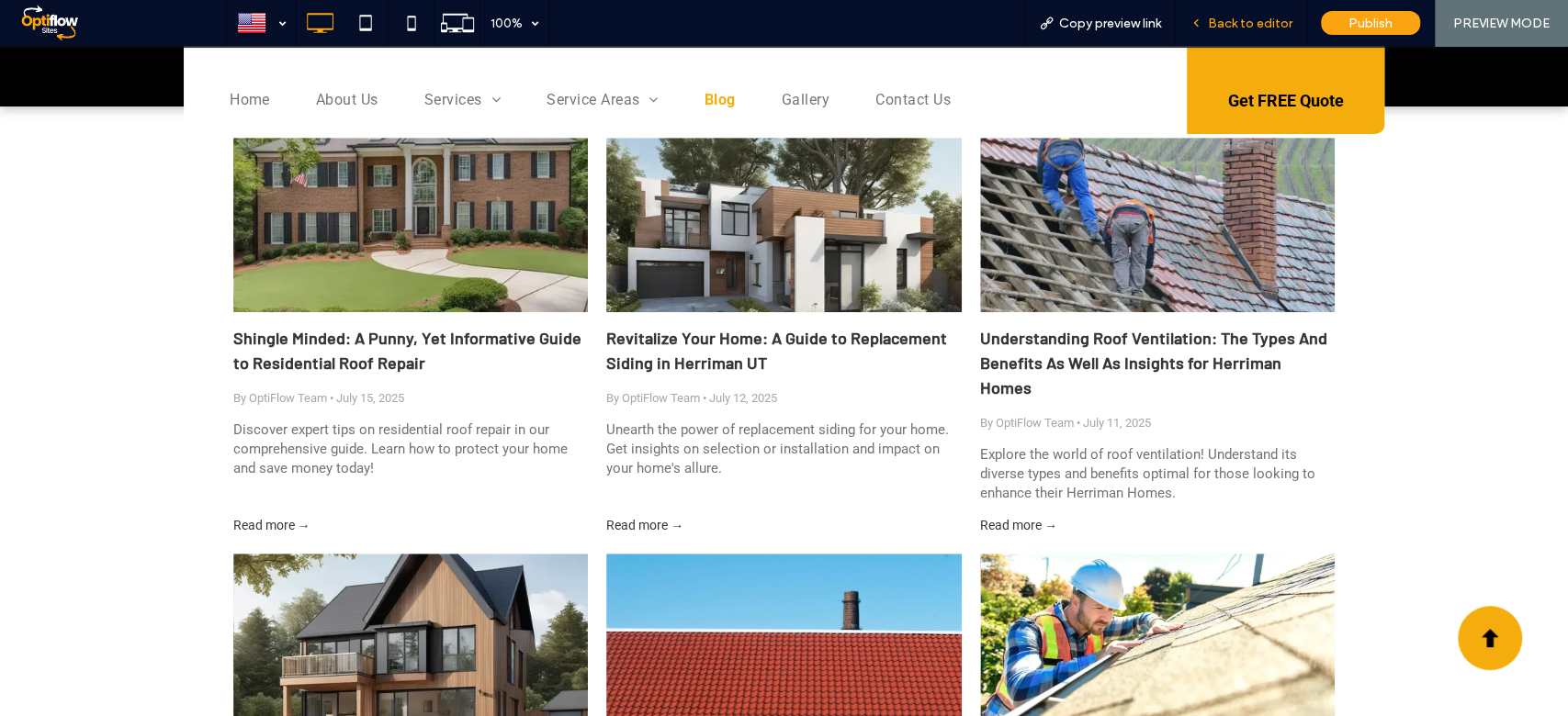 click on "Back to editor" at bounding box center [1241, 23] 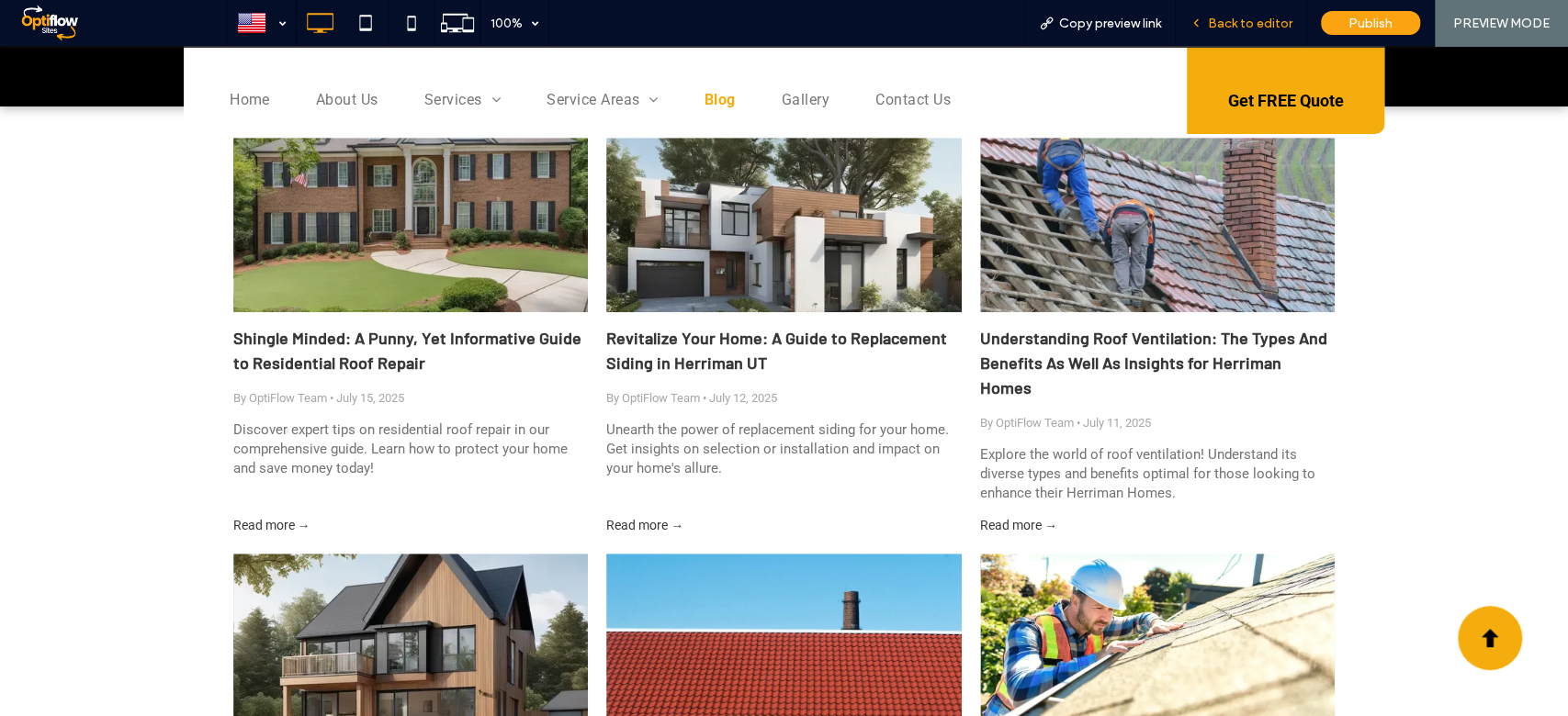 click on "Back to editor" at bounding box center (1250, 23) 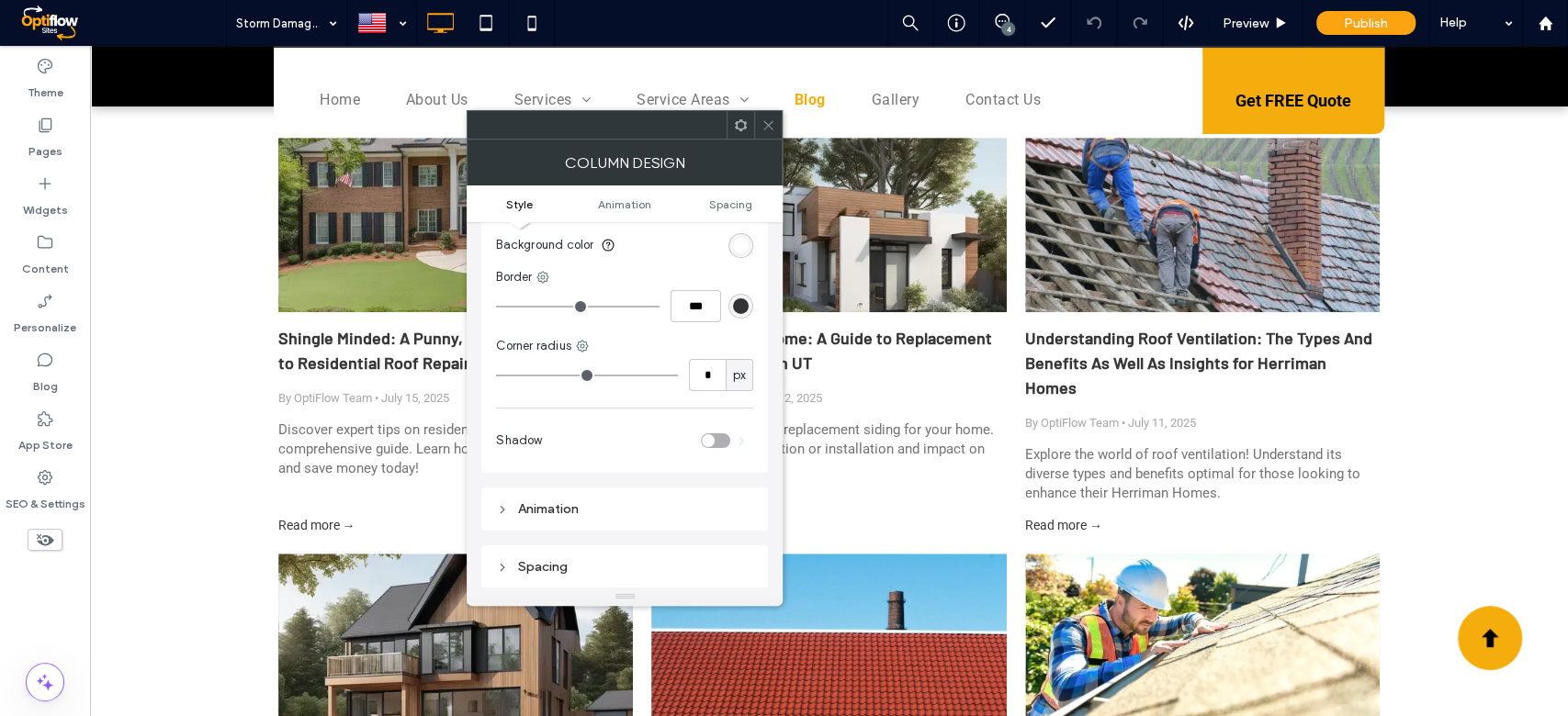 scroll, scrollTop: 244, scrollLeft: 0, axis: vertical 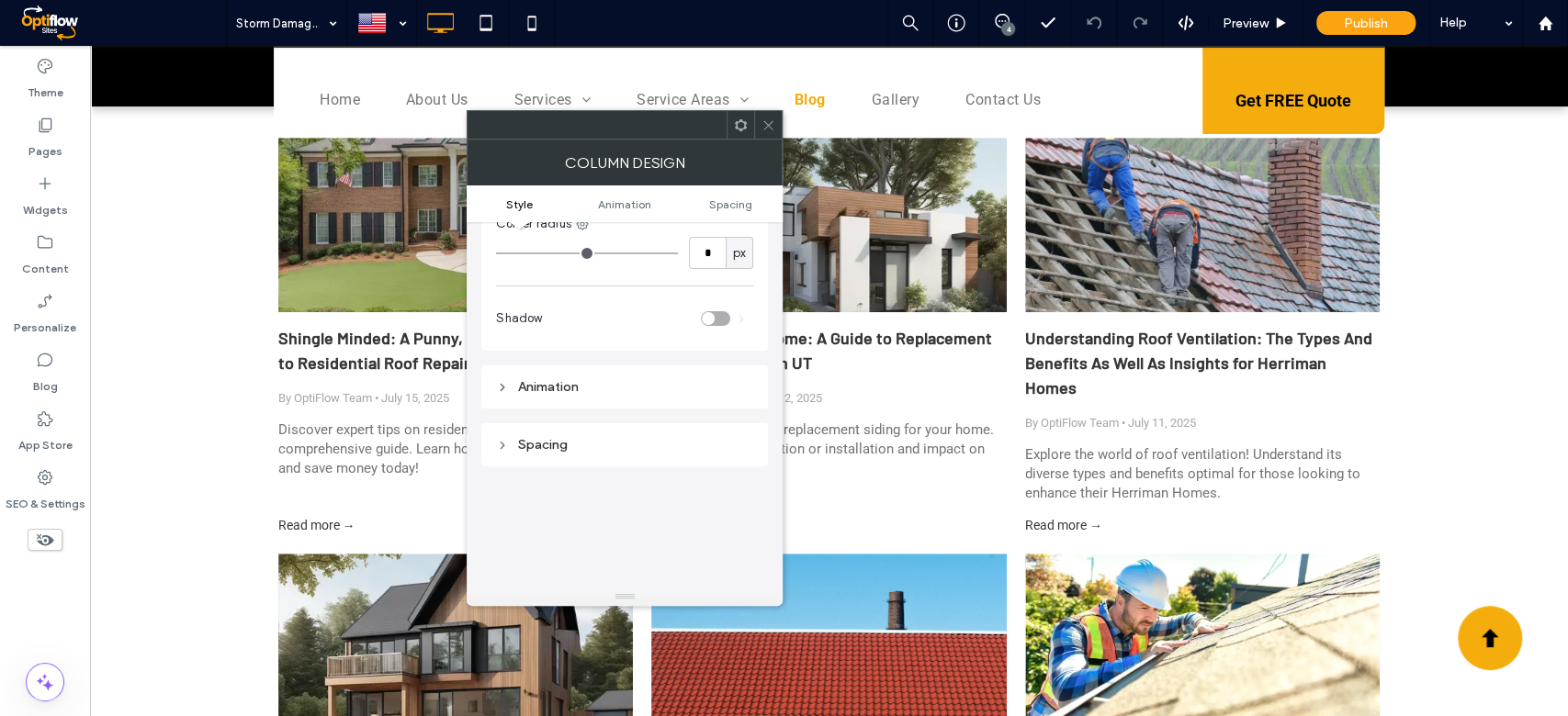click on "Animation" at bounding box center [625, 386] 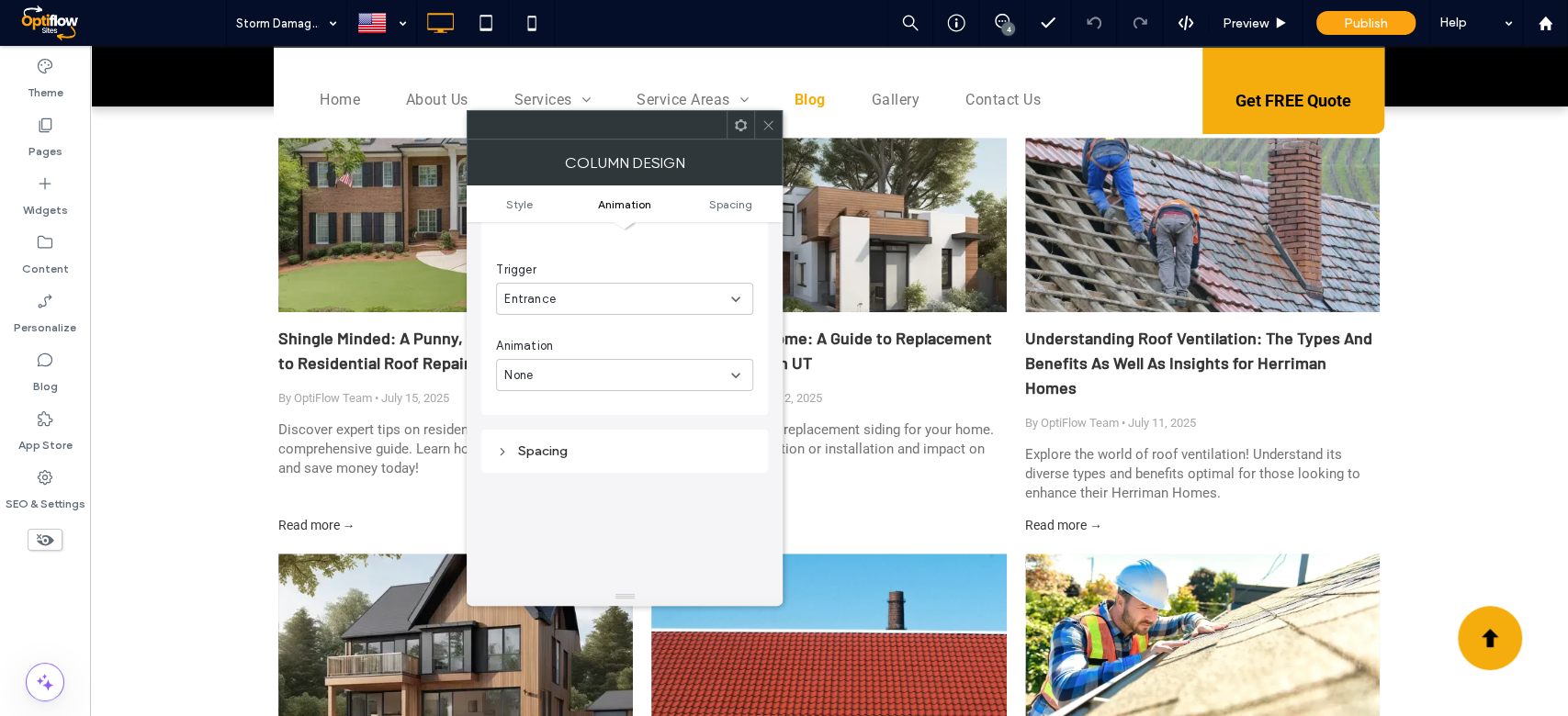 scroll, scrollTop: 489, scrollLeft: 0, axis: vertical 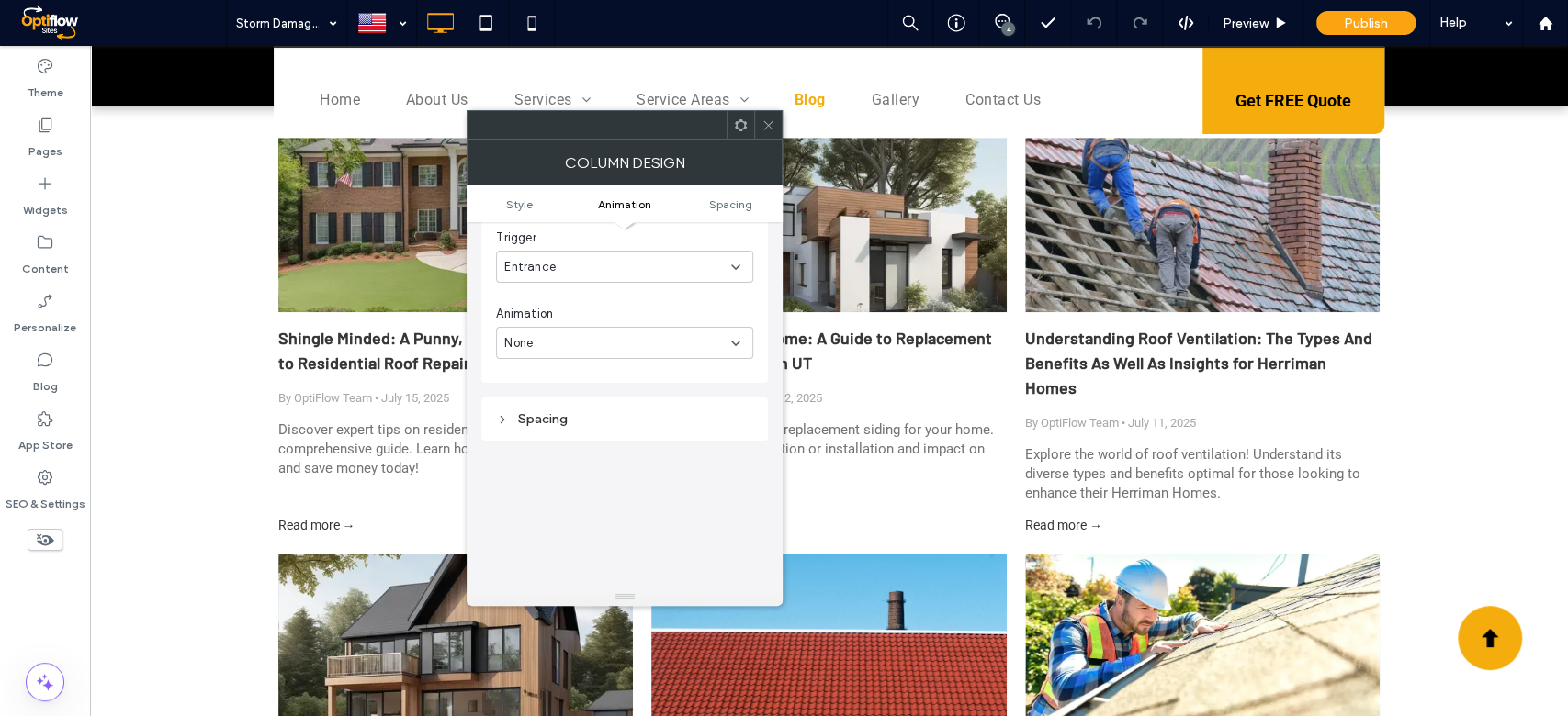 click on "Spacing" at bounding box center [625, 419] 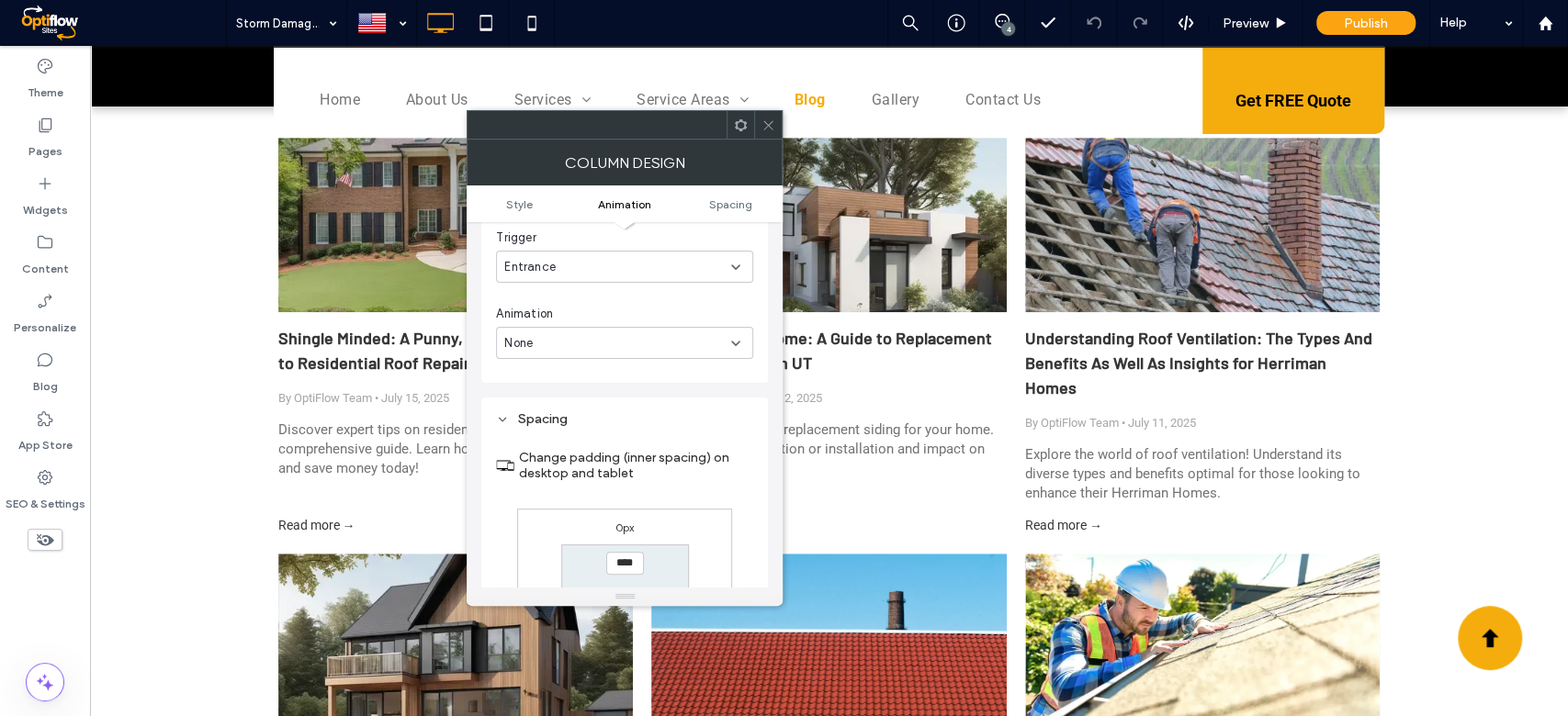 scroll, scrollTop: 611, scrollLeft: 0, axis: vertical 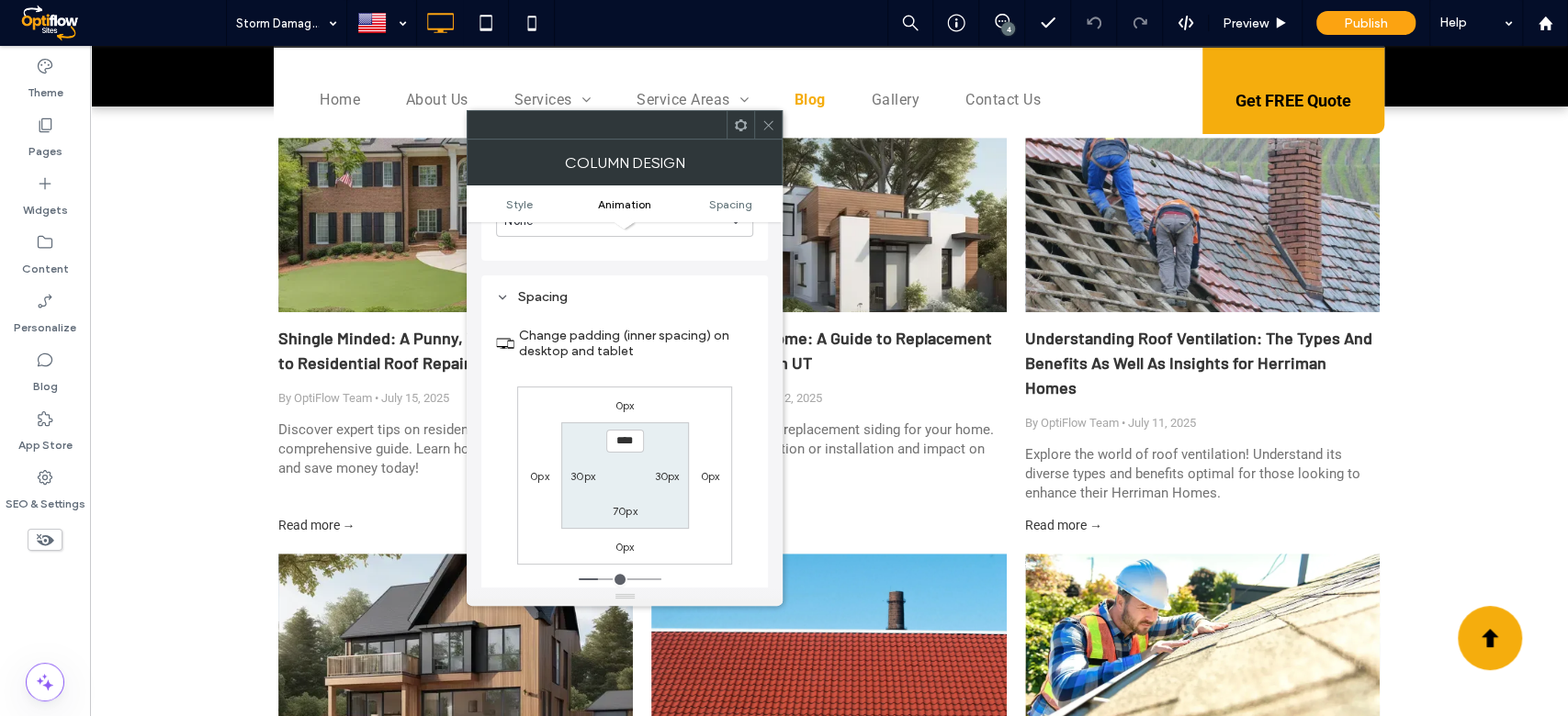 click on "0px" at bounding box center [710, 475] 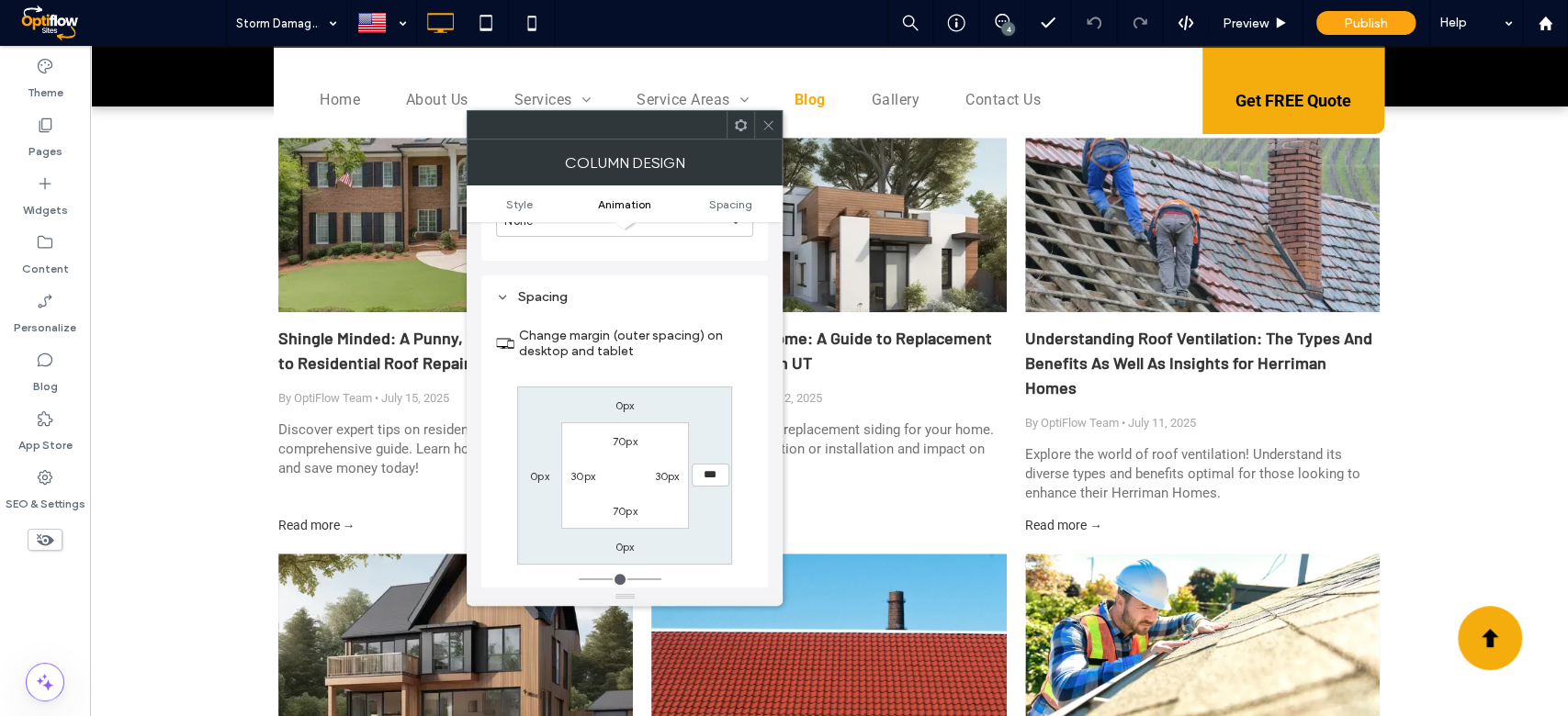 type on "***" 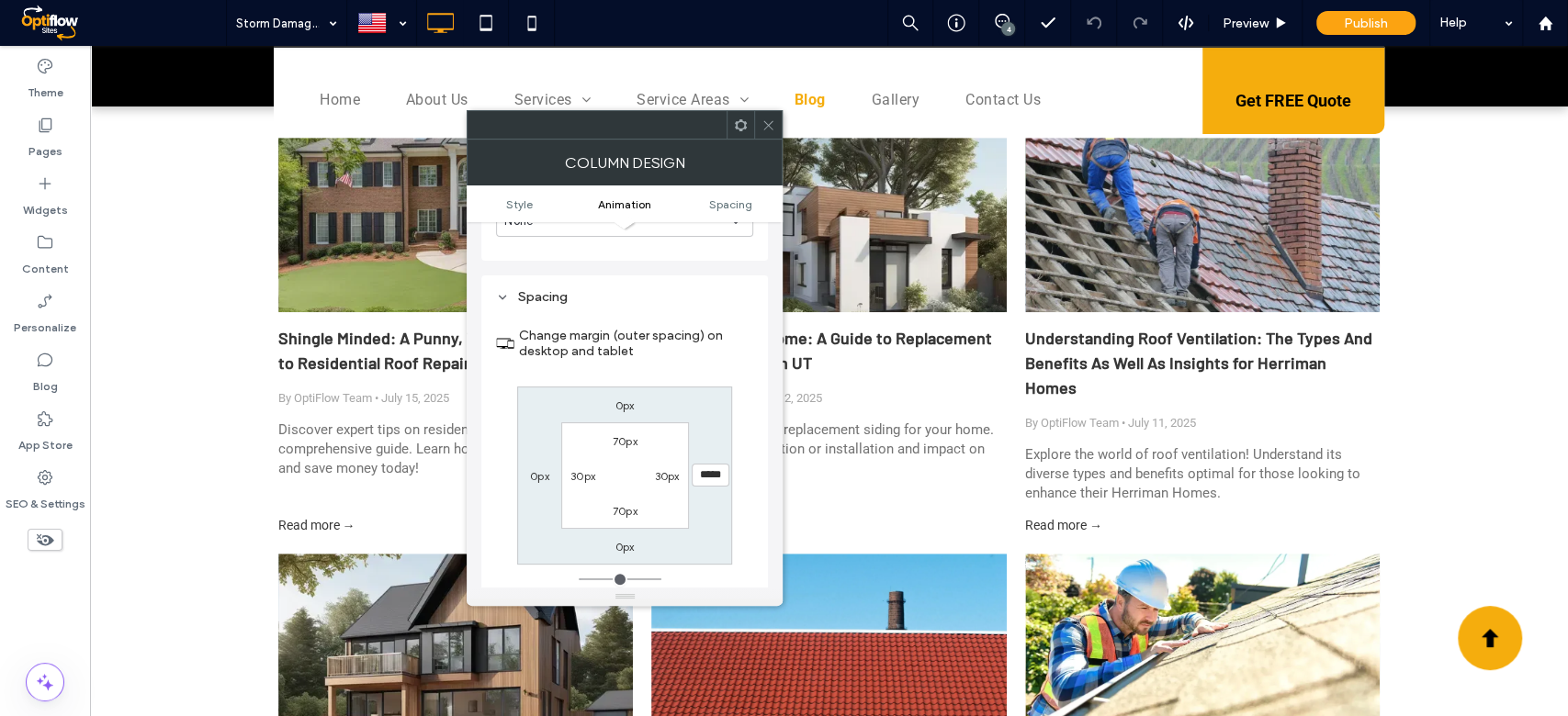 click on "0px ***** 0px 0px 70px 30px 70px 30px" at bounding box center (625, 475) 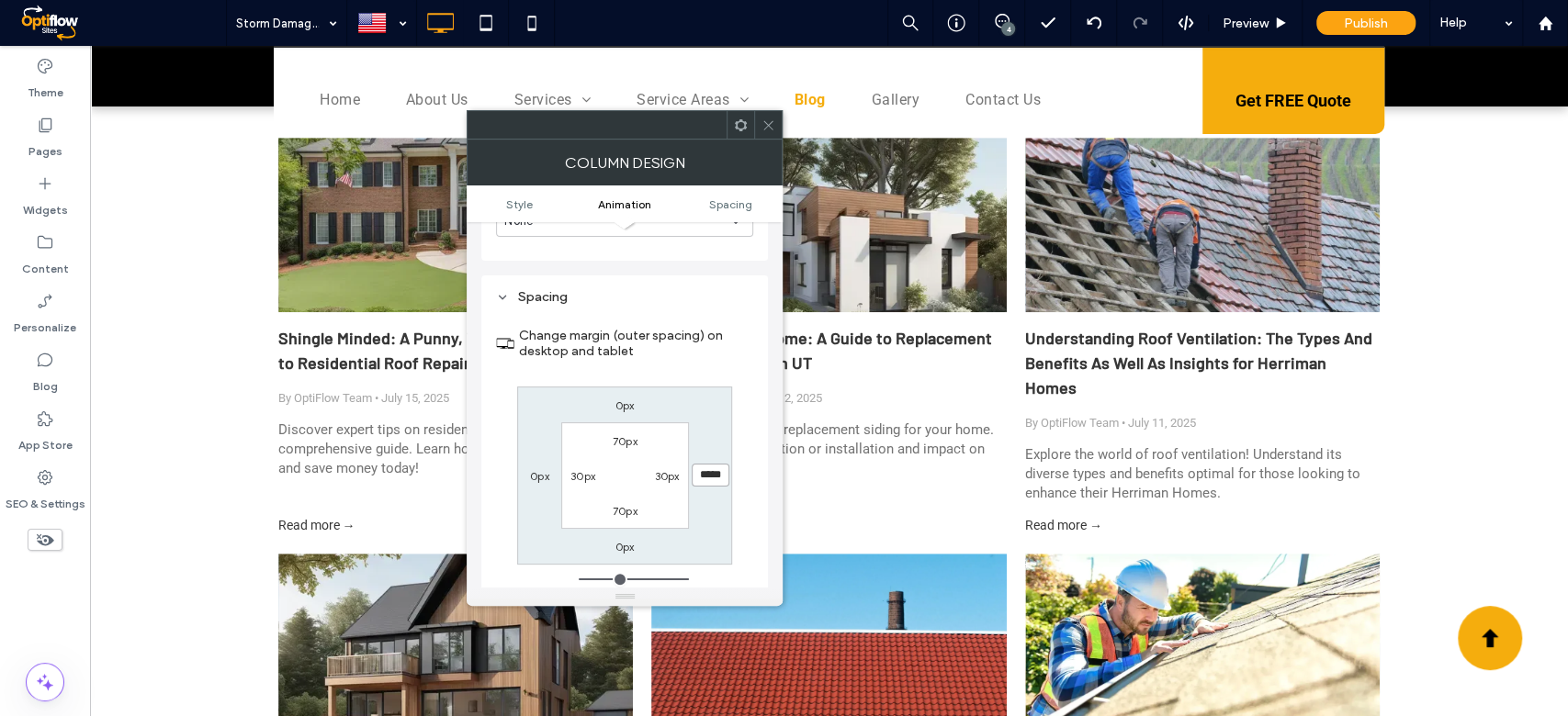 click on "*****" at bounding box center (710, 475) 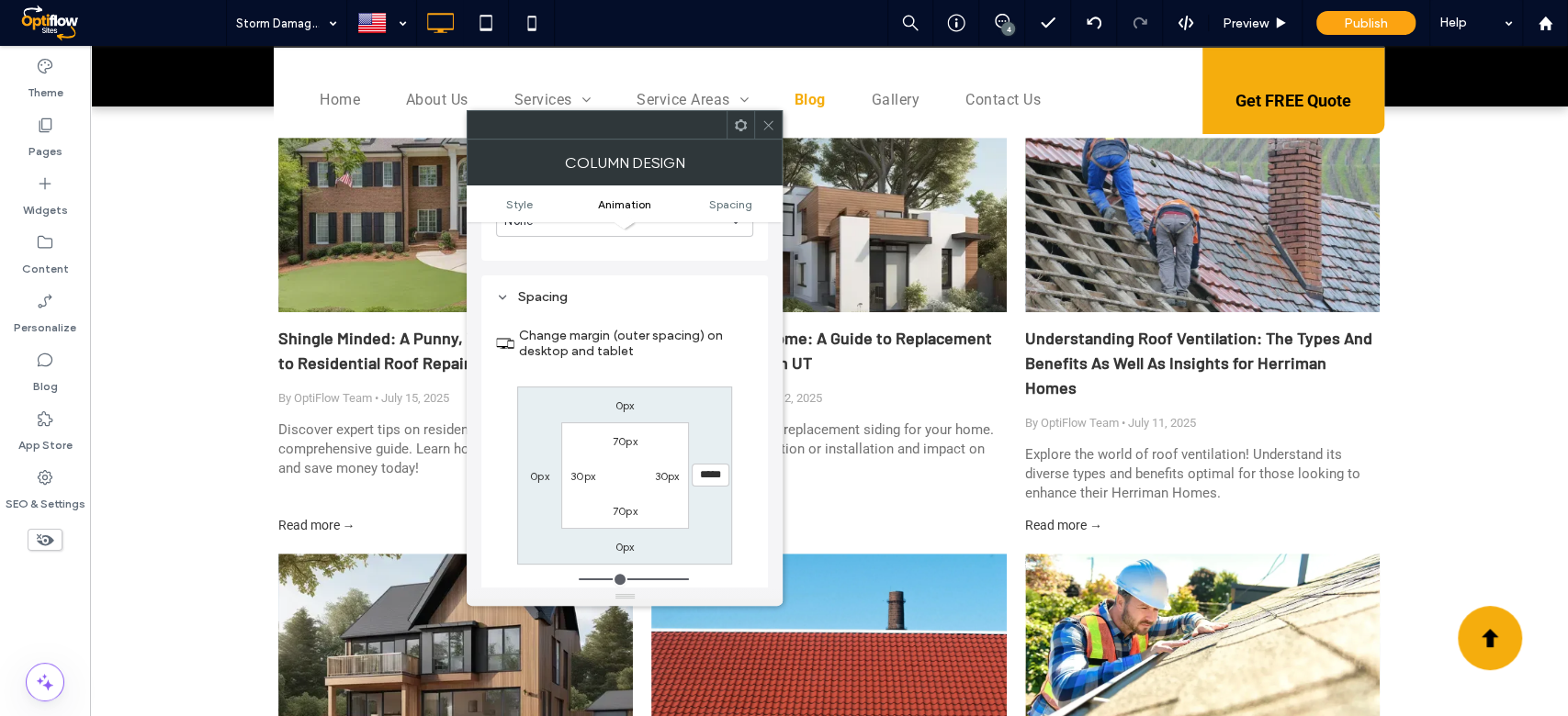 type on "***" 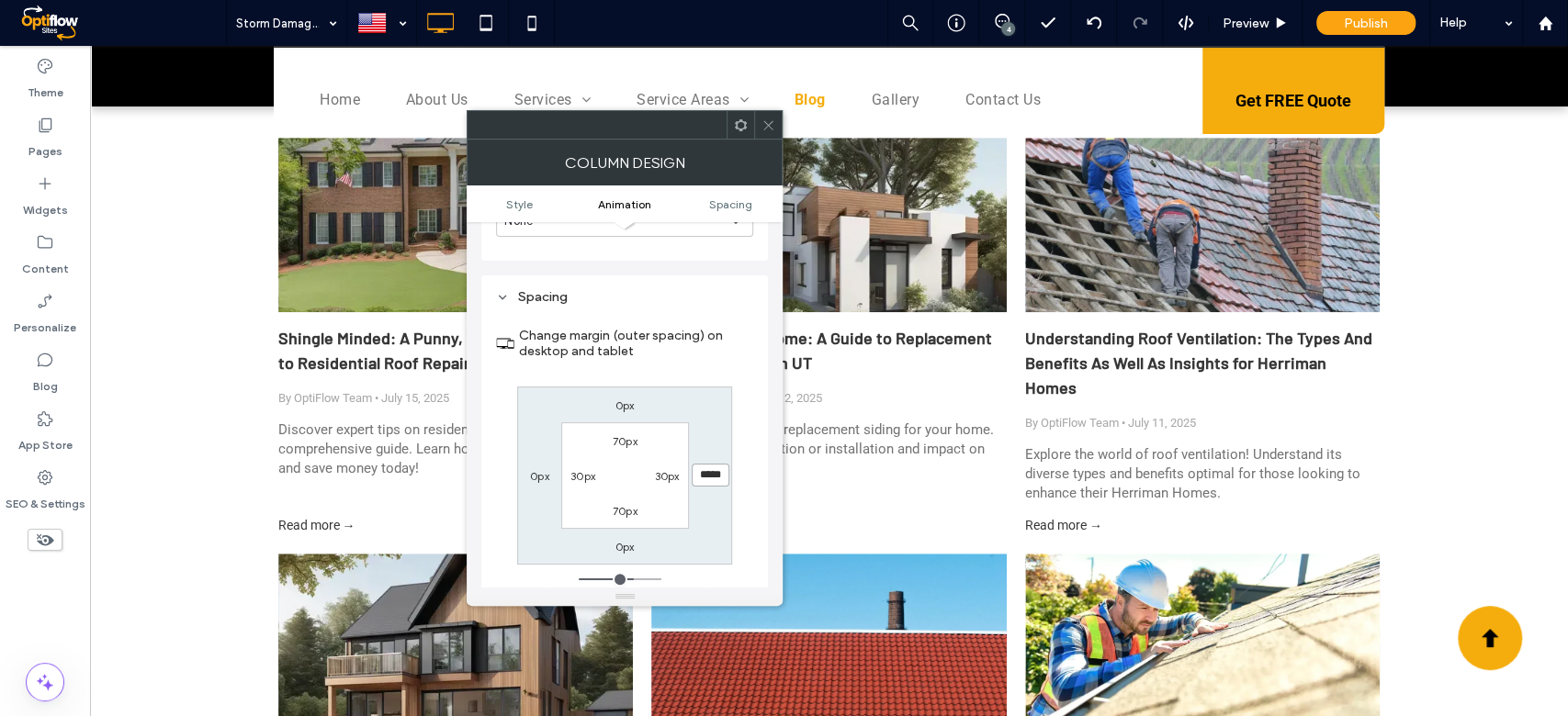 click on "*****" at bounding box center [710, 475] 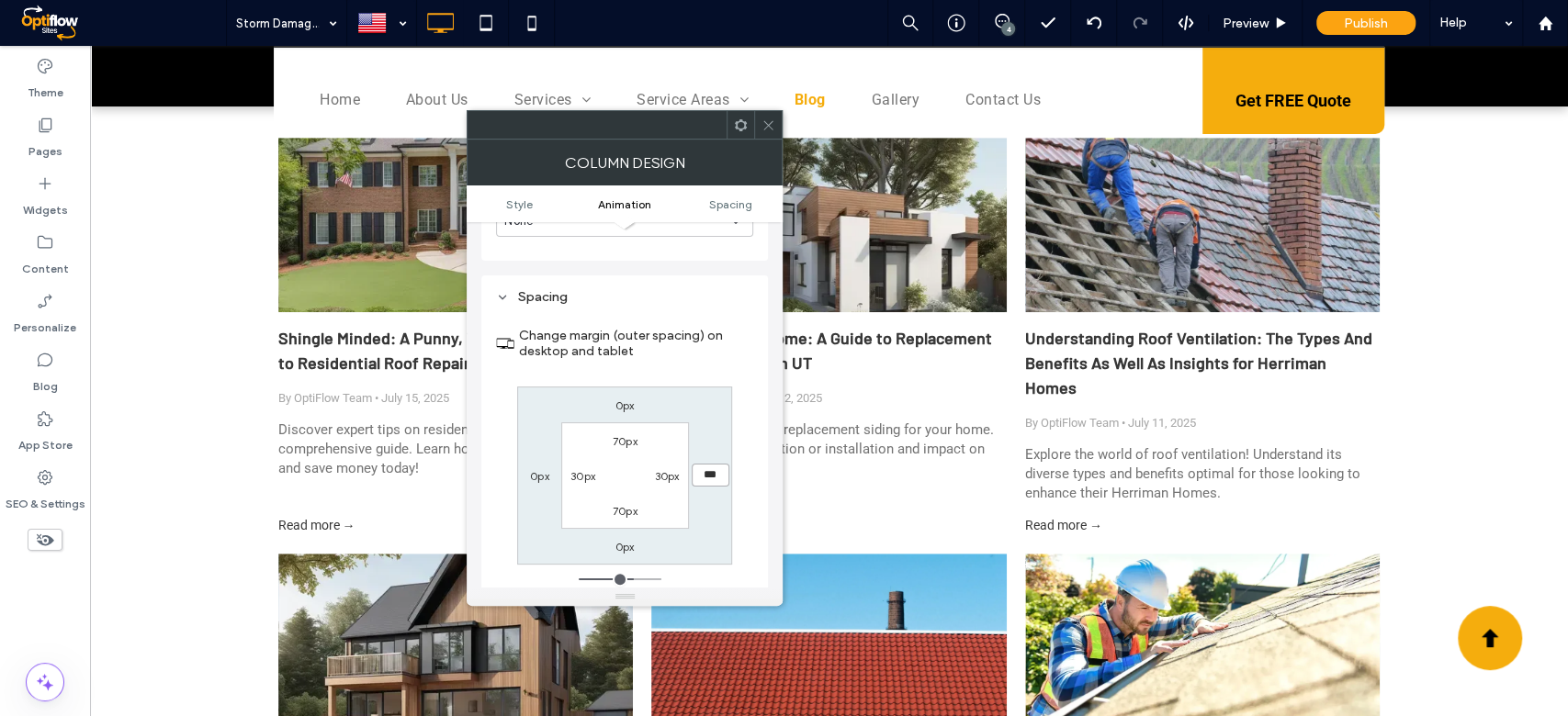 type on "***" 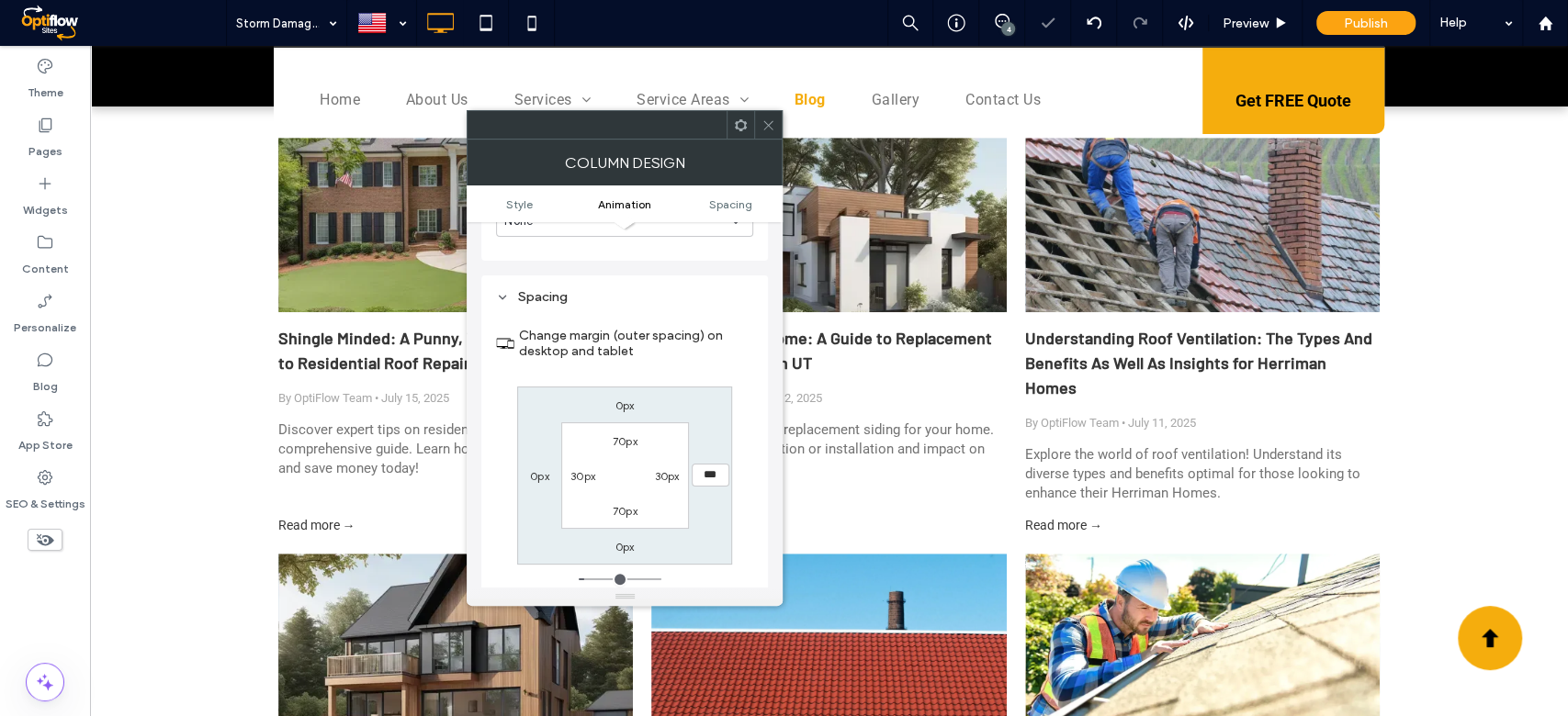type on "**" 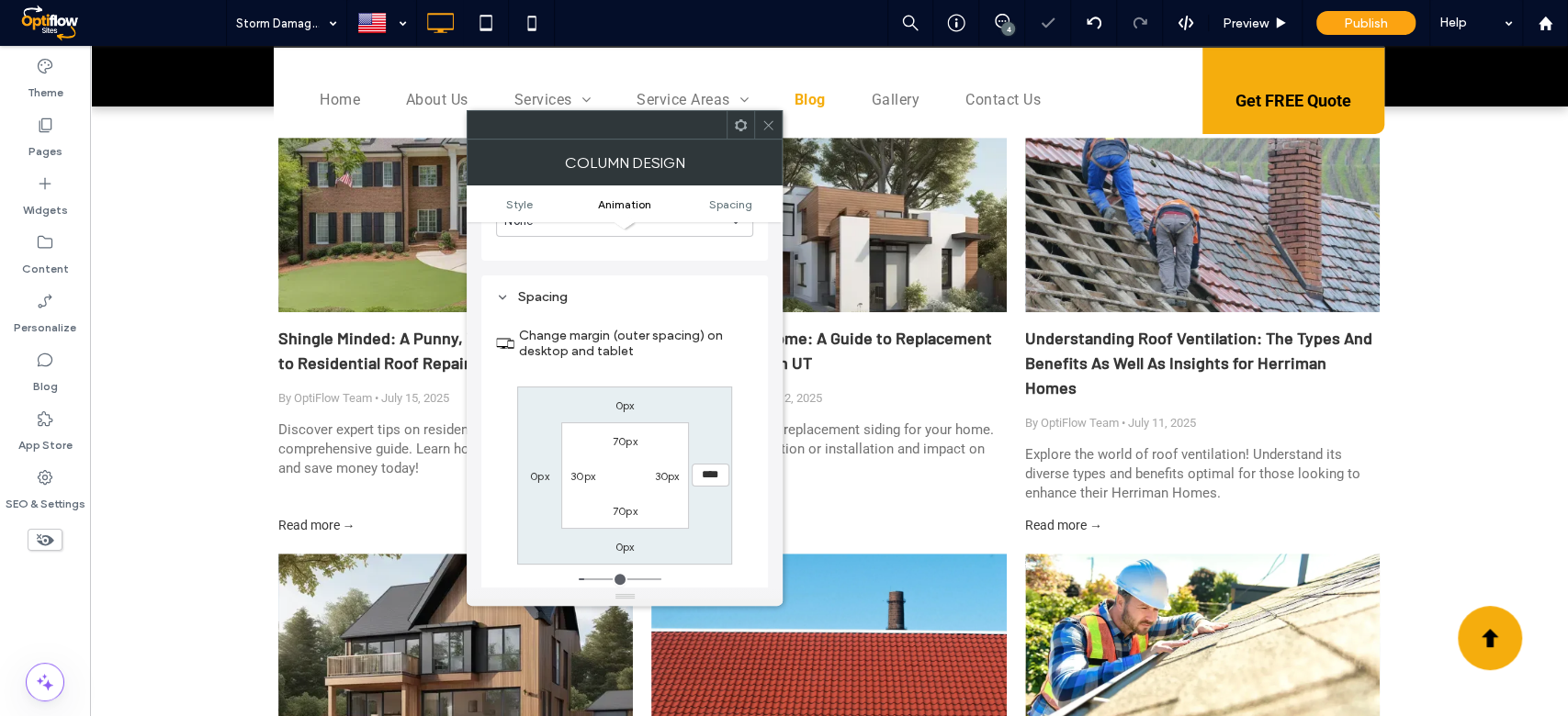 click on "0px **** 0px 0px 70px 30px 70px 30px" at bounding box center (625, 475) 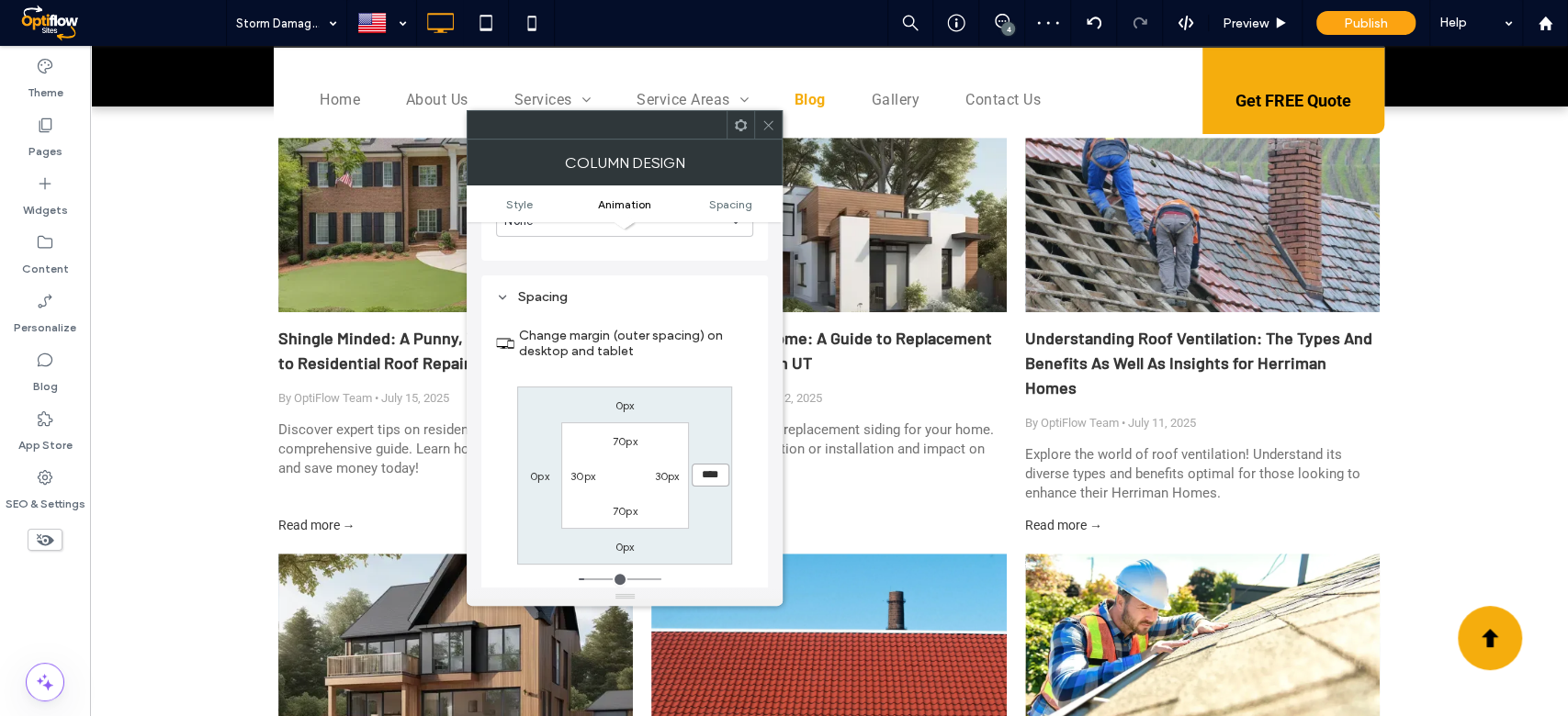click on "****" at bounding box center [710, 475] 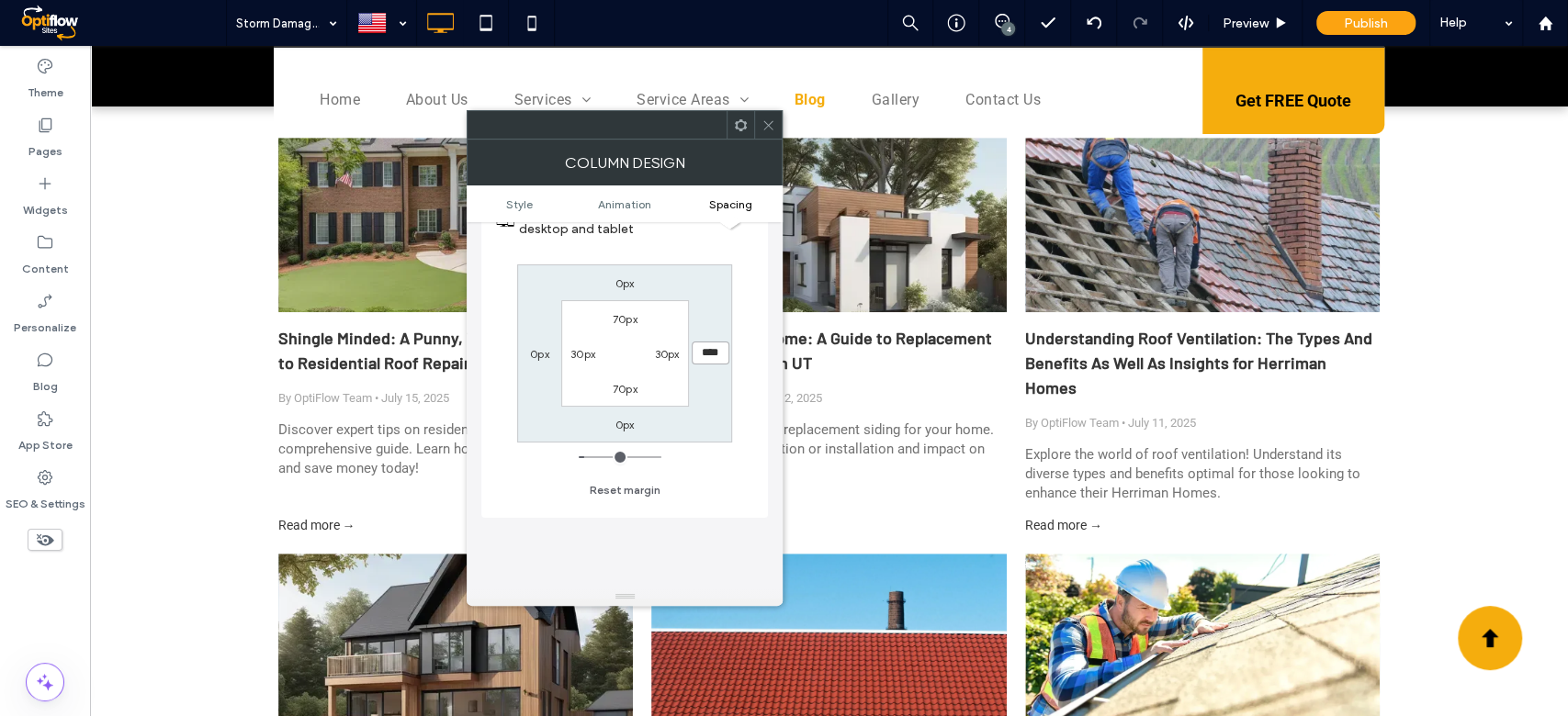 scroll, scrollTop: 725, scrollLeft: 0, axis: vertical 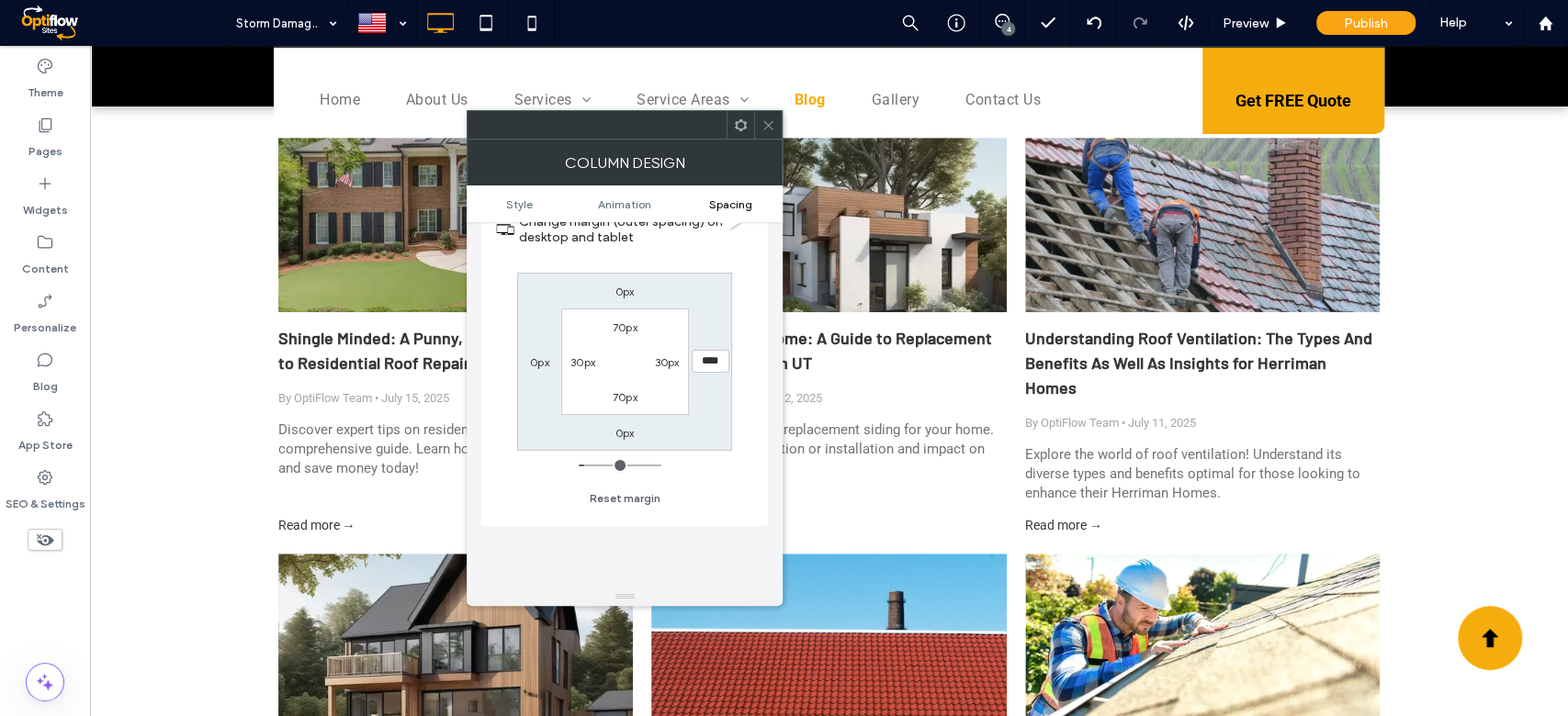 click at bounding box center (620, 465) 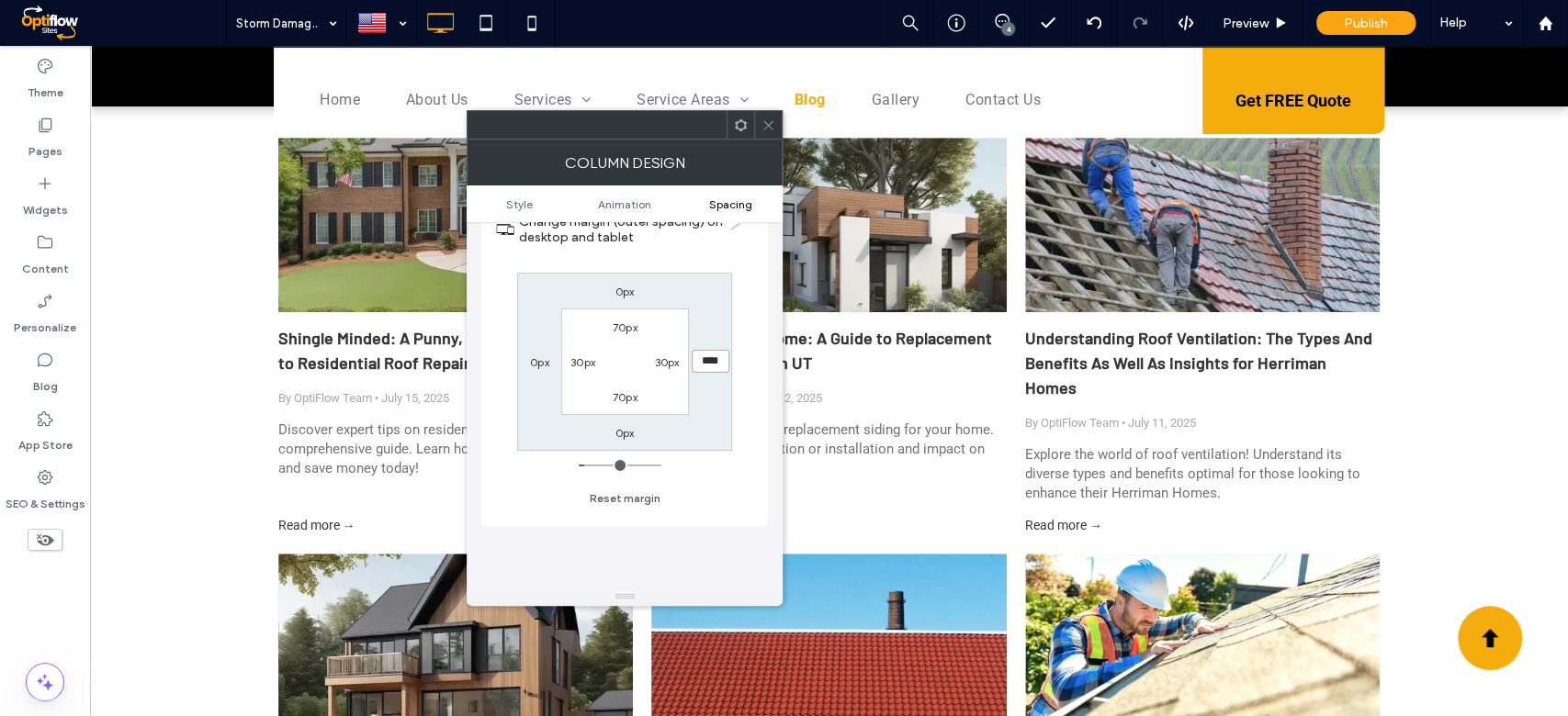 click on "****" at bounding box center [710, 361] 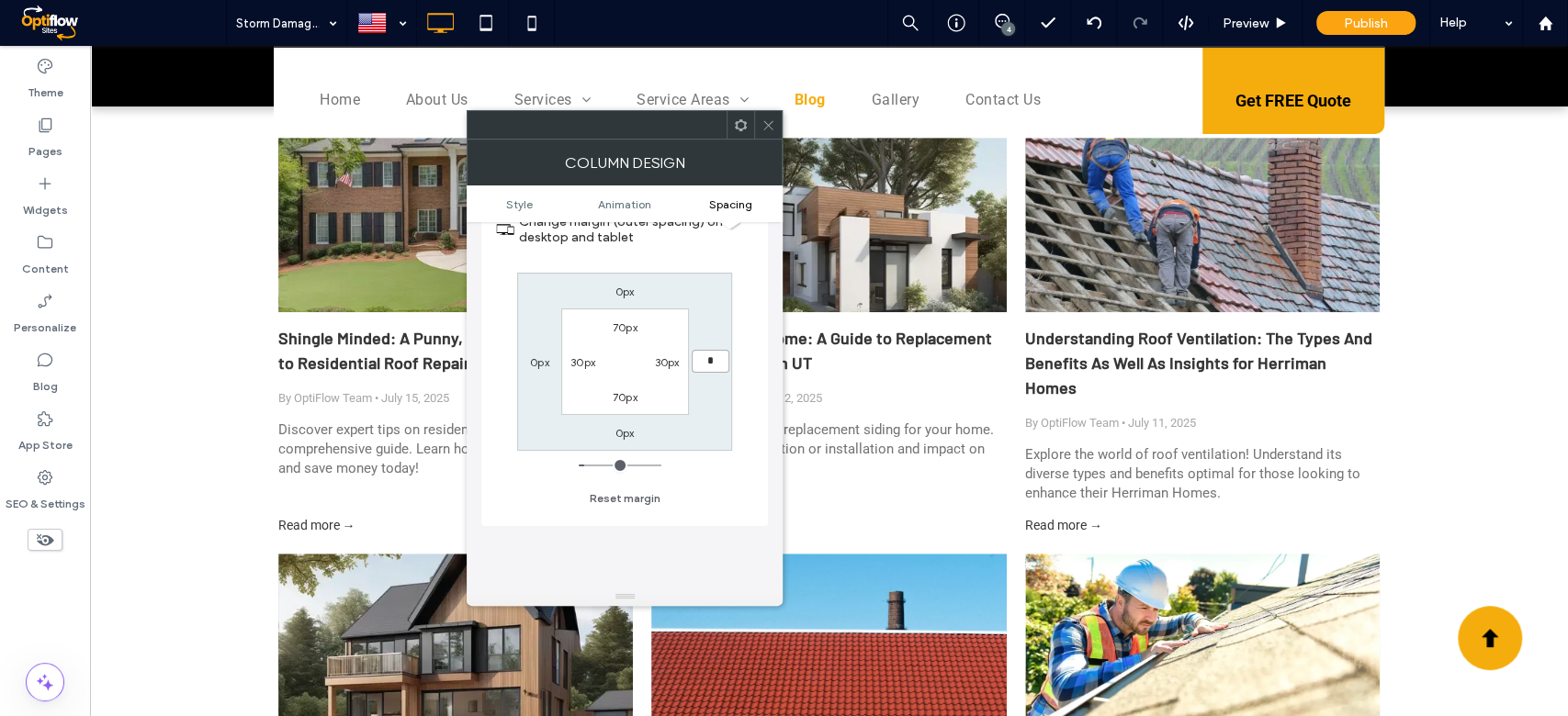 type on "*" 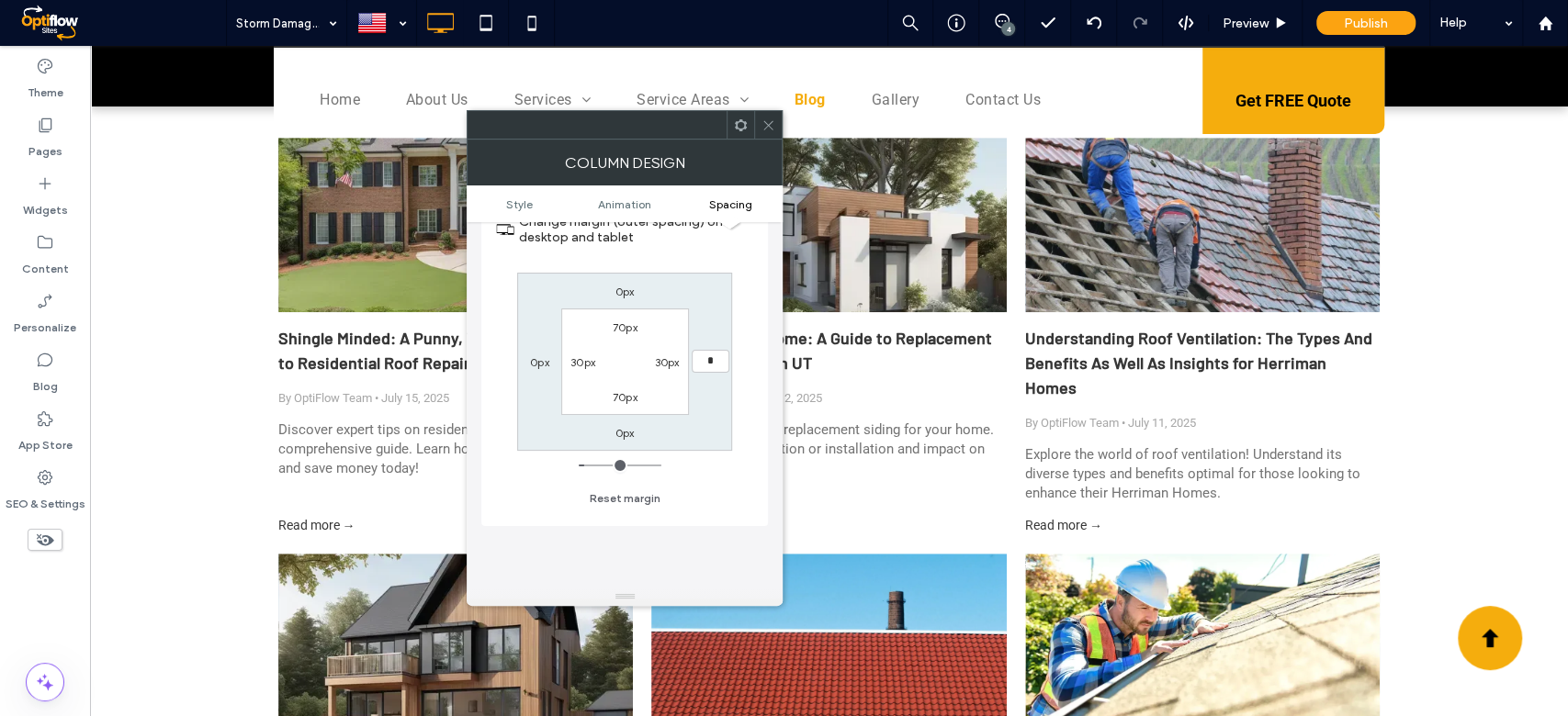 type on "*" 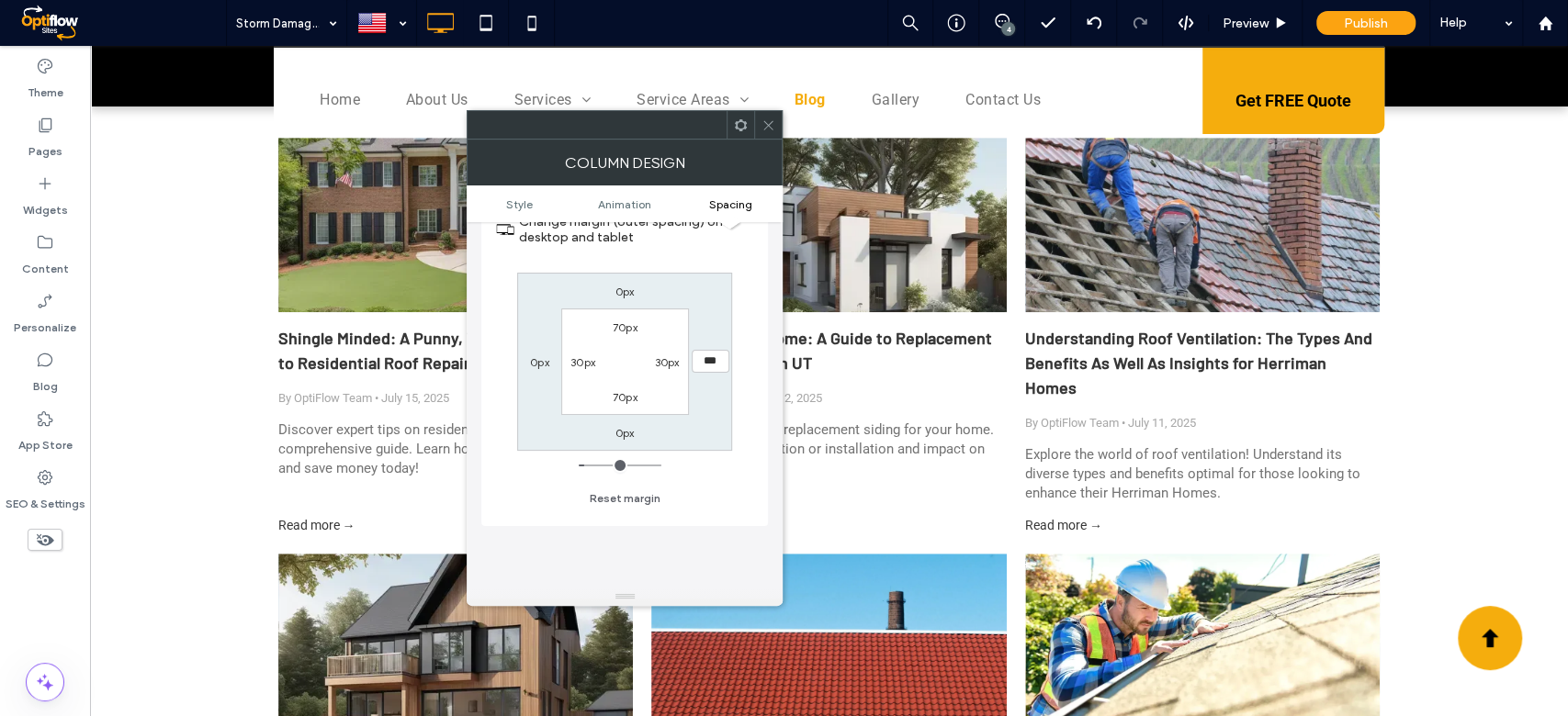 click on "Change margin (outer spacing) on desktop and tablet 0px *** 0px 0px 70px 30px 70px 30px Reset margin" at bounding box center (625, 353) 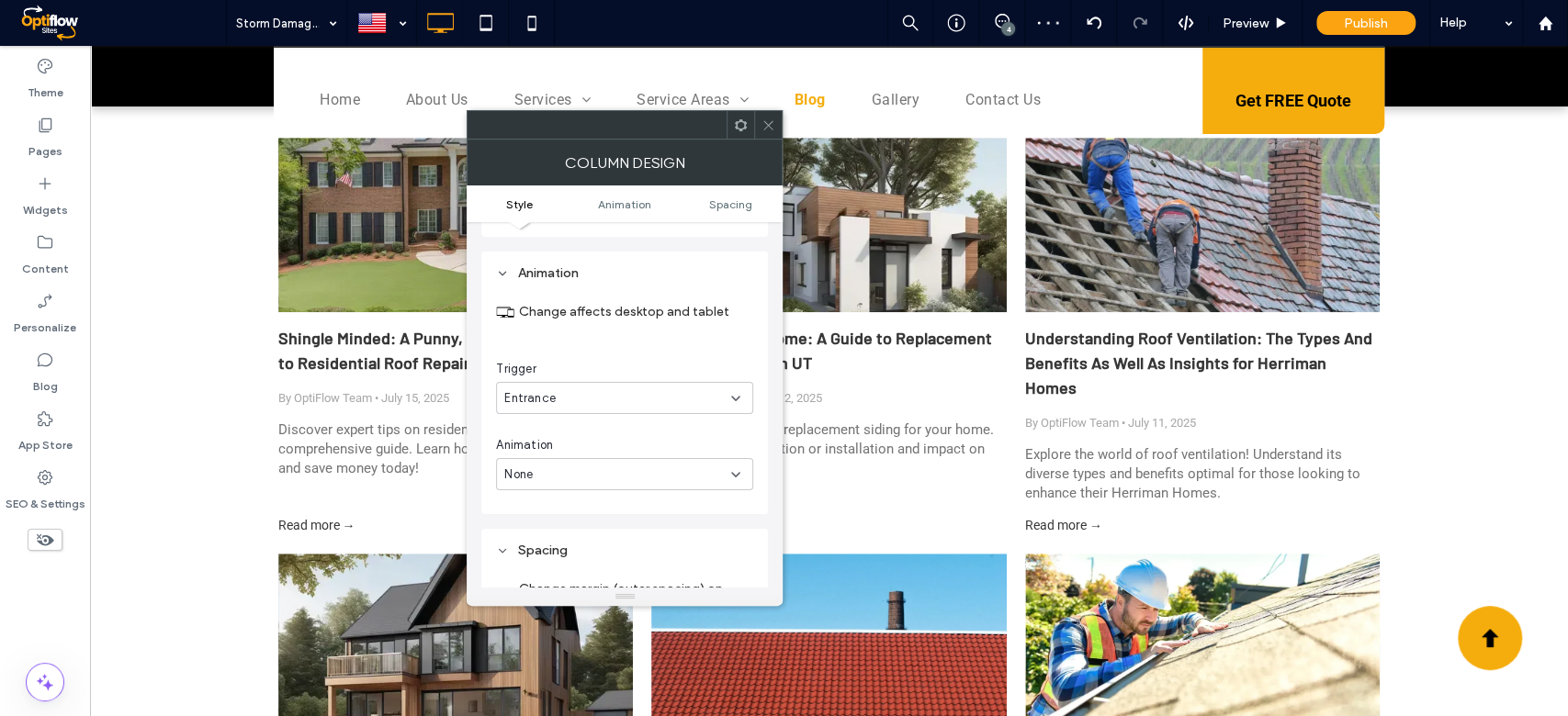 scroll, scrollTop: 0, scrollLeft: 0, axis: both 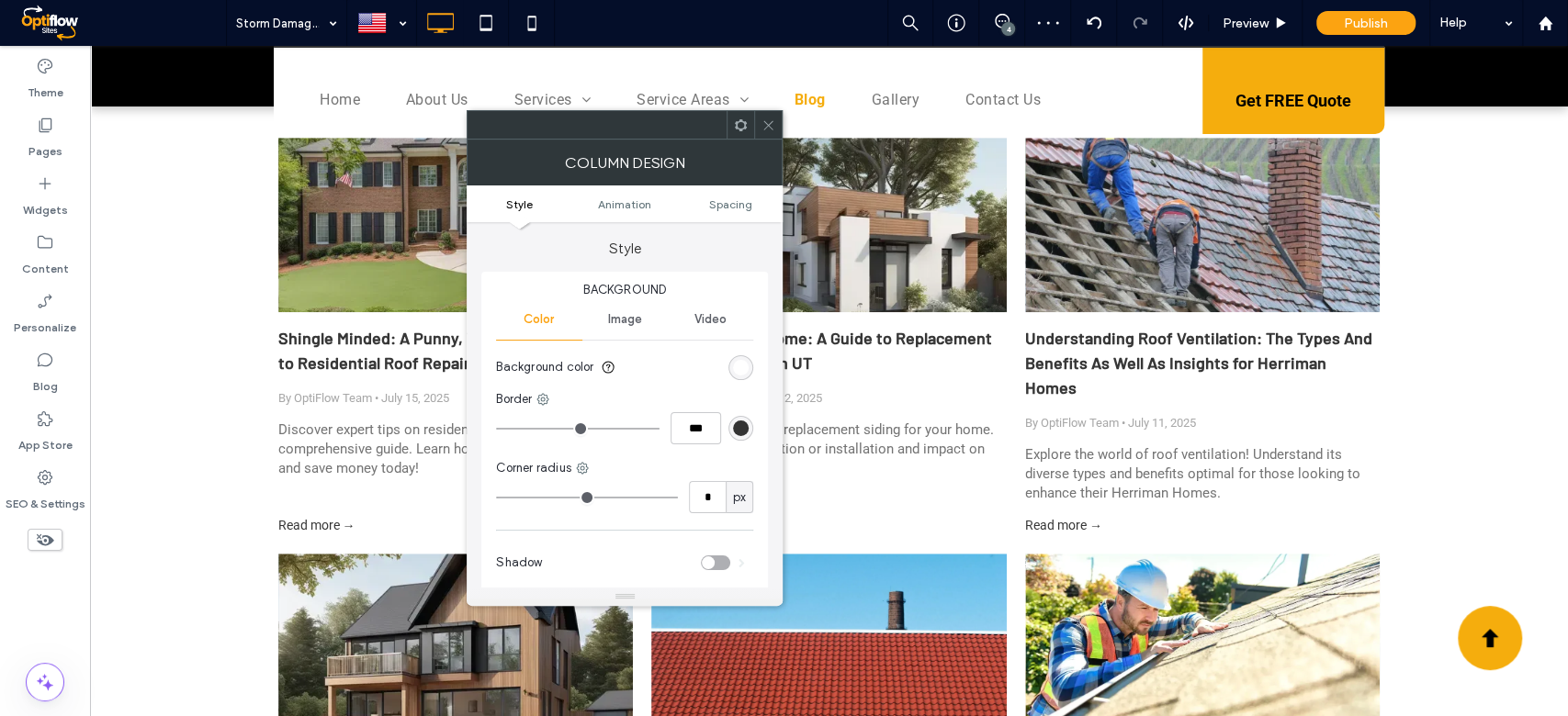 click on "Image" at bounding box center [625, 319] 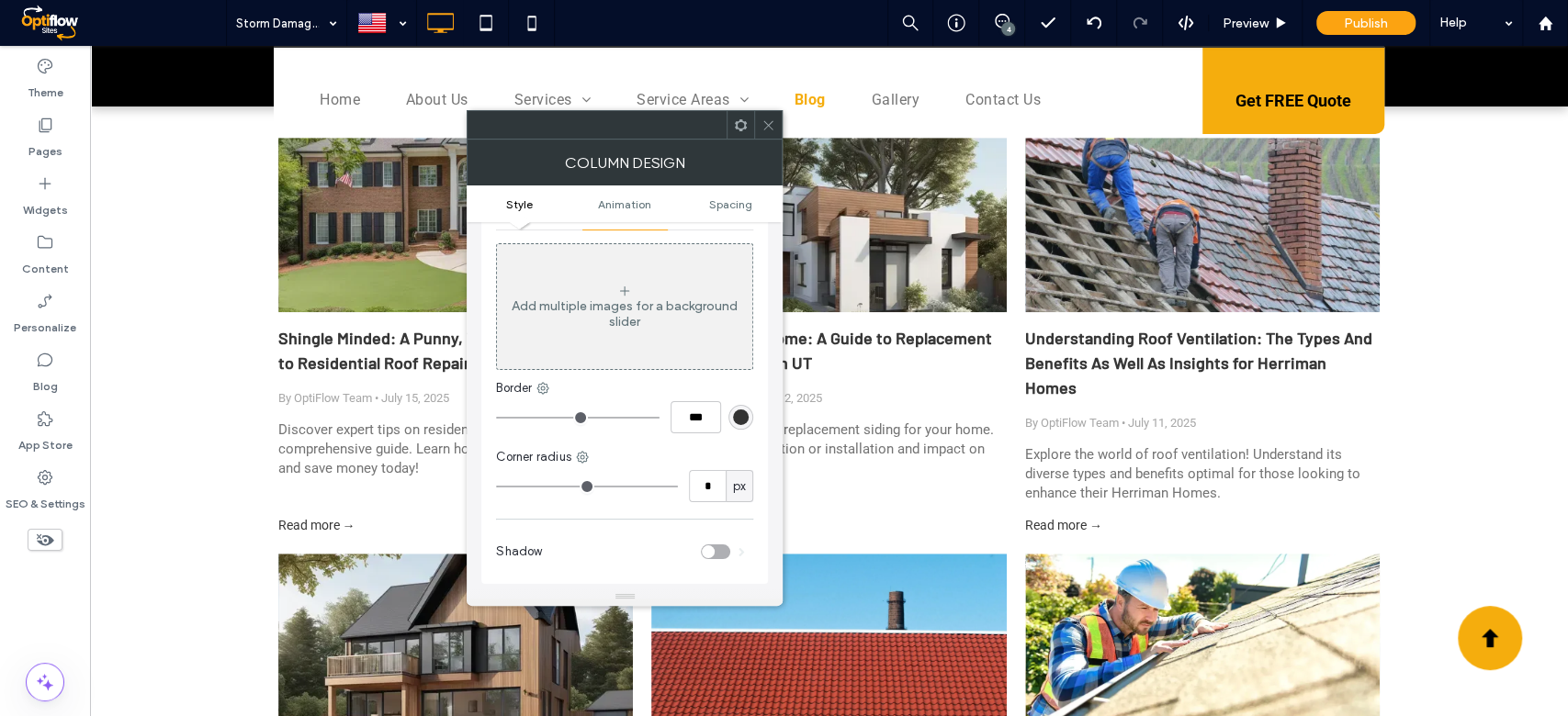 scroll, scrollTop: 0, scrollLeft: 0, axis: both 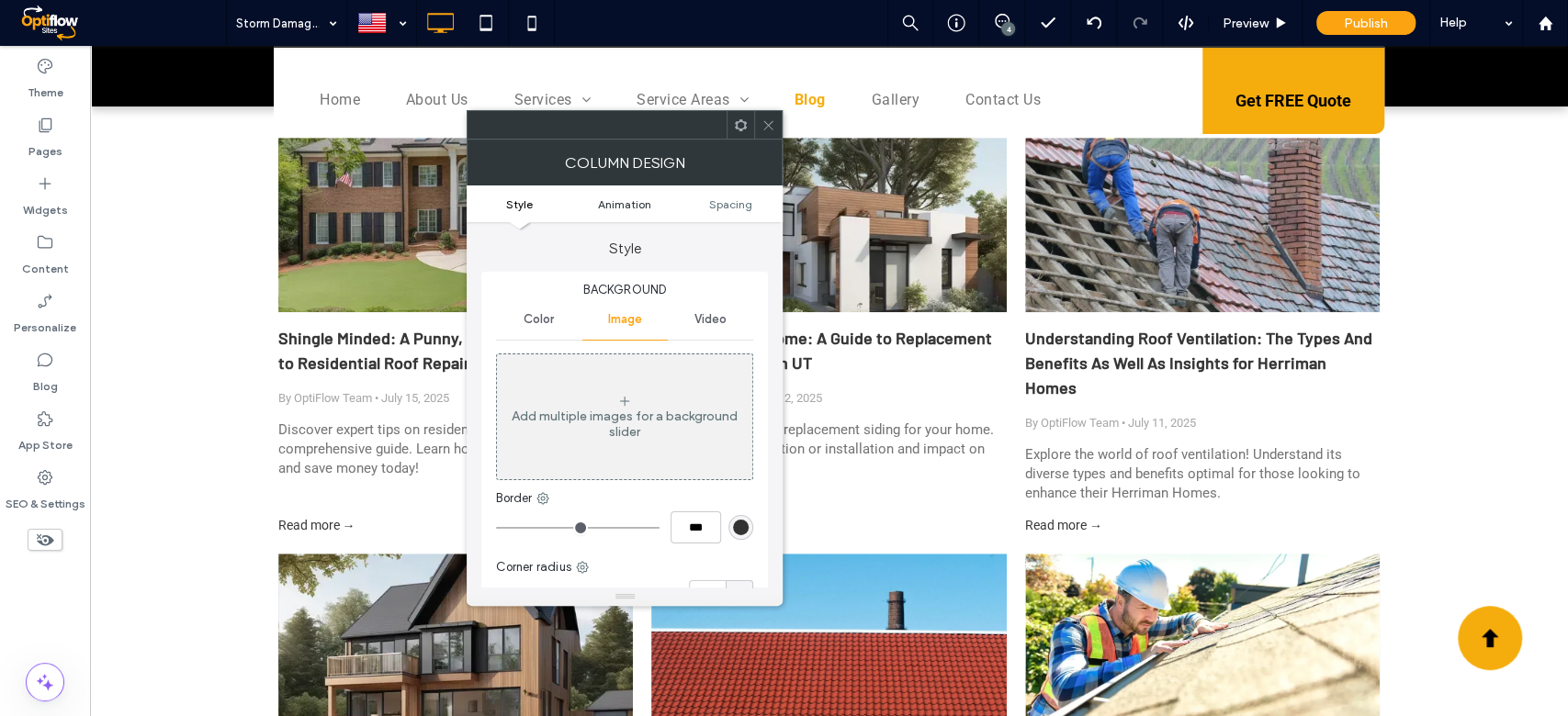 click on "Animation" at bounding box center [625, 204] 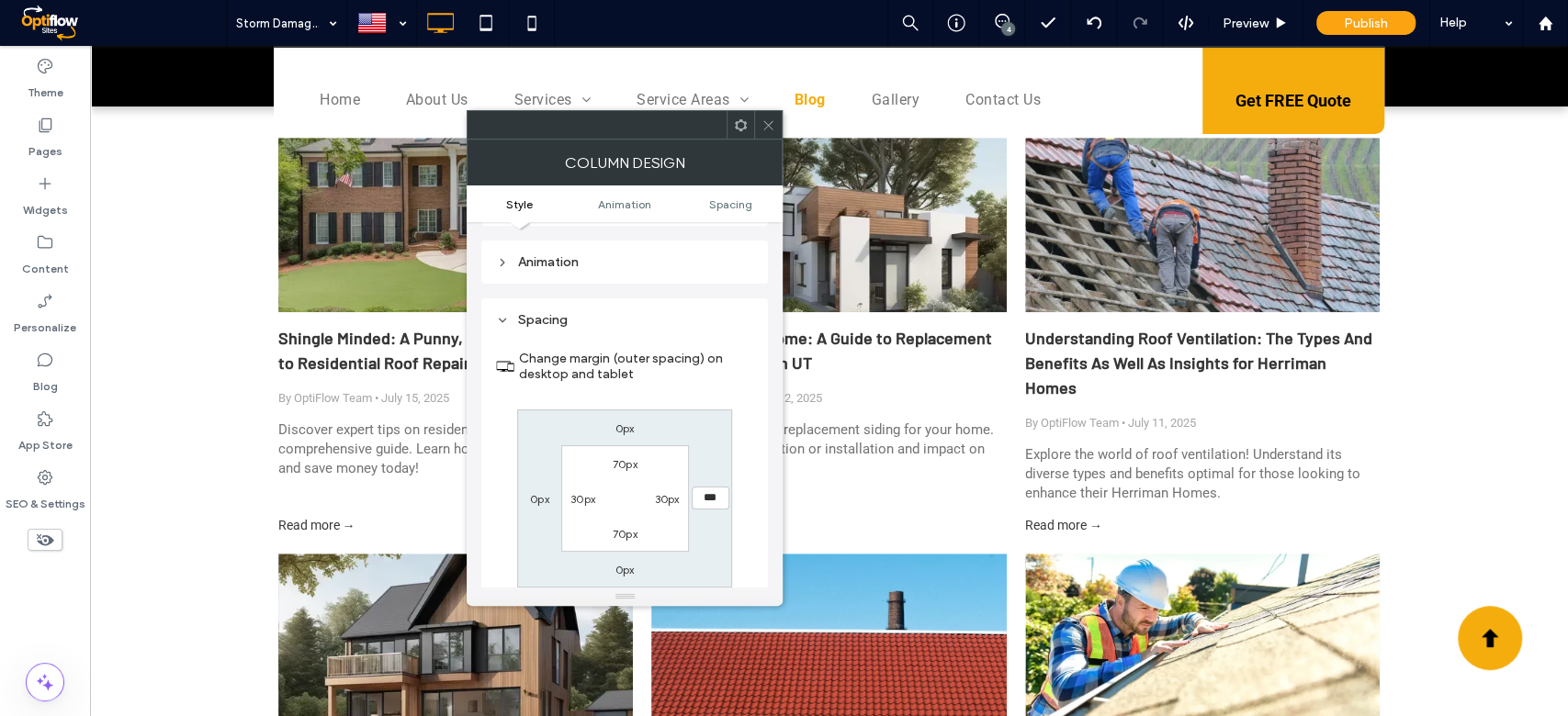 scroll, scrollTop: 471, scrollLeft: 0, axis: vertical 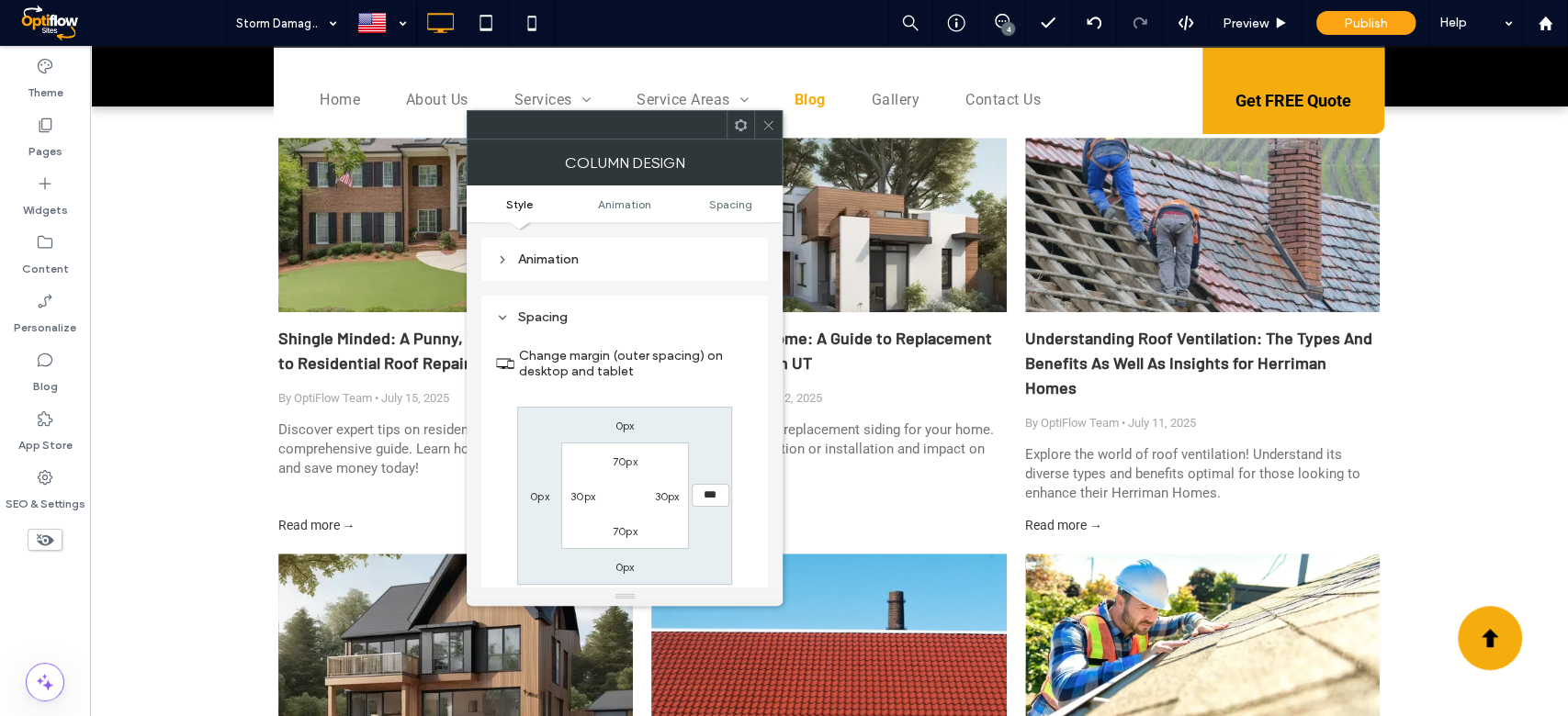 click on "Style Animation Spacing" at bounding box center [625, 204] 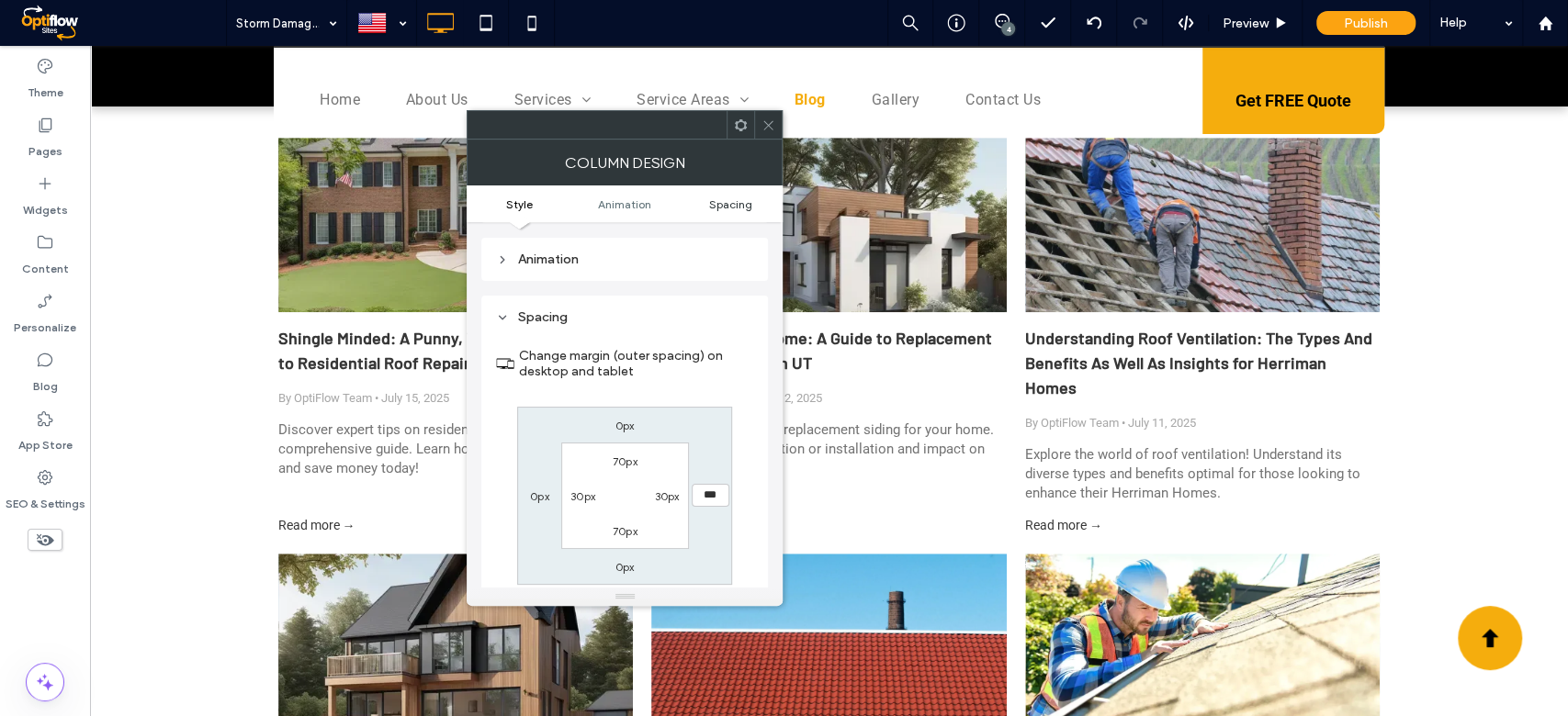 click on "Spacing" at bounding box center (729, 204) 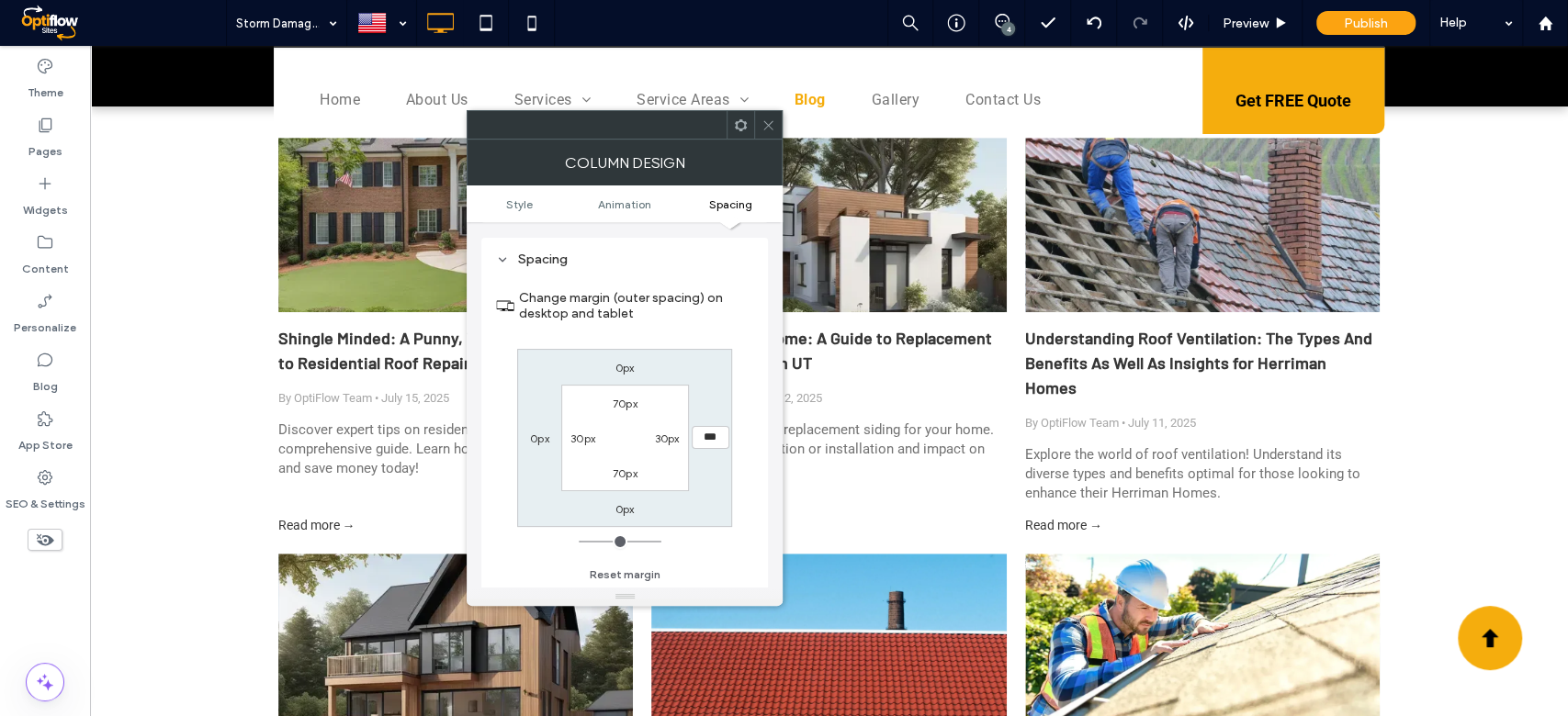scroll, scrollTop: 529, scrollLeft: 0, axis: vertical 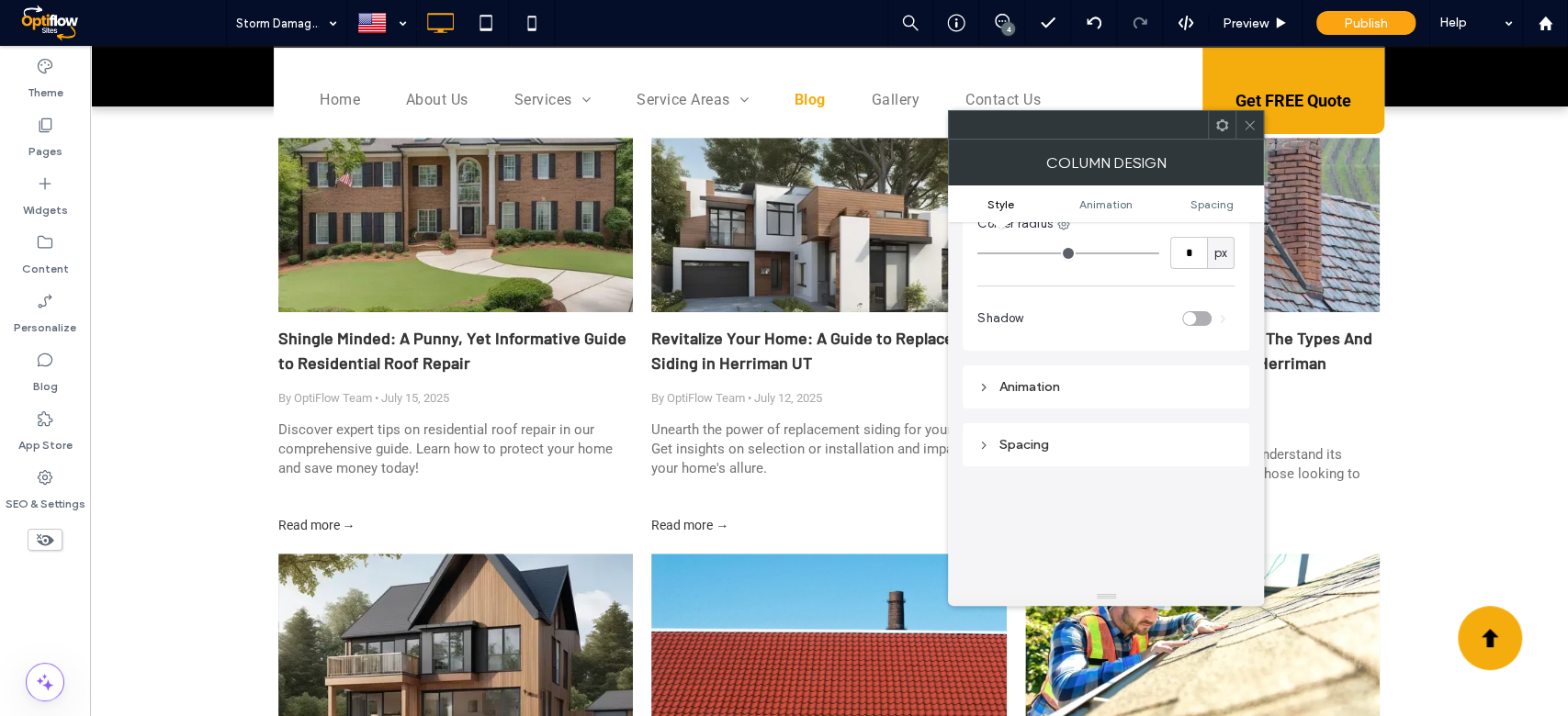 click on "Spacing" at bounding box center (1106, 444) 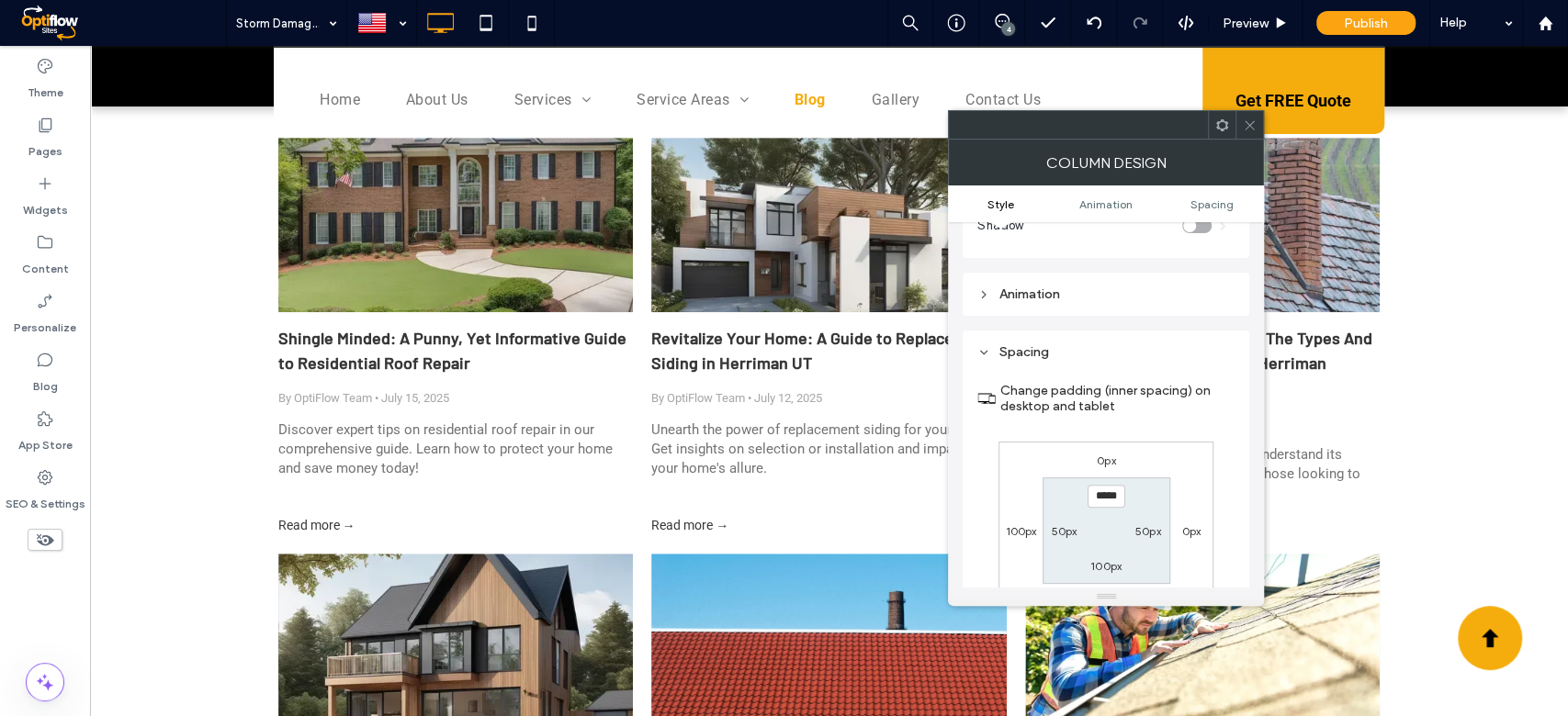 scroll, scrollTop: 367, scrollLeft: 0, axis: vertical 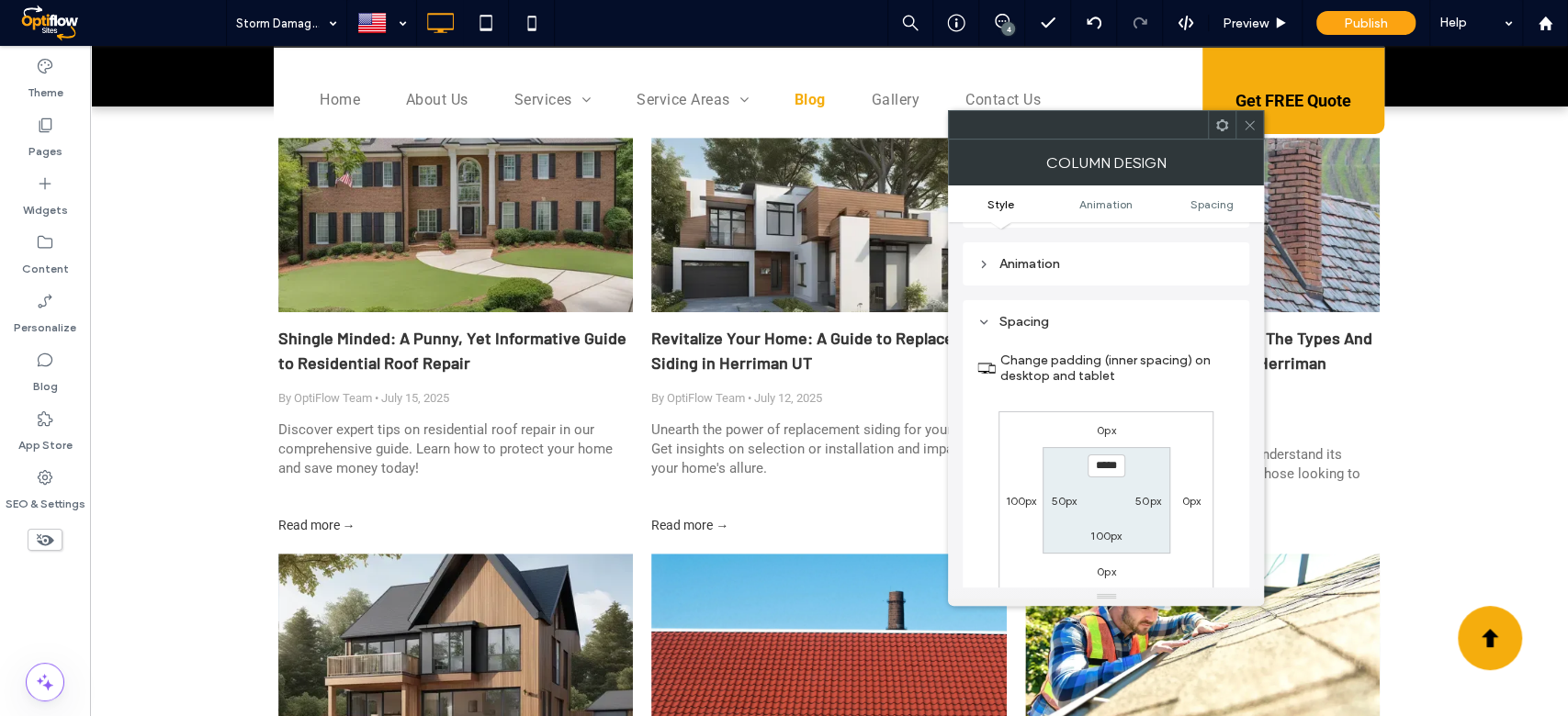 click on "100px" at bounding box center [1021, 500] 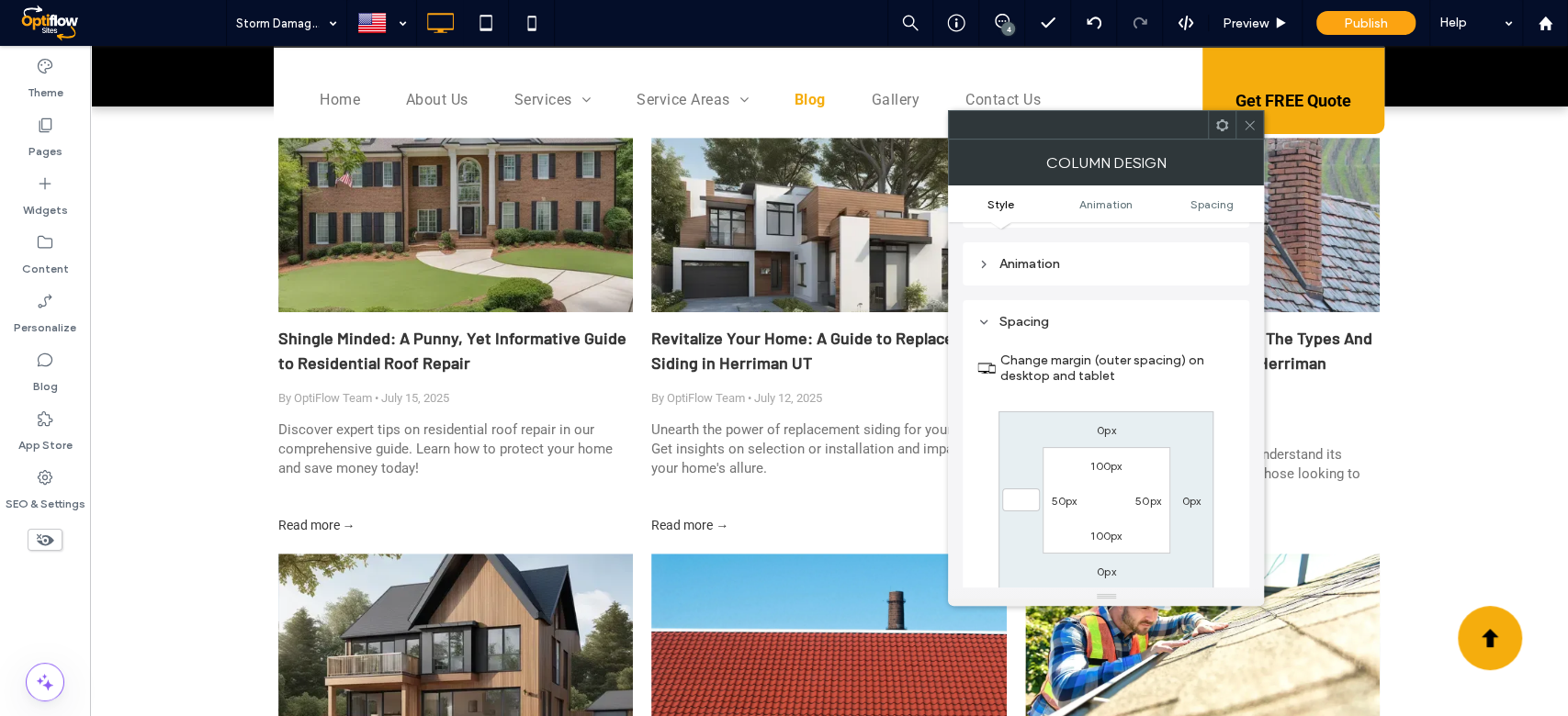 type 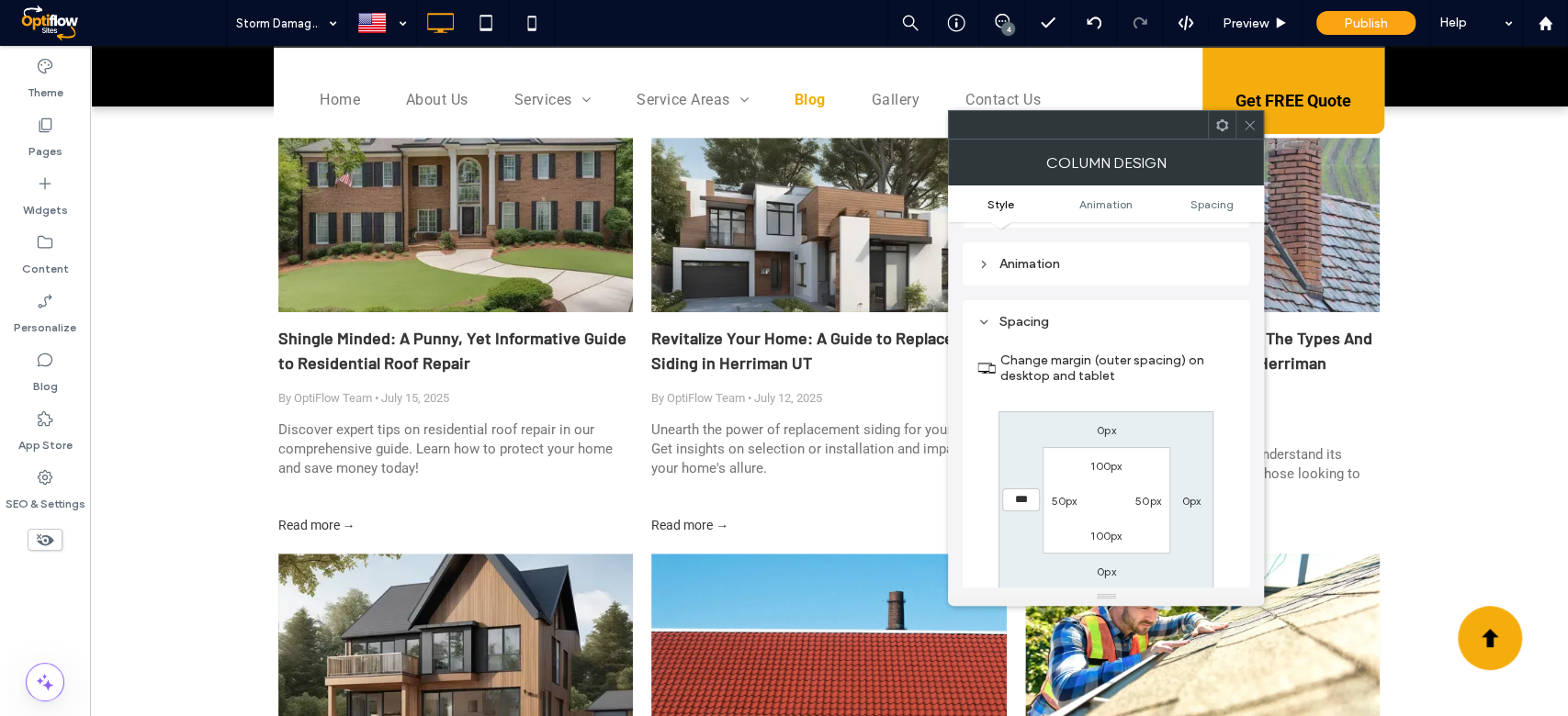 click on "0px 0px 0px *** 100px 50px 100px 50px" at bounding box center (1106, 500) 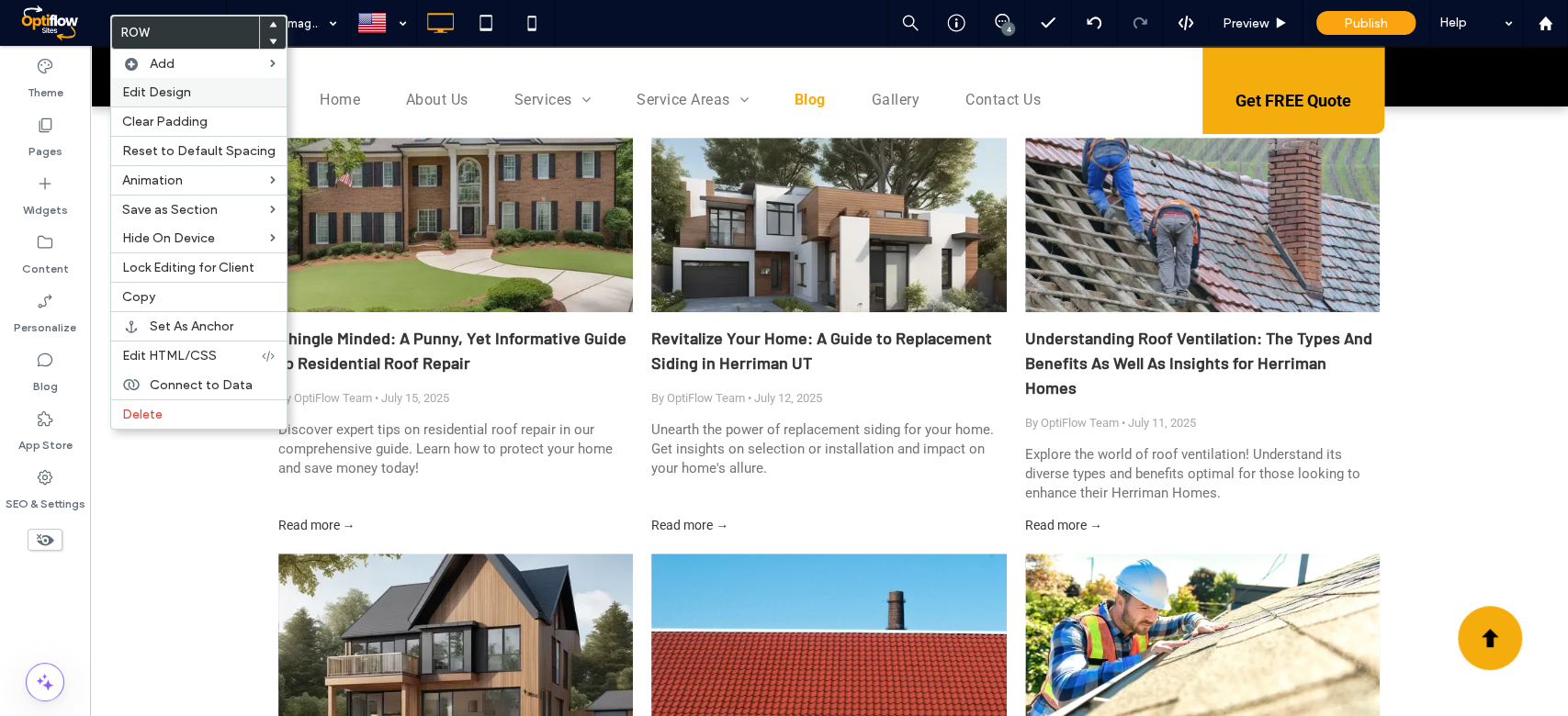 click on "Edit Design" at bounding box center (198, 92) 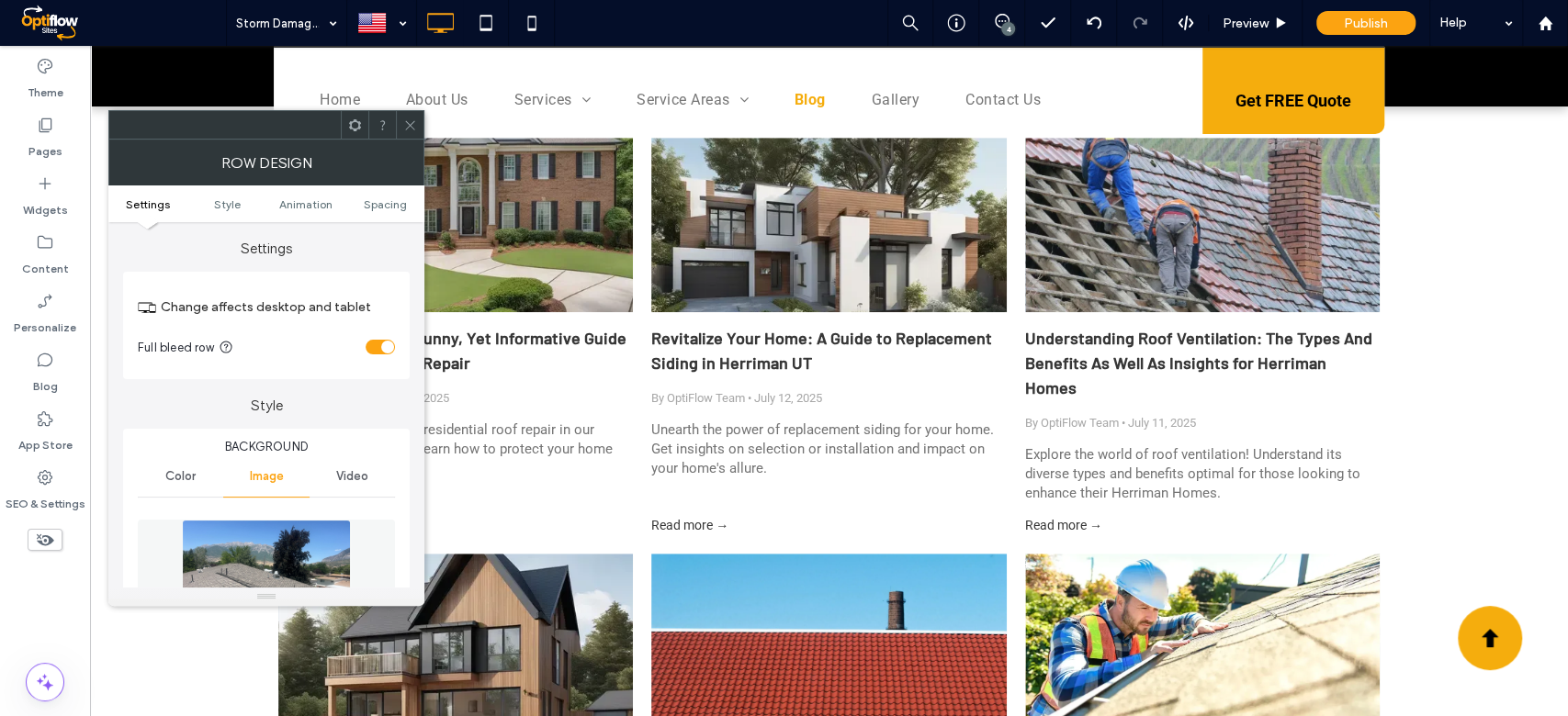 click at bounding box center [380, 347] 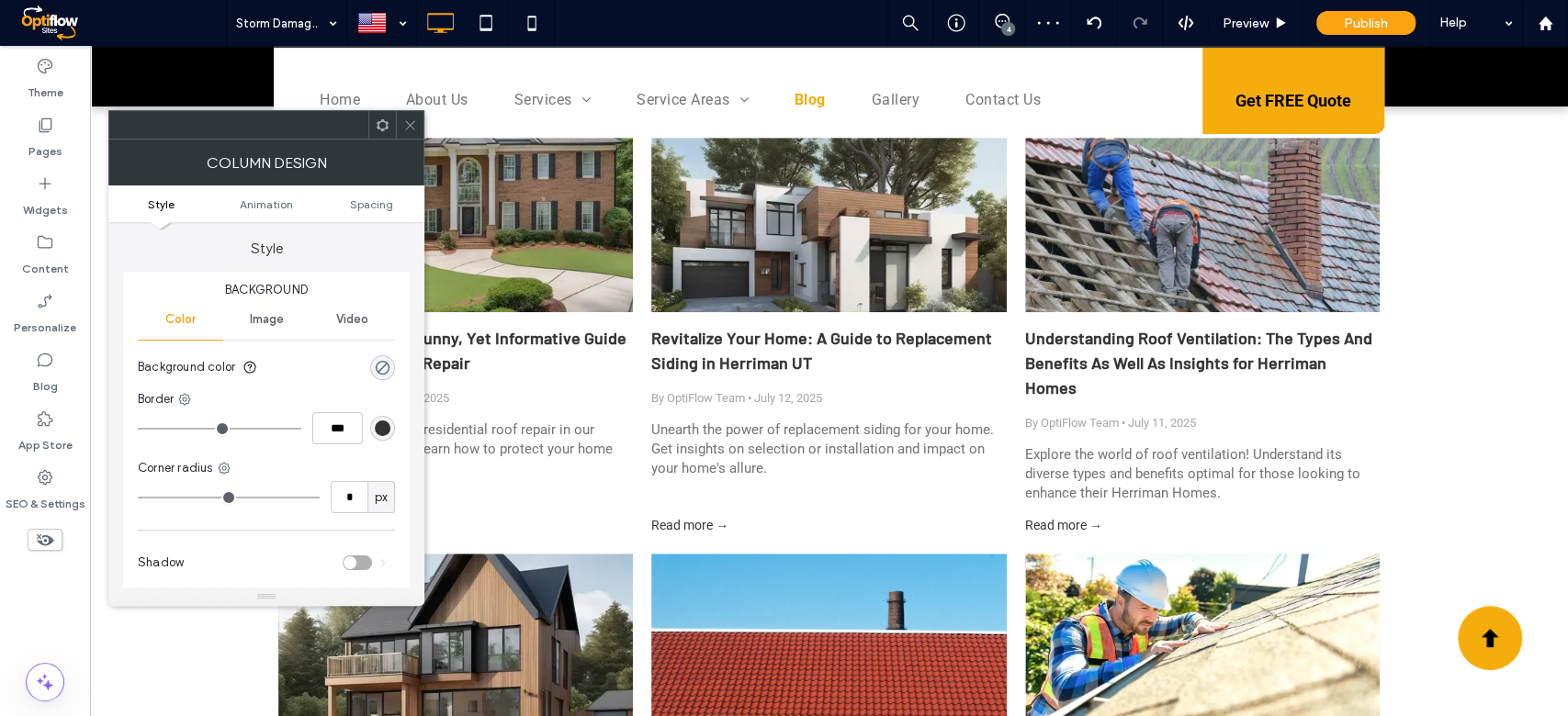 click 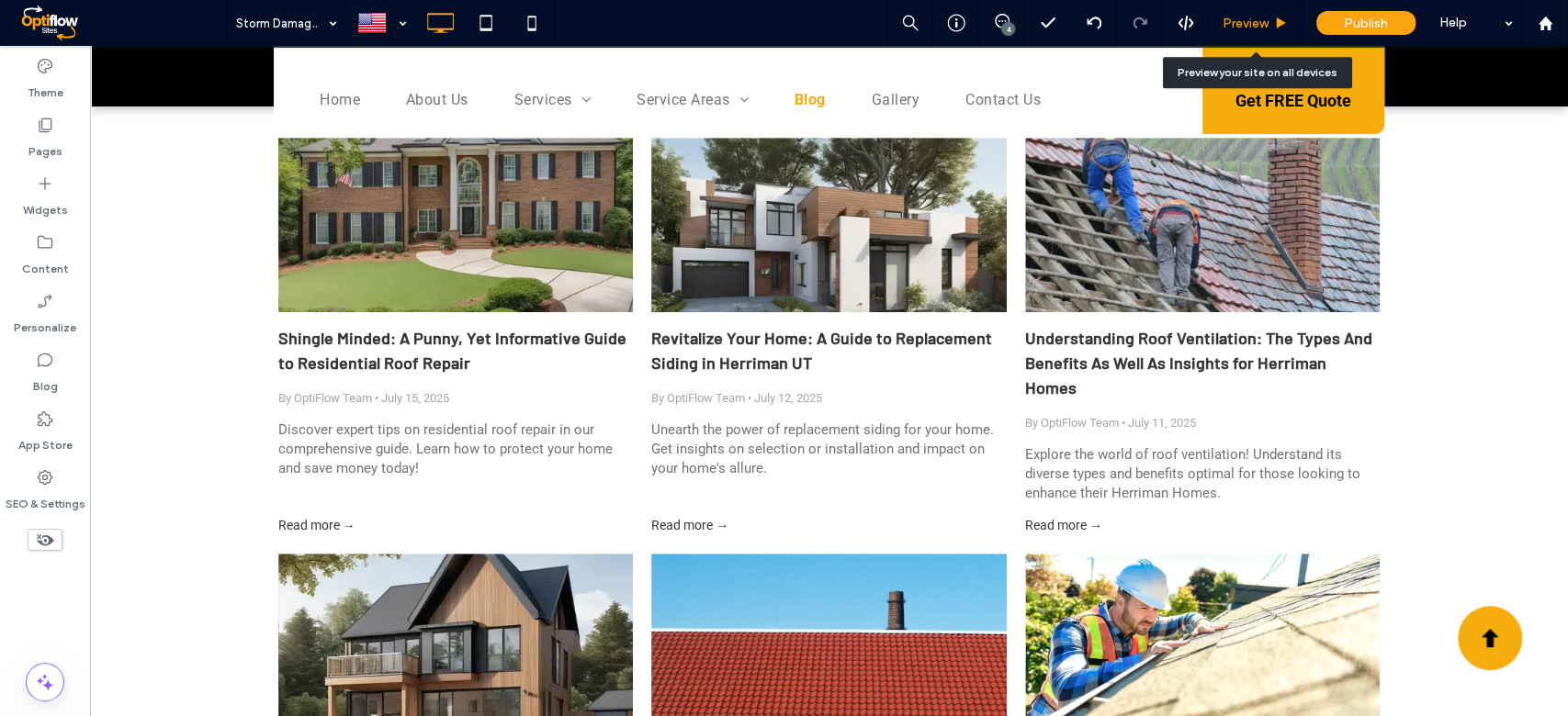 click on "Preview" at bounding box center [1246, 23] 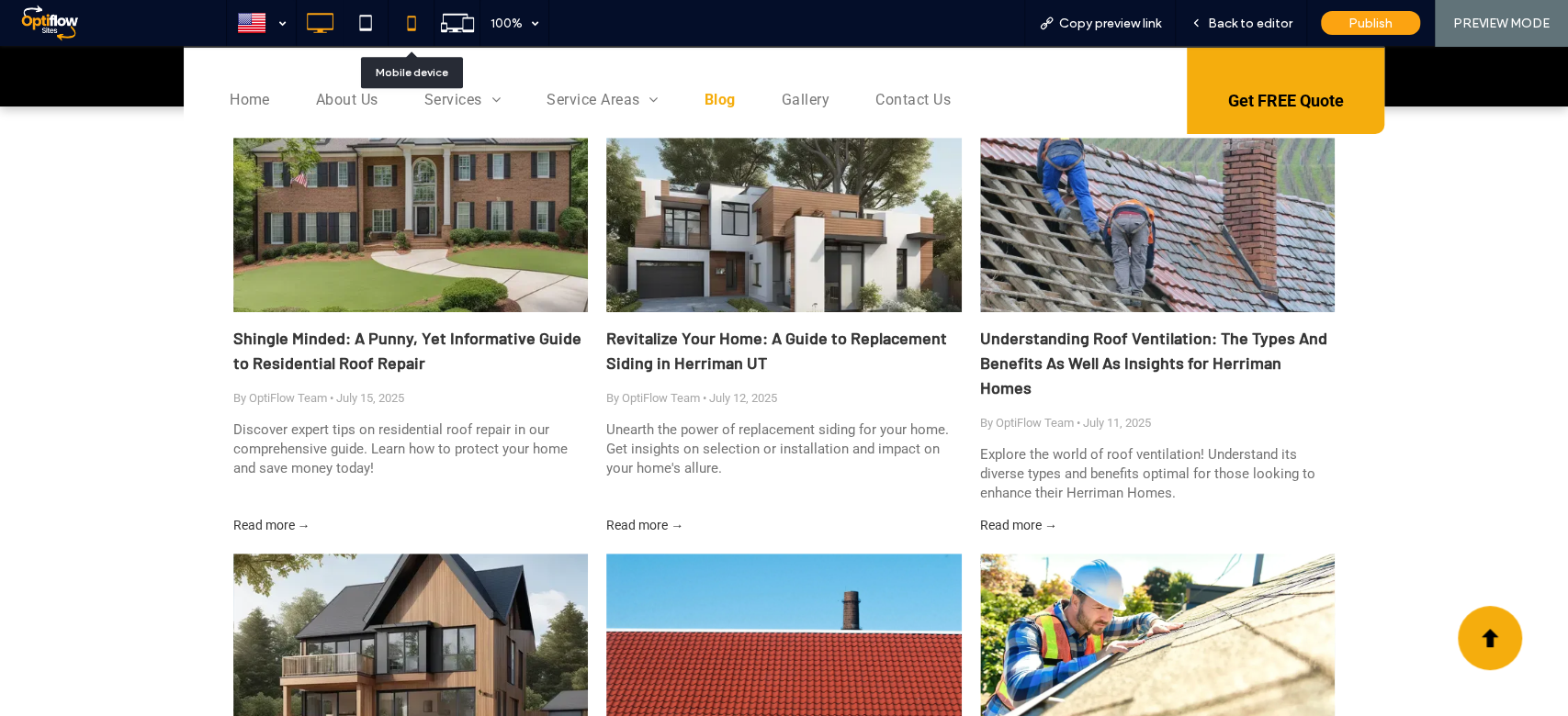 click 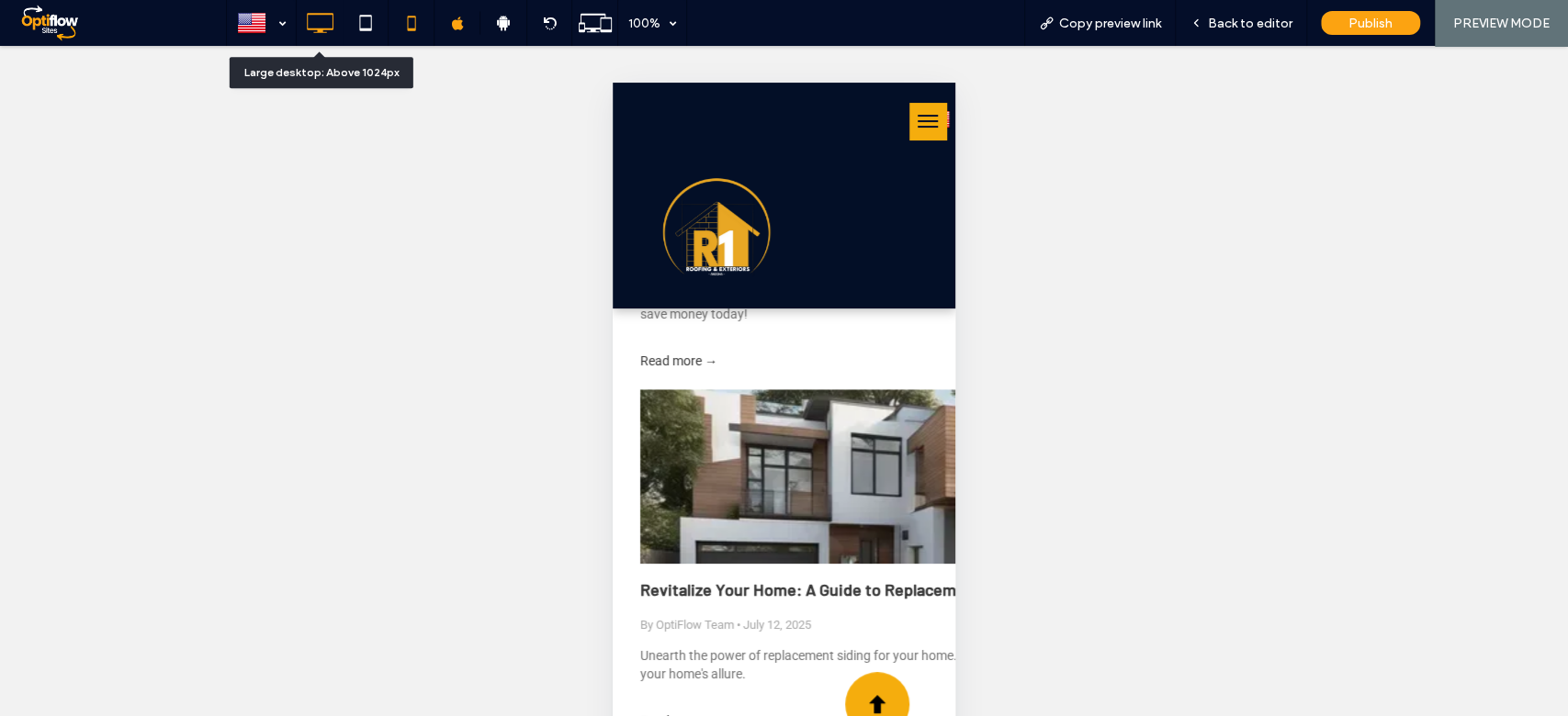 click 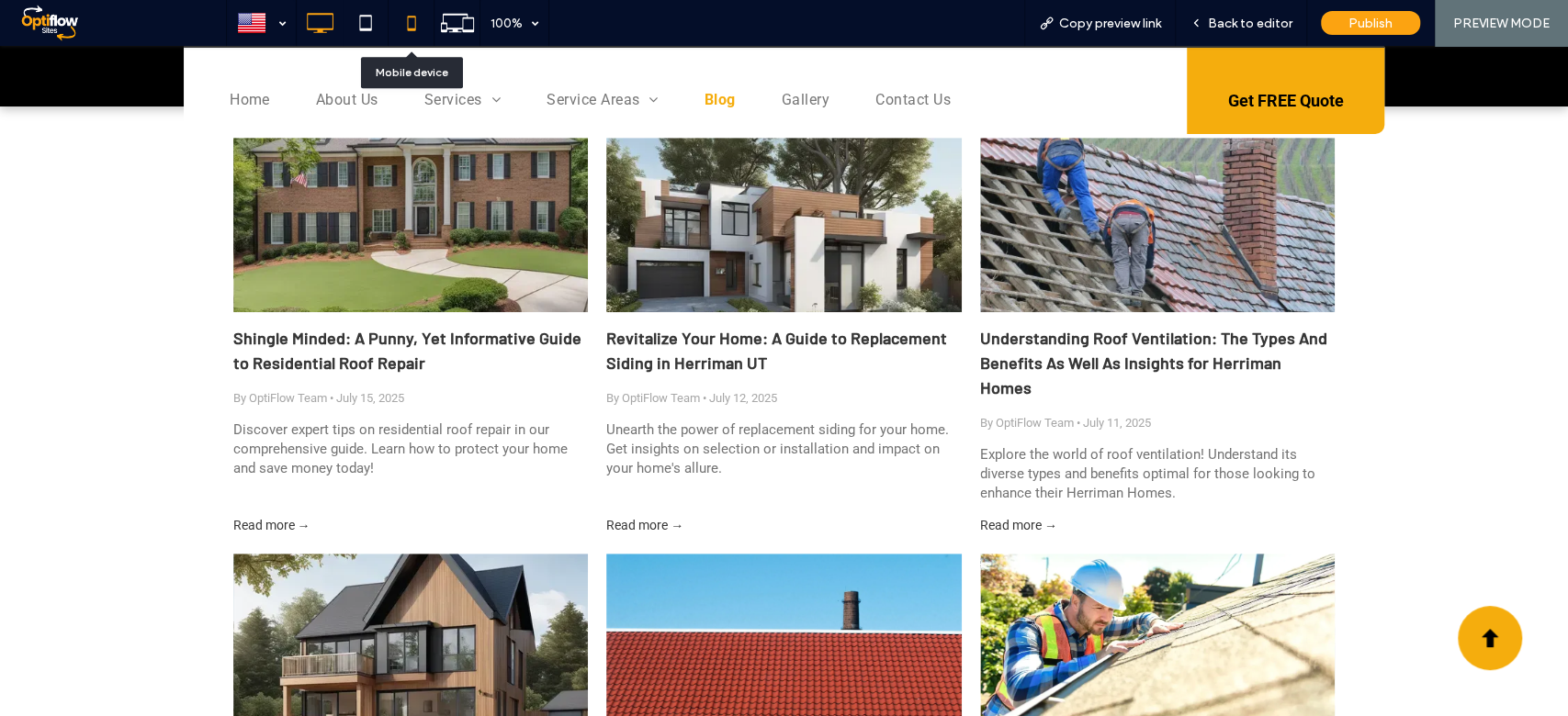 click 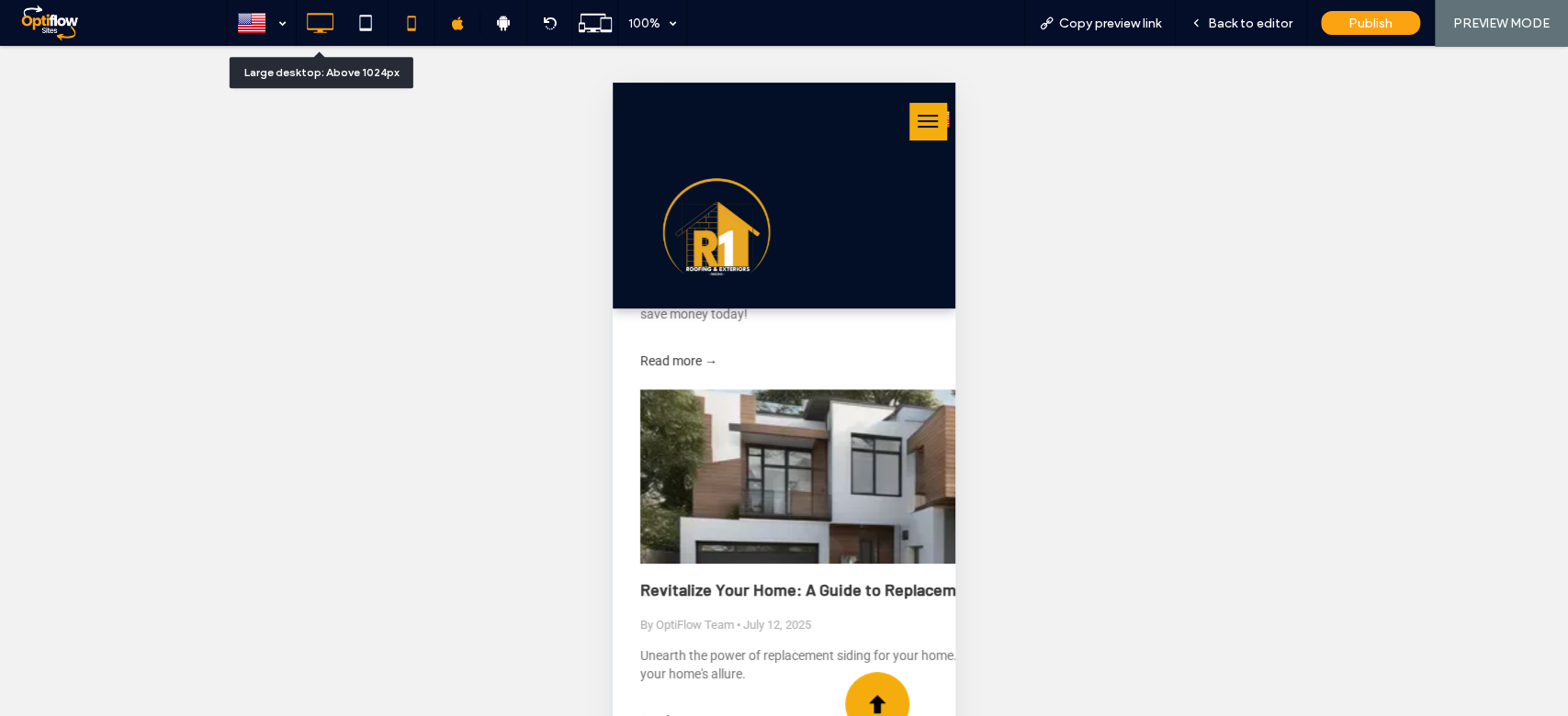 click 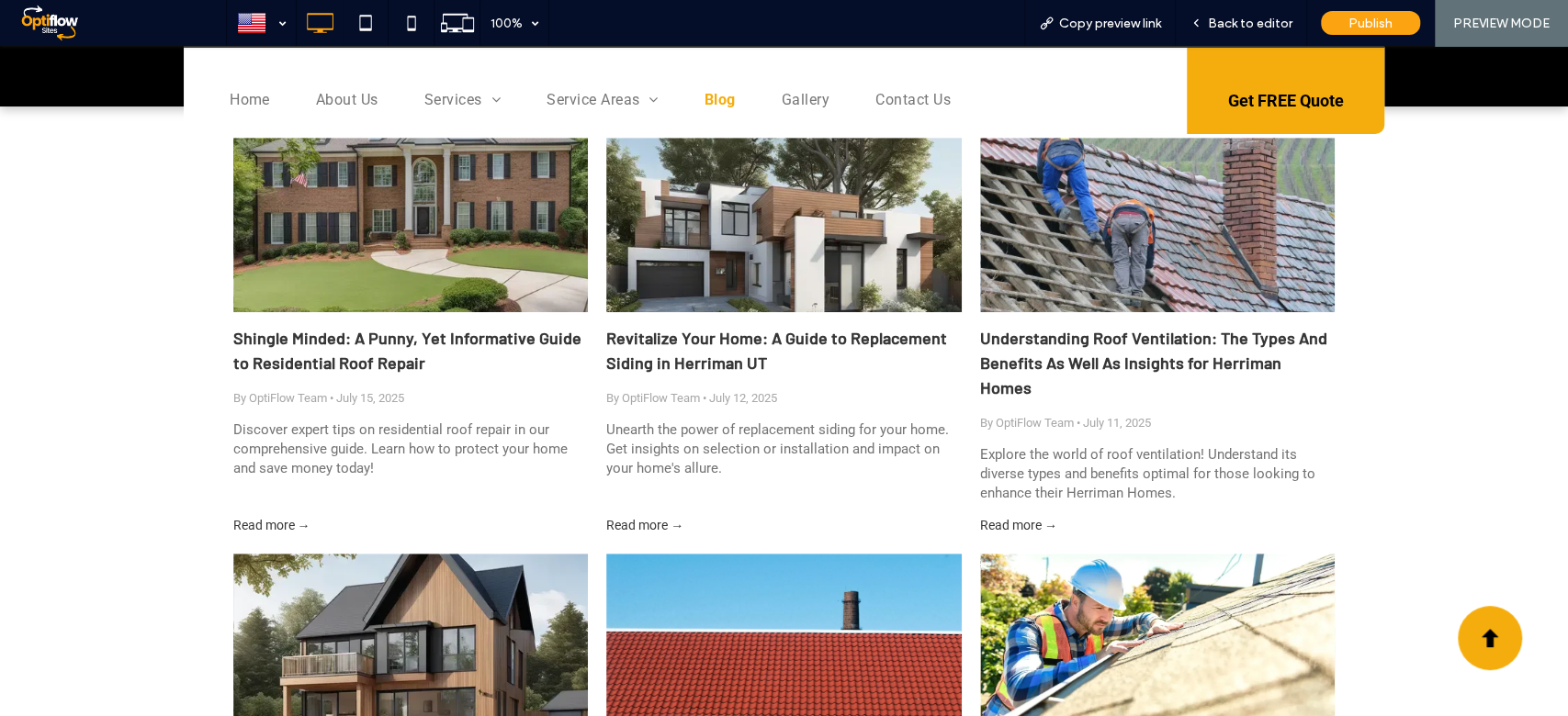 click at bounding box center (119, 23) 